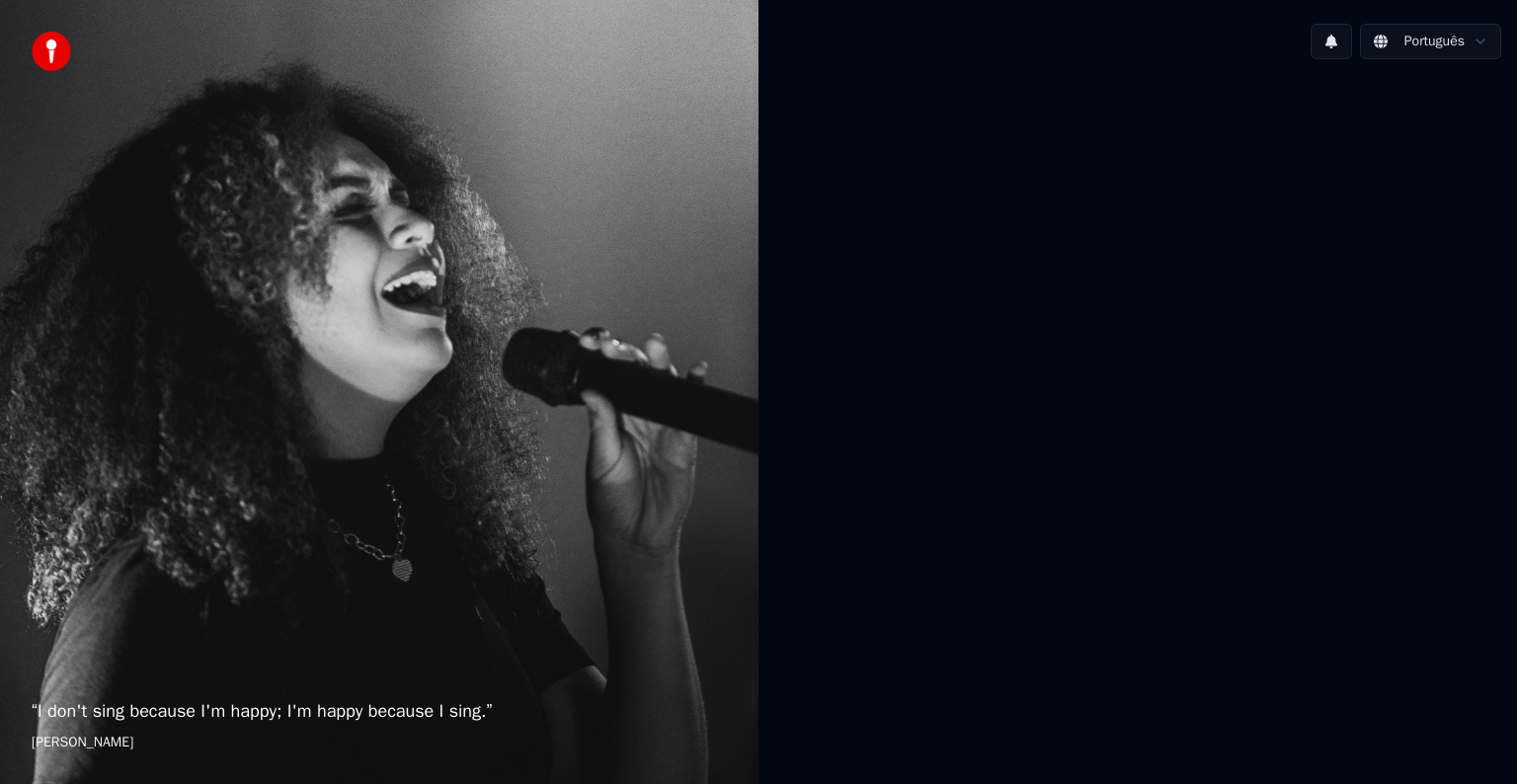 scroll, scrollTop: 0, scrollLeft: 0, axis: both 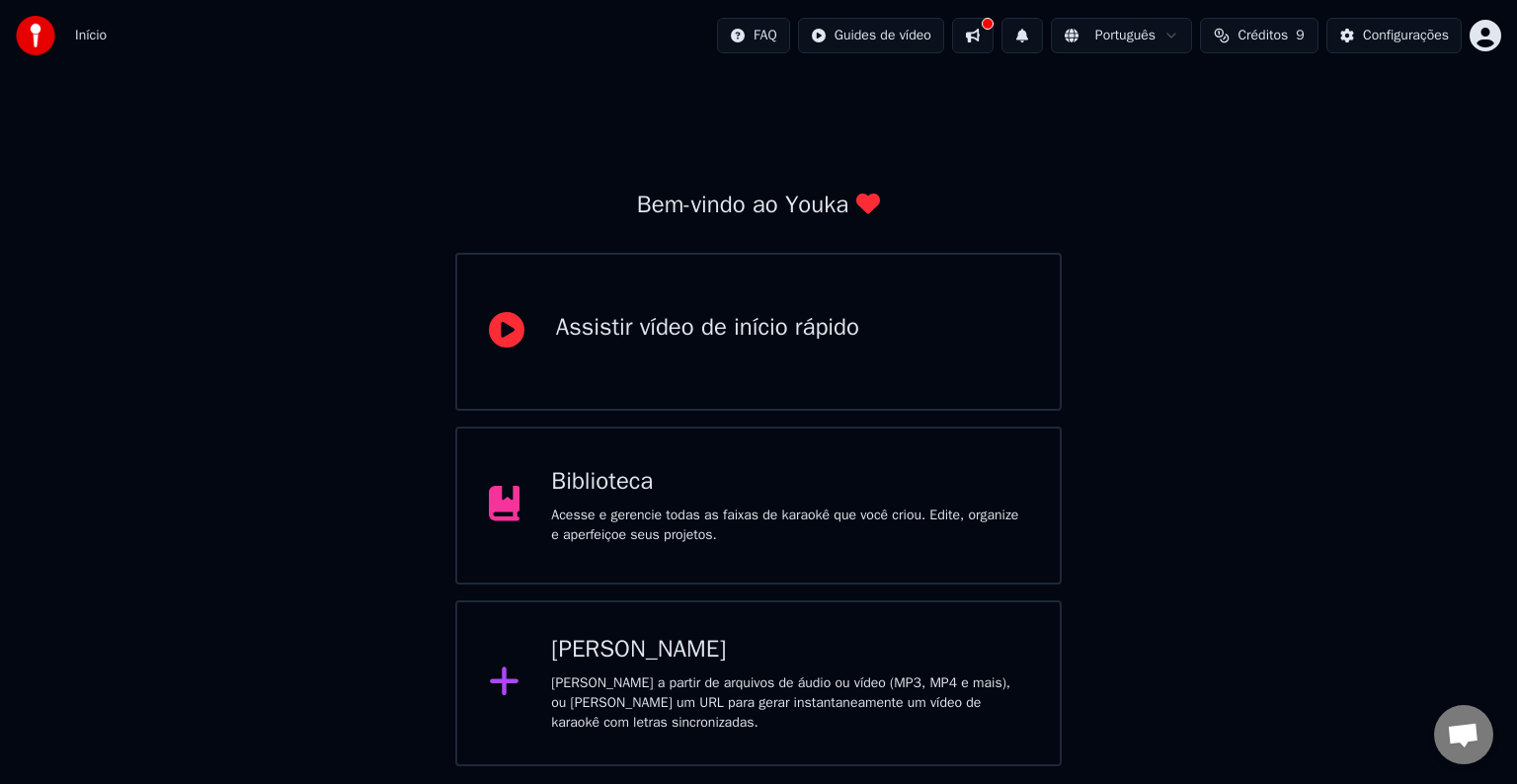 click on "Acesse e gerencie todas as faixas de karaokê que você criou. Edite, organize e aperfeiçoe seus projetos." at bounding box center [789, 525] 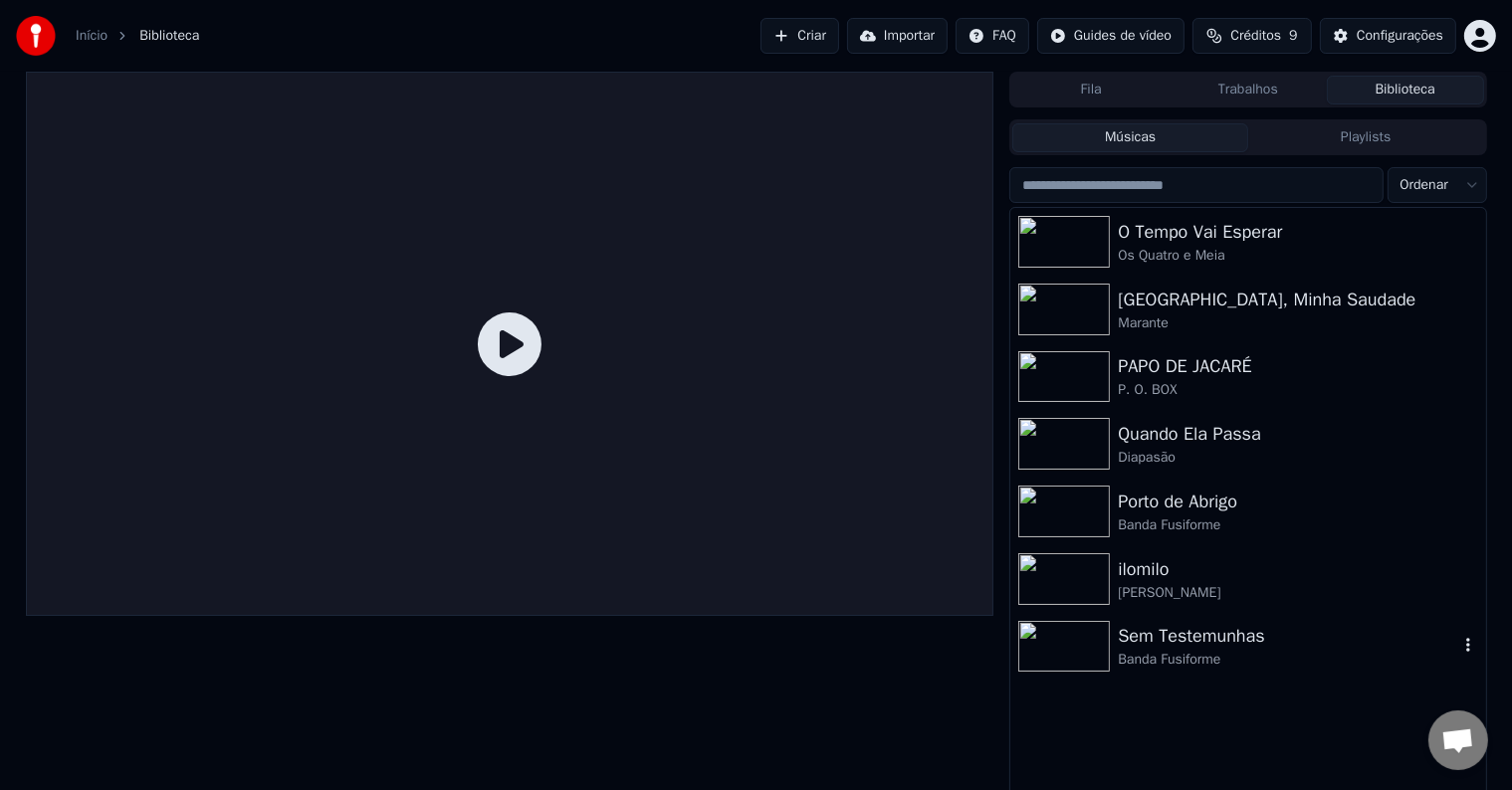 click on "Banda Fusiforme" at bounding box center [1287, 660] 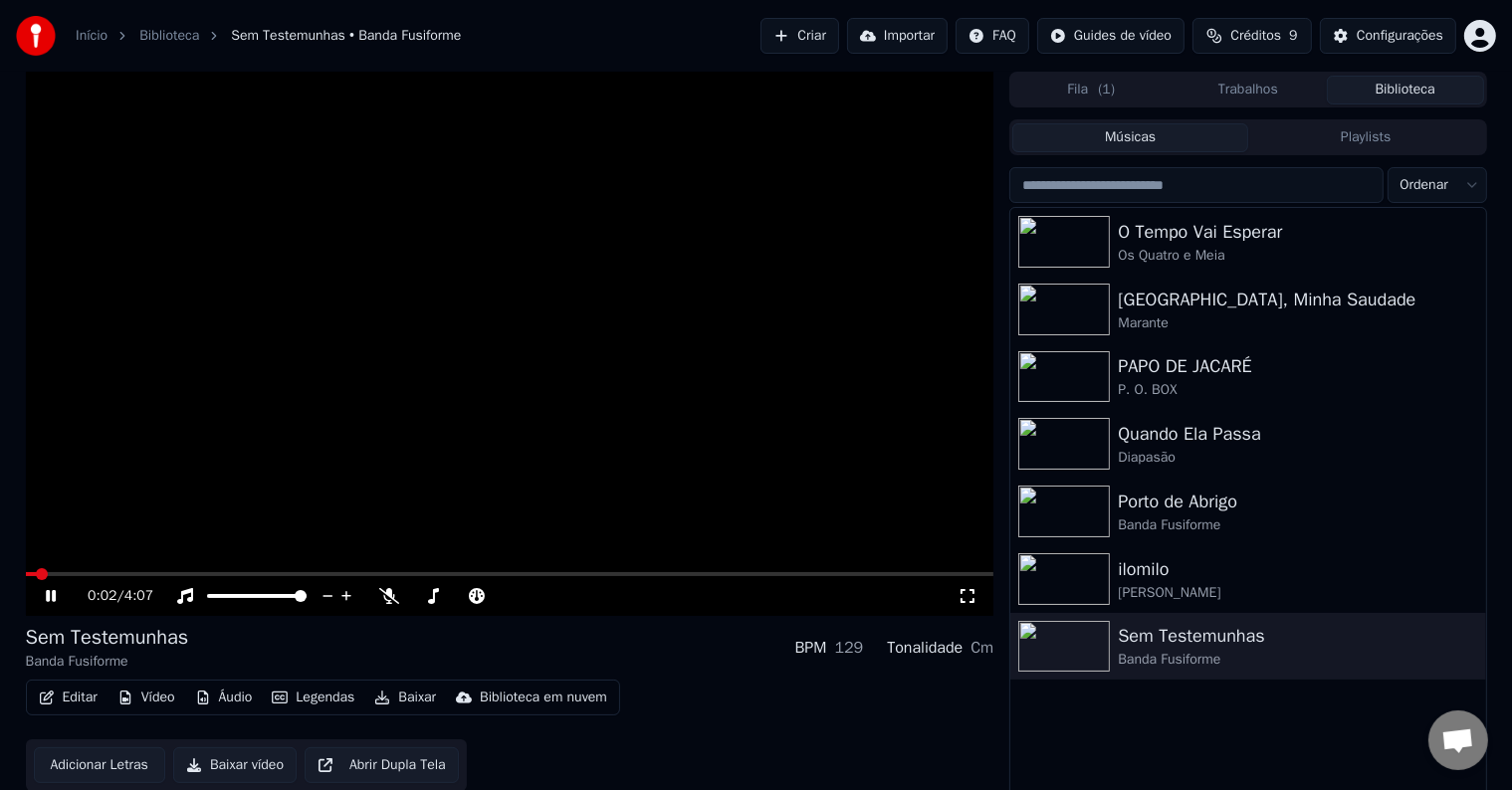 click on "Legendas" at bounding box center [313, 697] 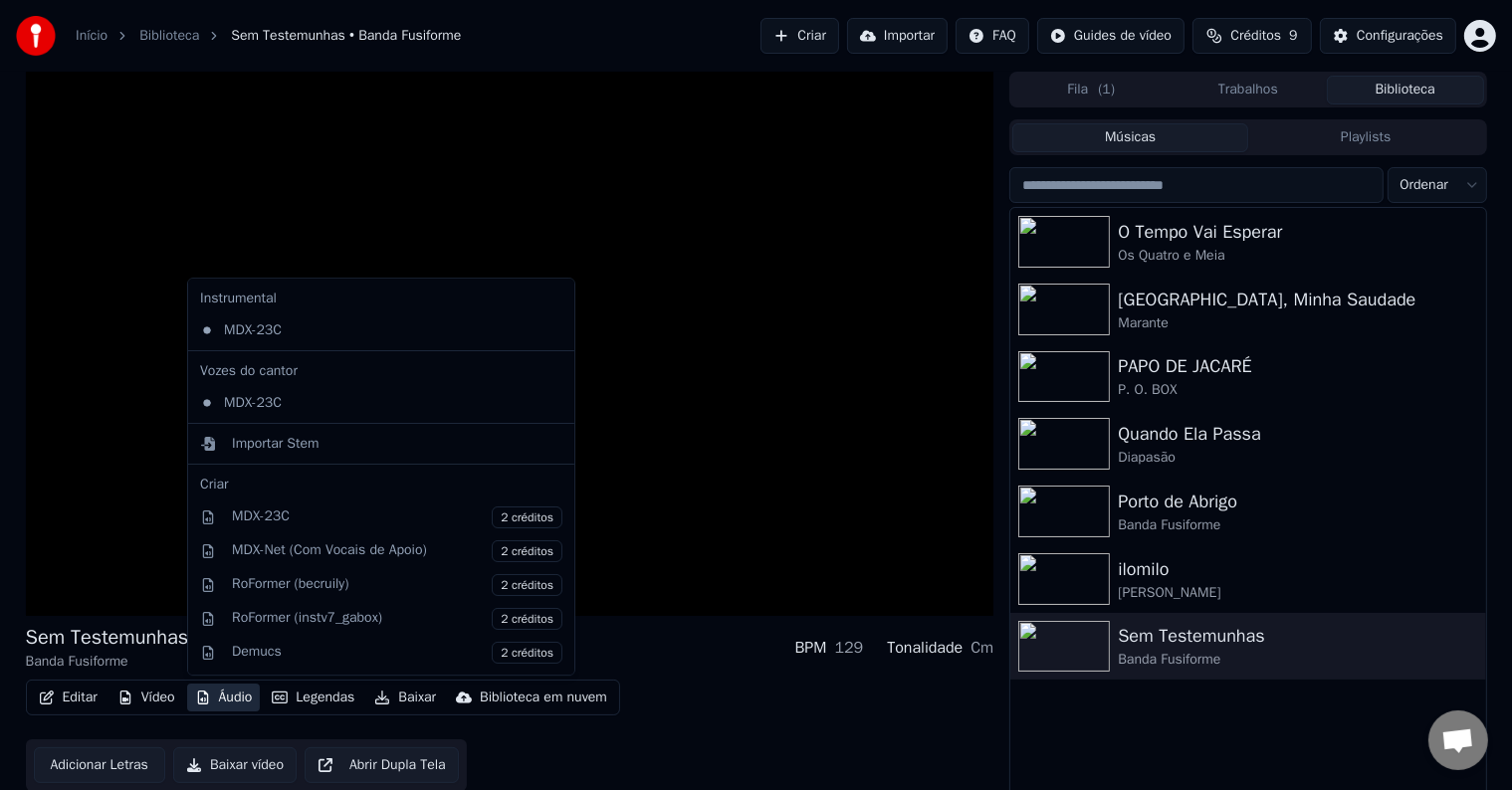 click on "Adicionar Letras" at bounding box center (100, 765) 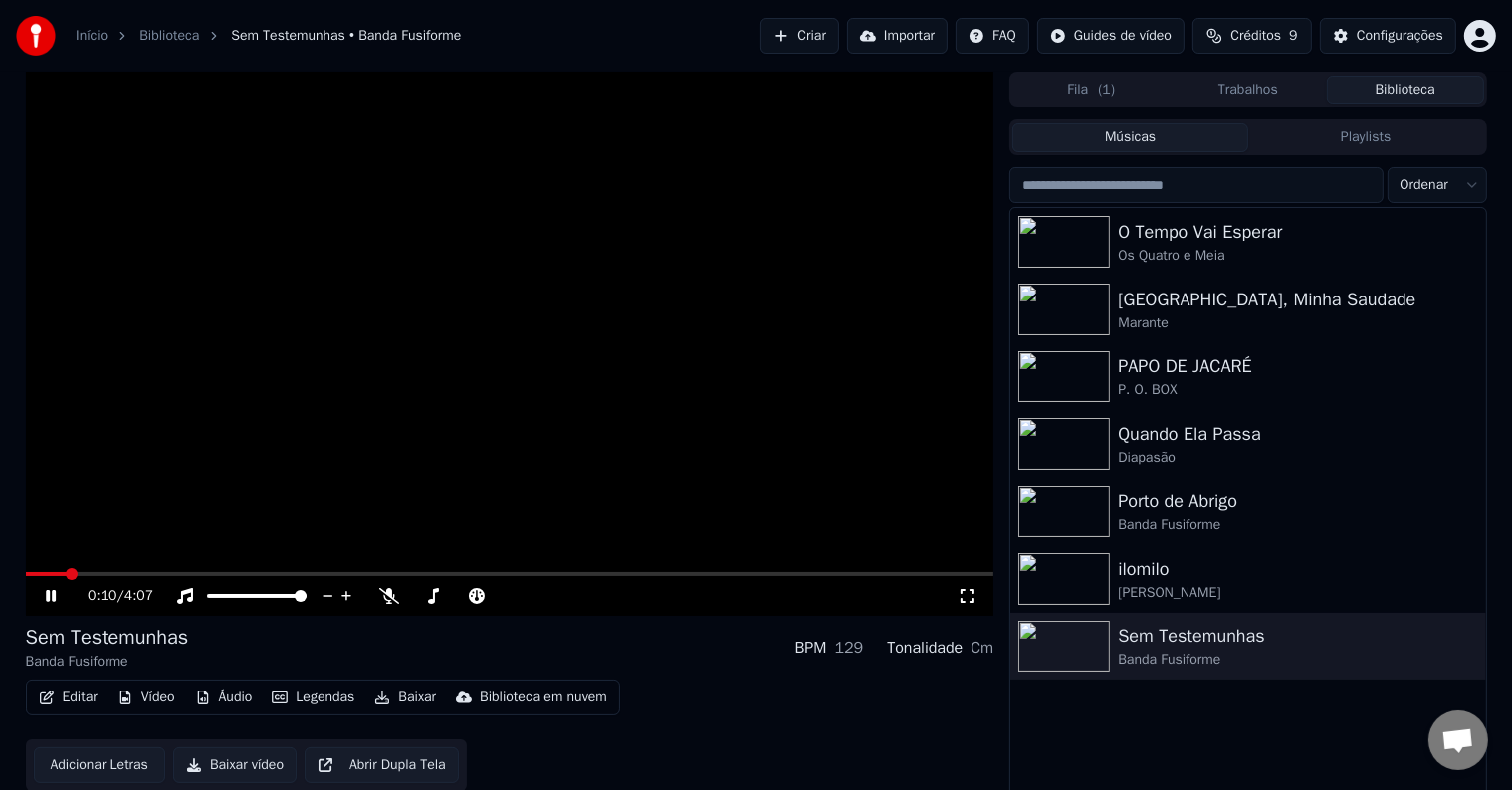 click 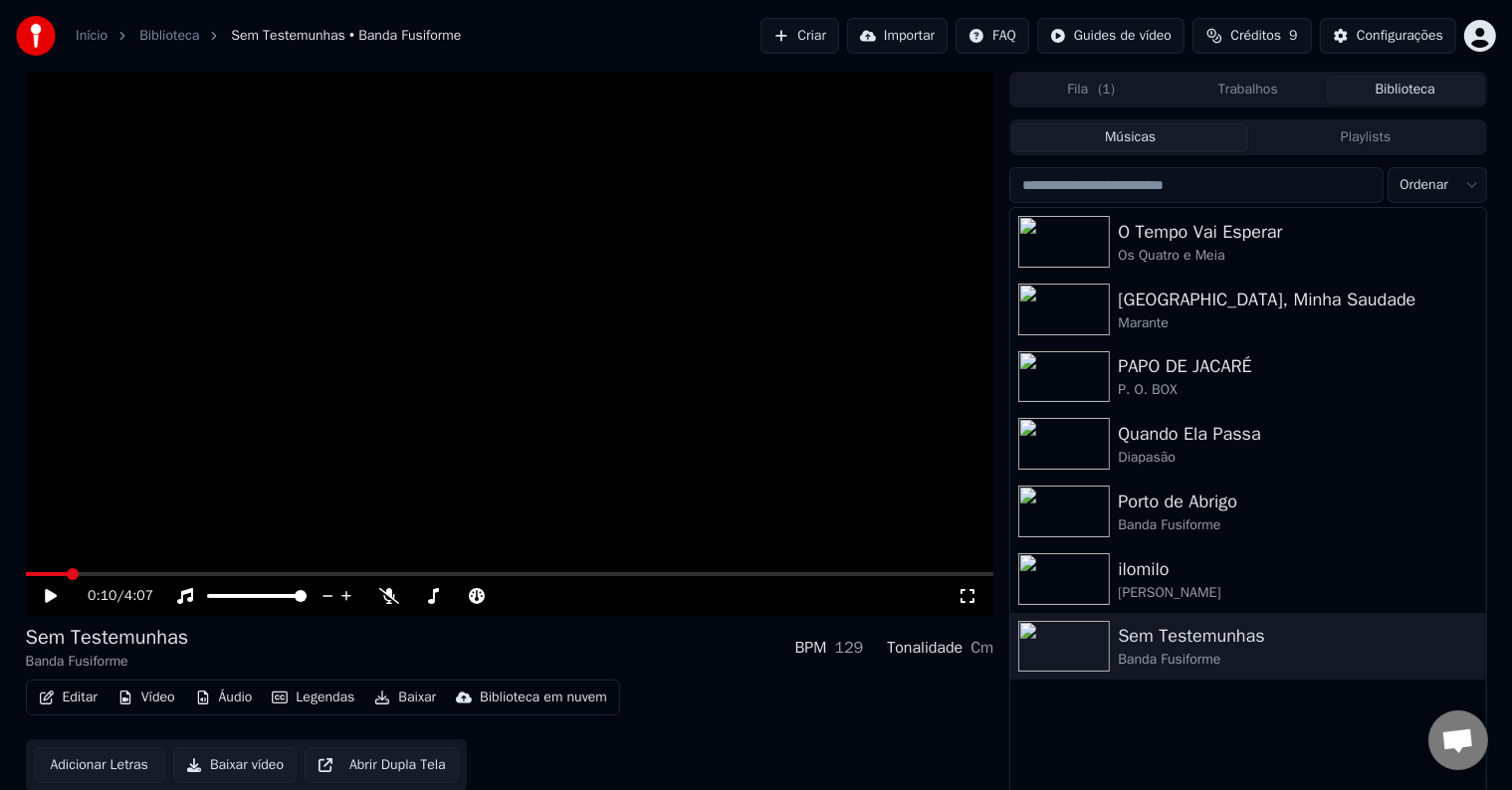 click on "Adicionar Letras" at bounding box center [100, 765] 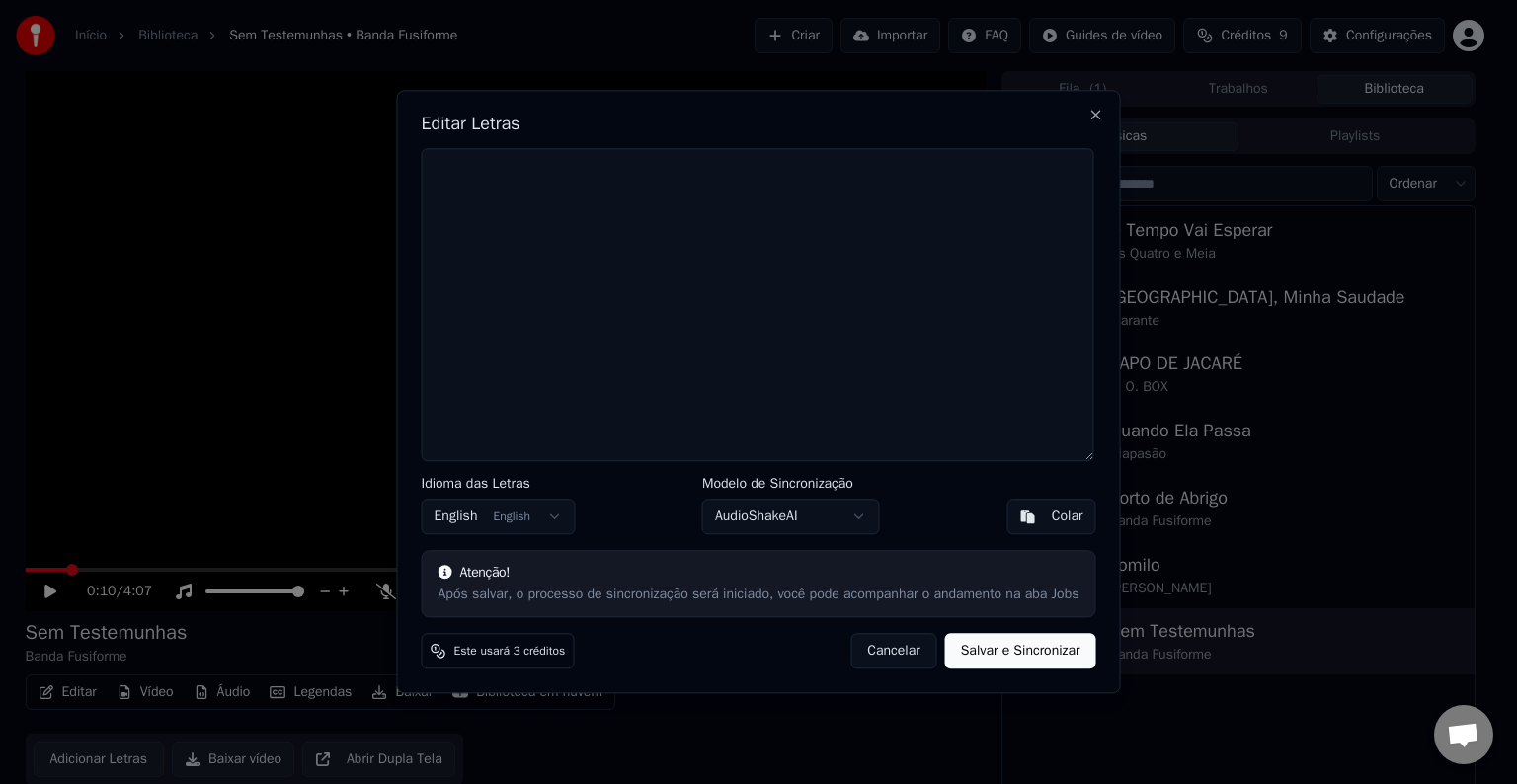 paste on "**********" 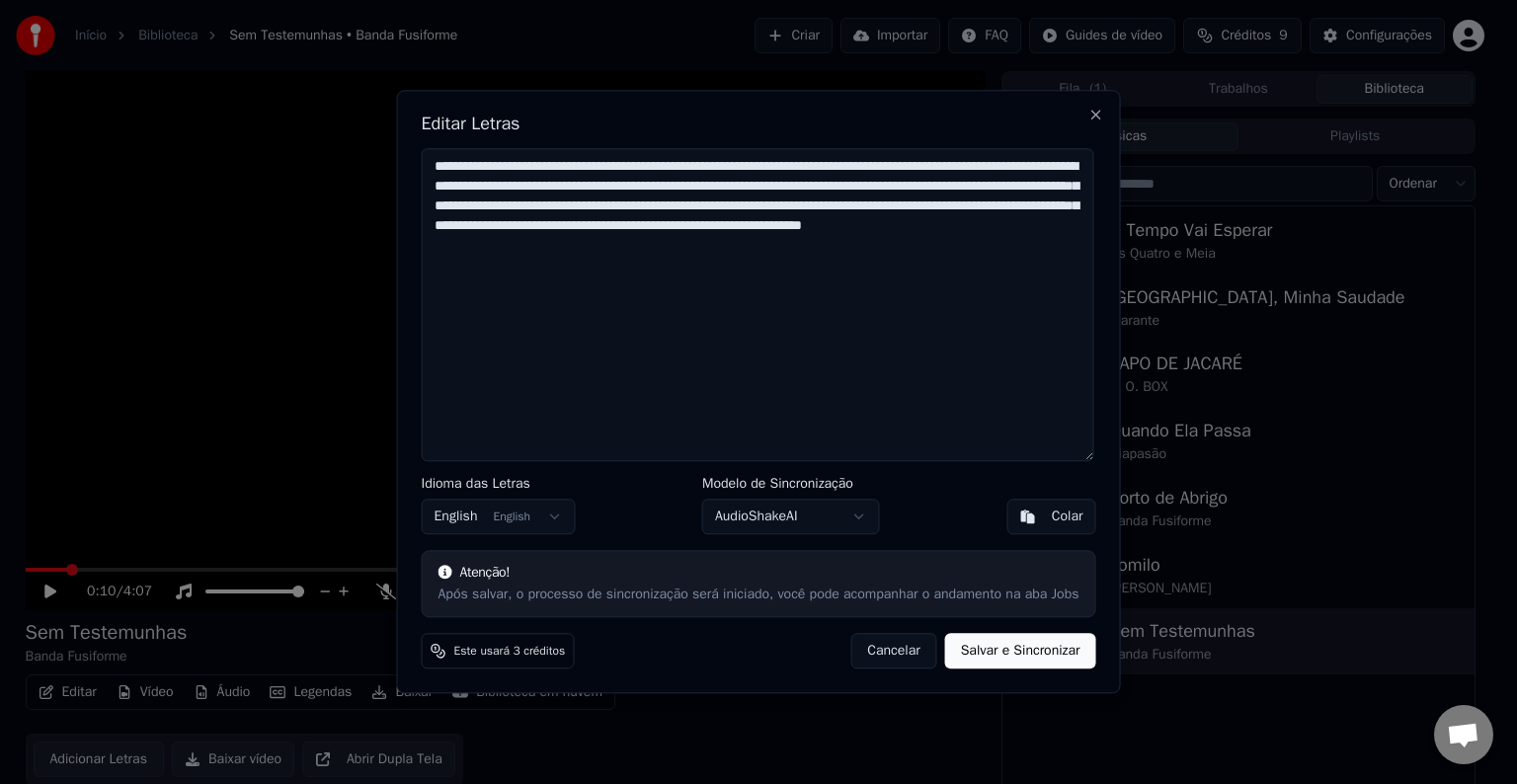 type on "**********" 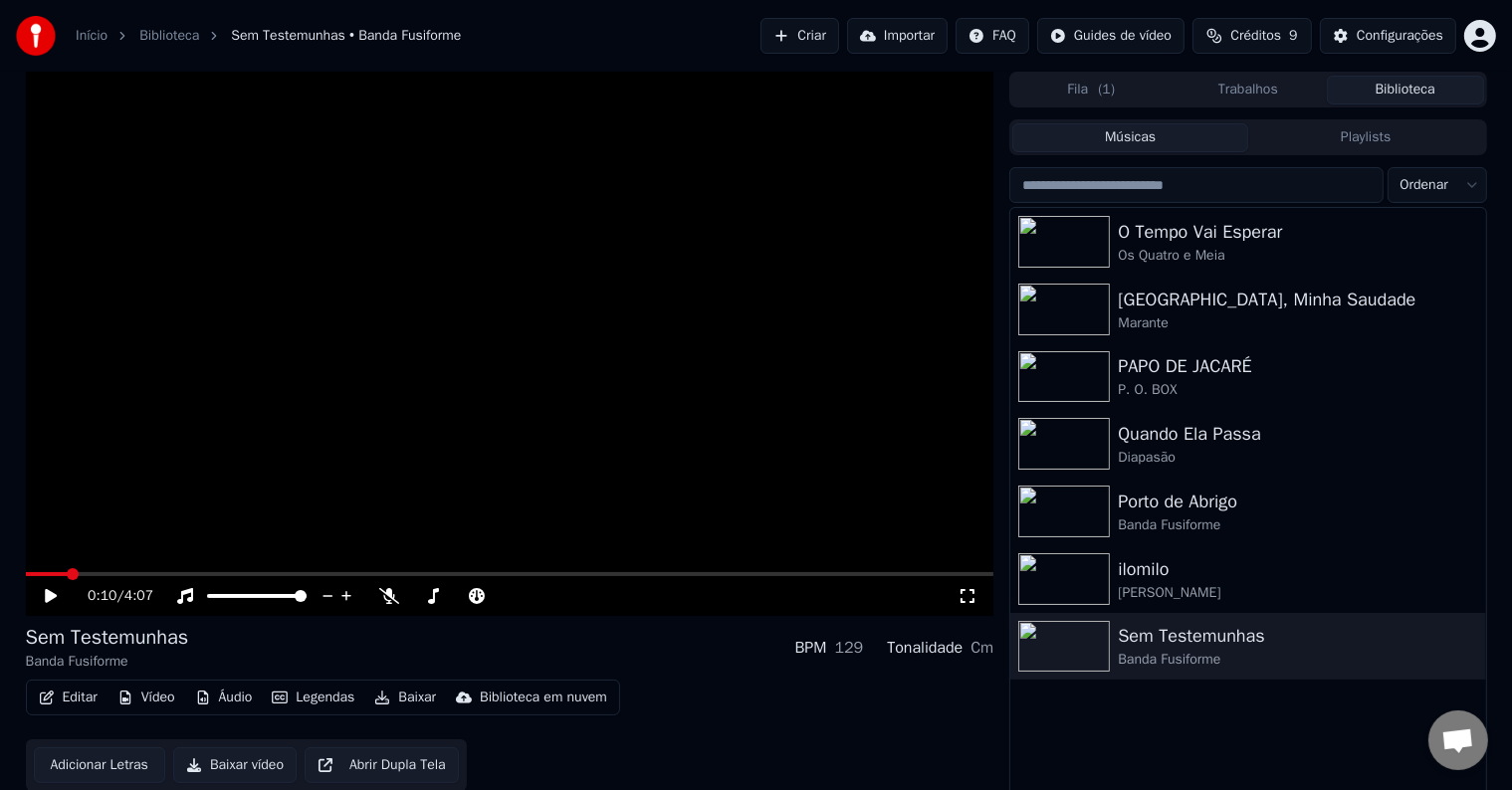 click on "Adicionar Letras" at bounding box center [100, 765] 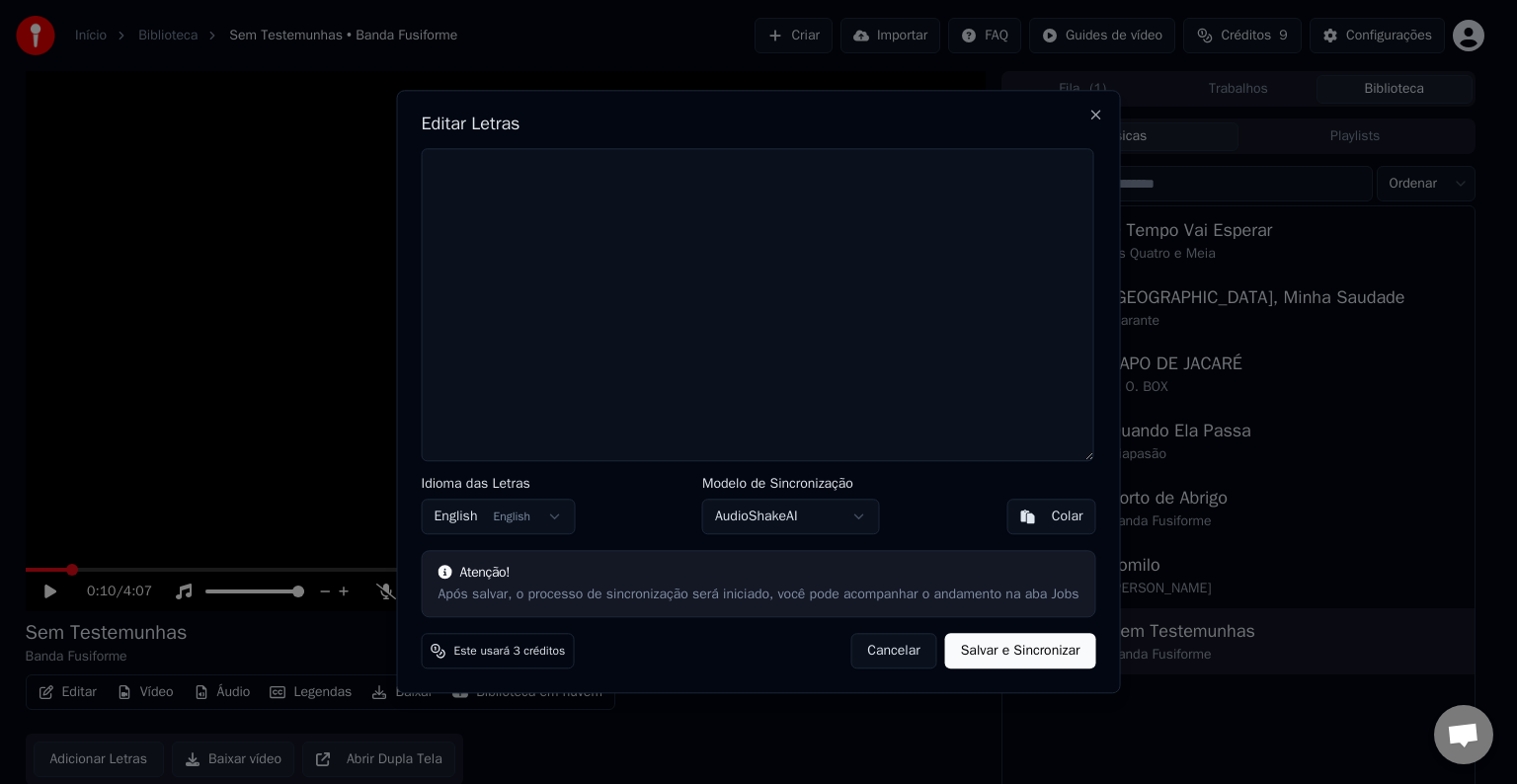 click at bounding box center [758, 304] 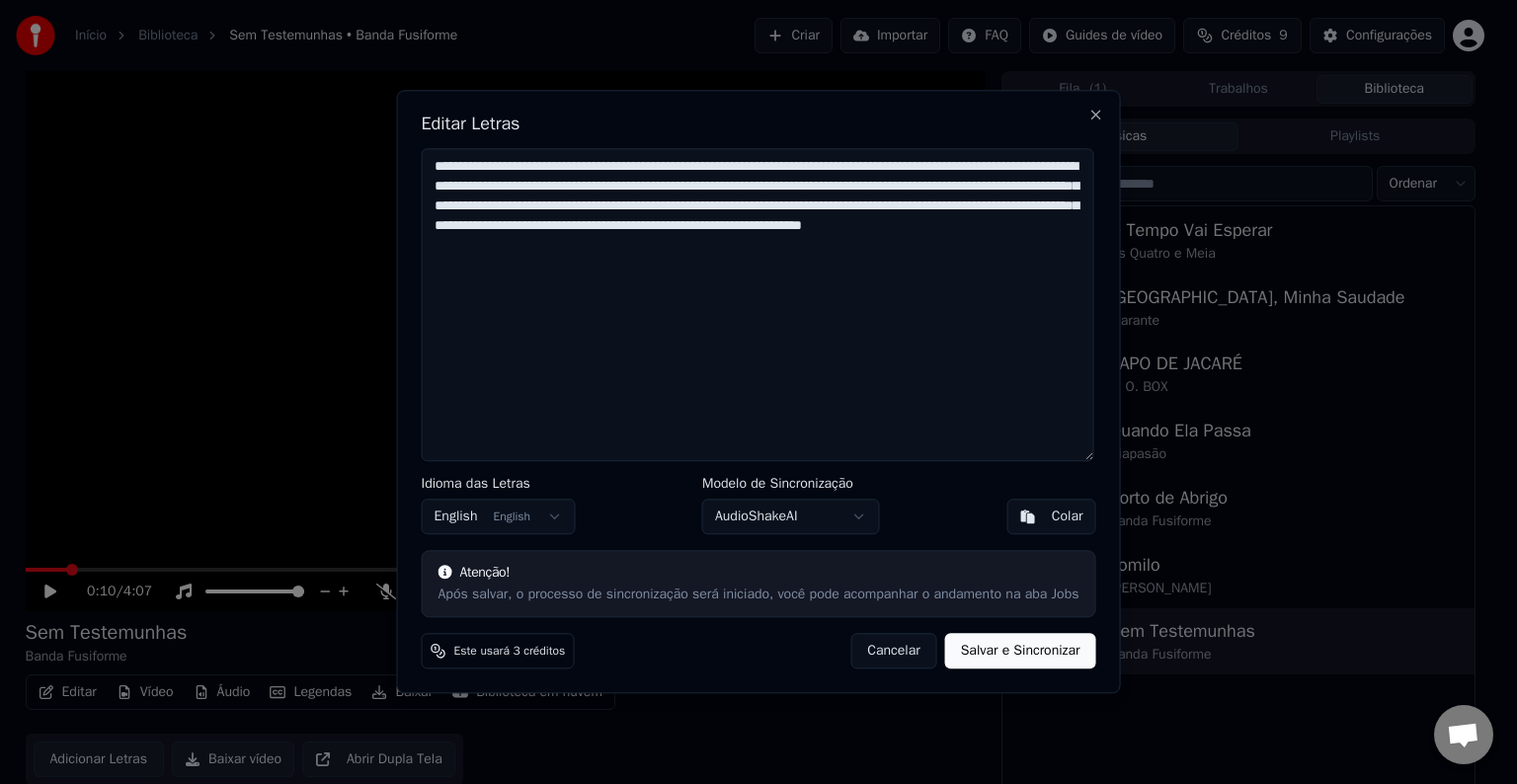 drag, startPoint x: 599, startPoint y: 163, endPoint x: 631, endPoint y: 165, distance: 32.06244 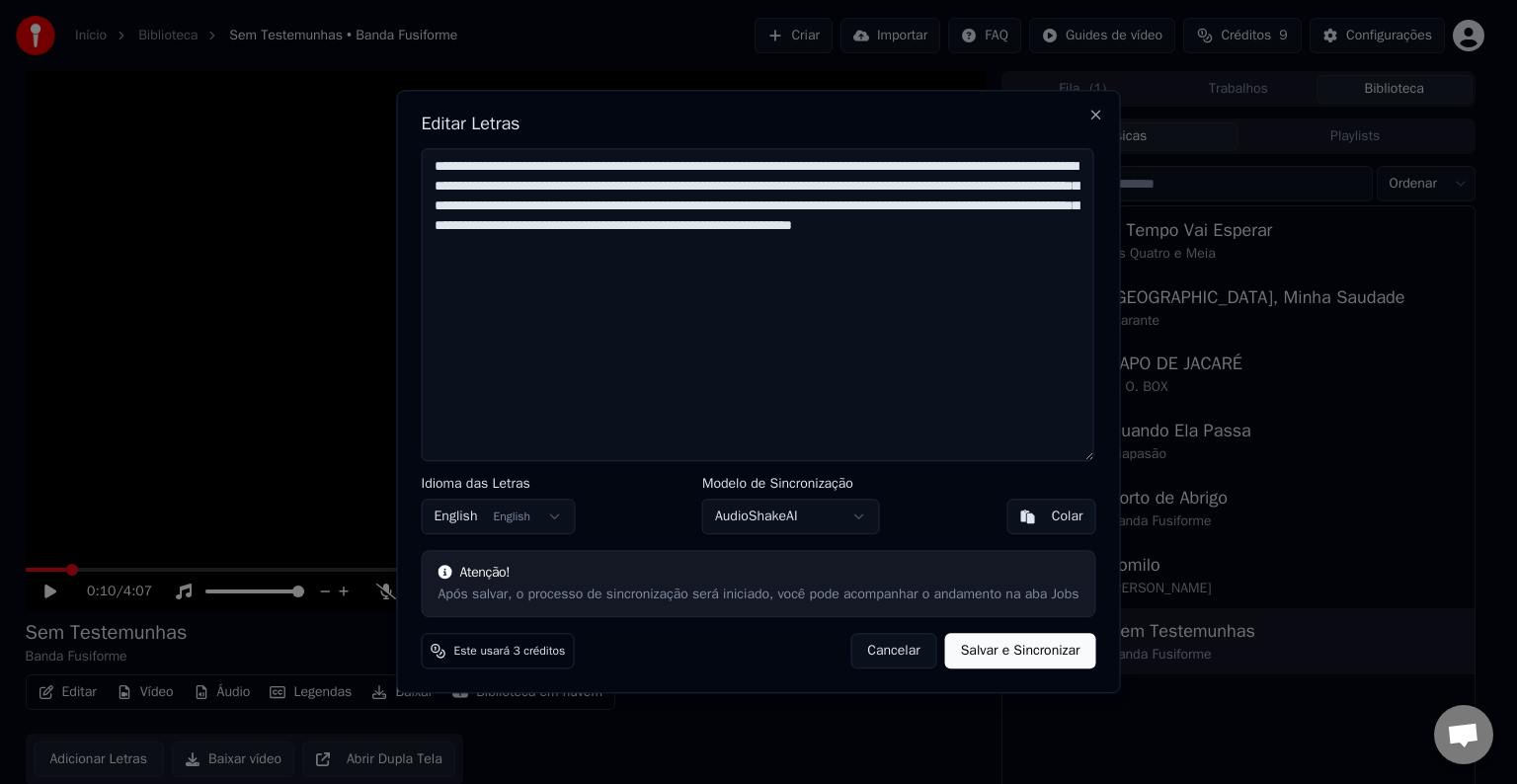 click on "**********" at bounding box center [758, 304] 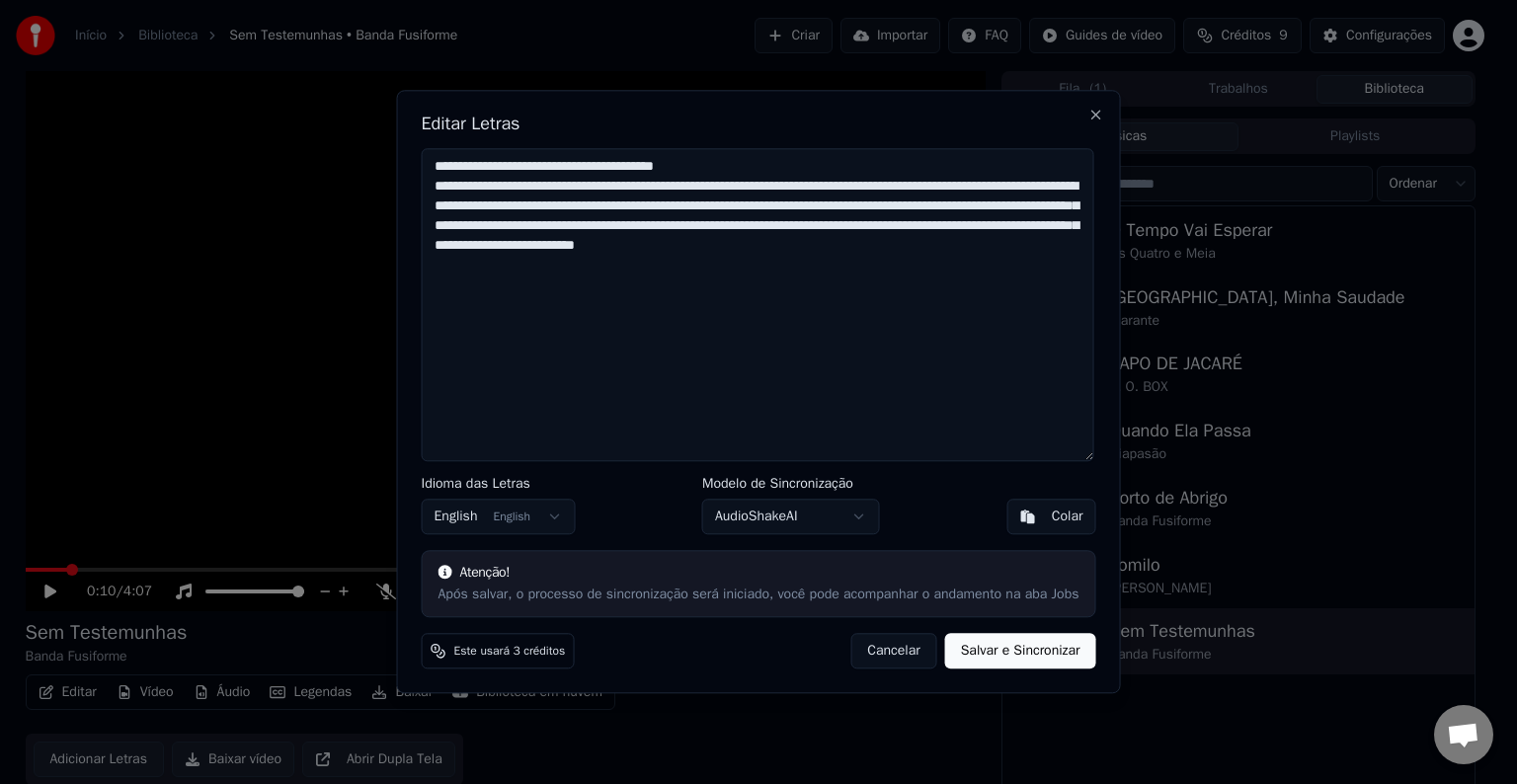 click on "**********" at bounding box center [758, 304] 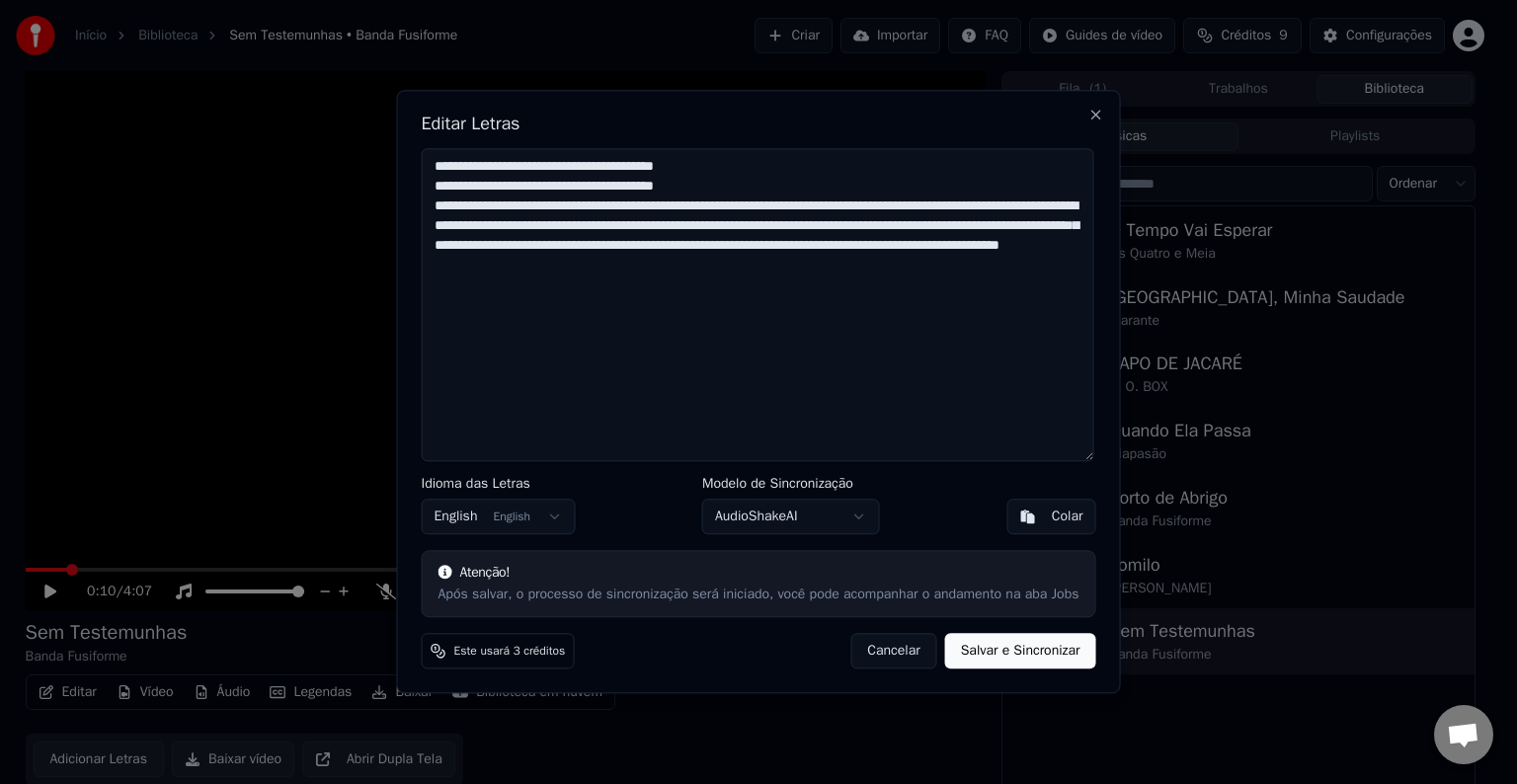 click on "**********" at bounding box center [758, 304] 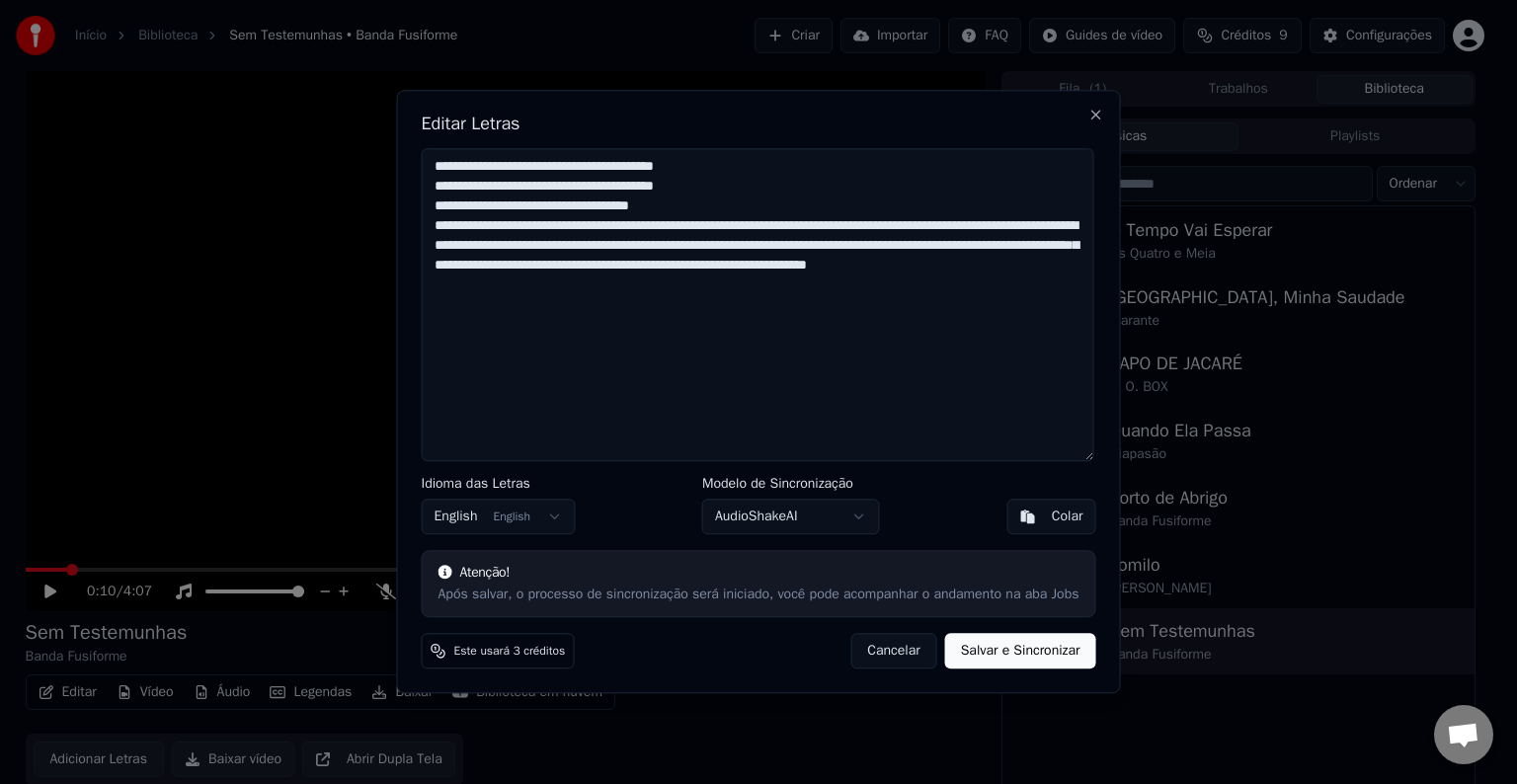 click on "**********" at bounding box center (758, 304) 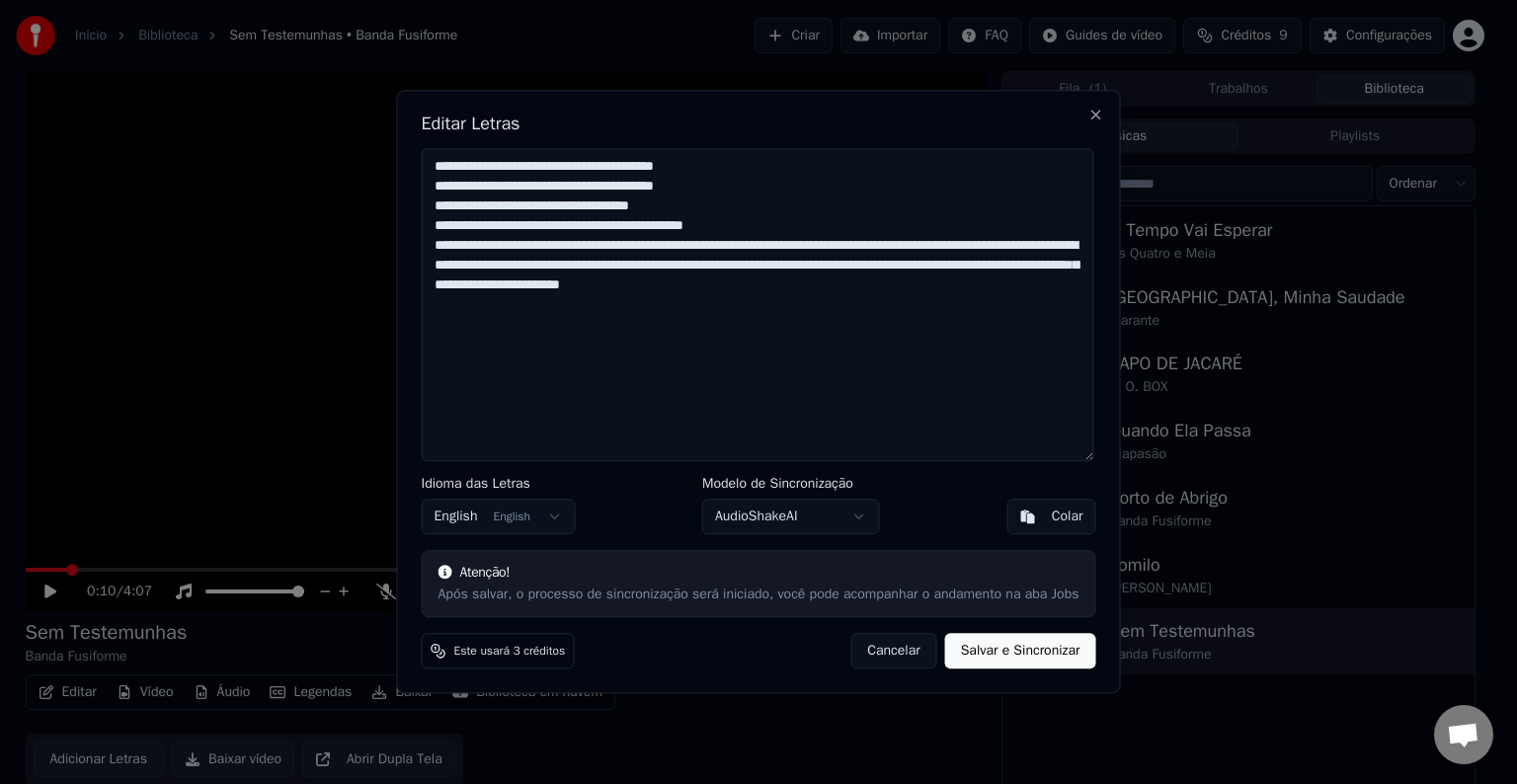 click on "**********" at bounding box center [758, 304] 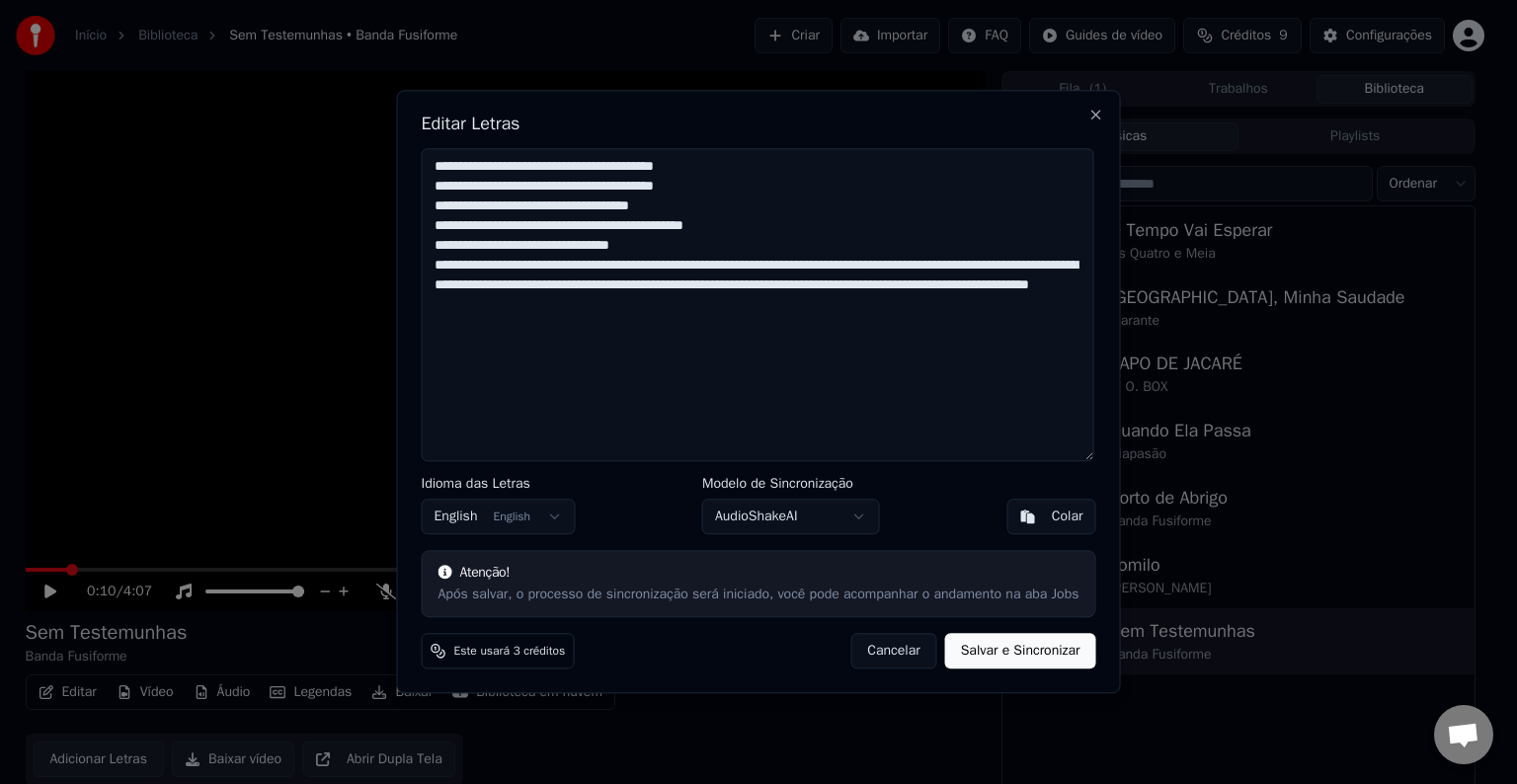 click on "**********" at bounding box center [758, 304] 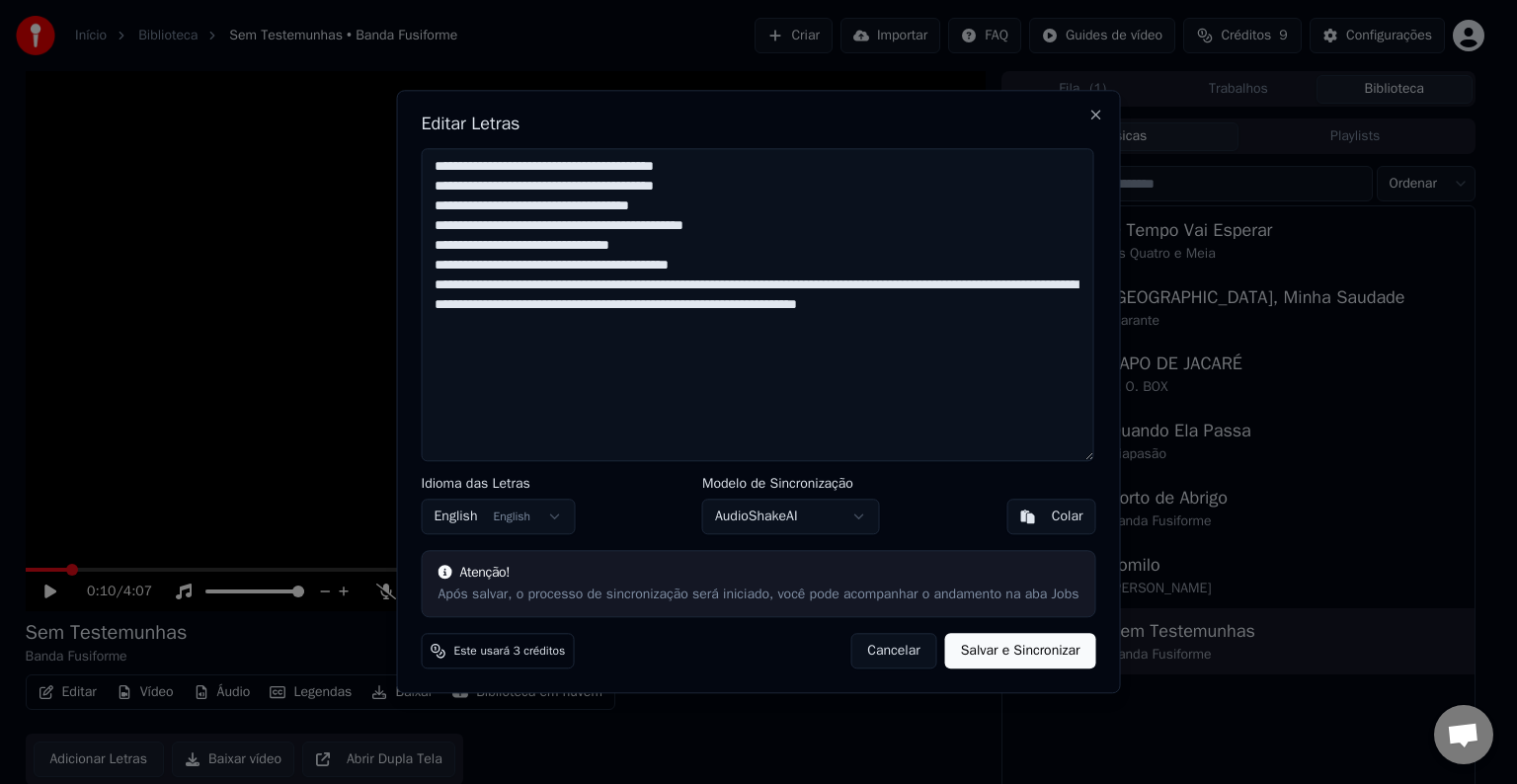 click on "**********" at bounding box center [758, 304] 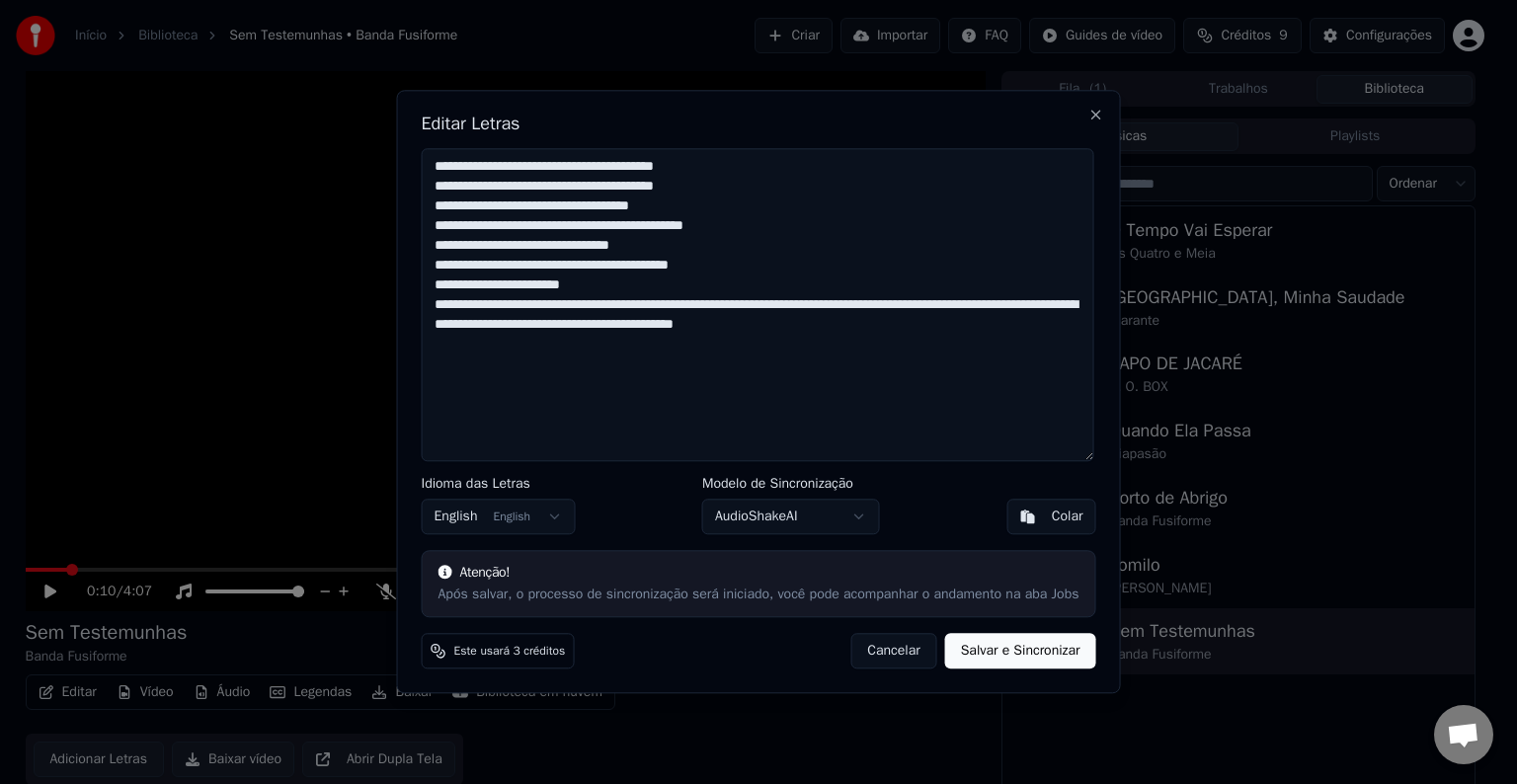 click on "**********" at bounding box center [758, 304] 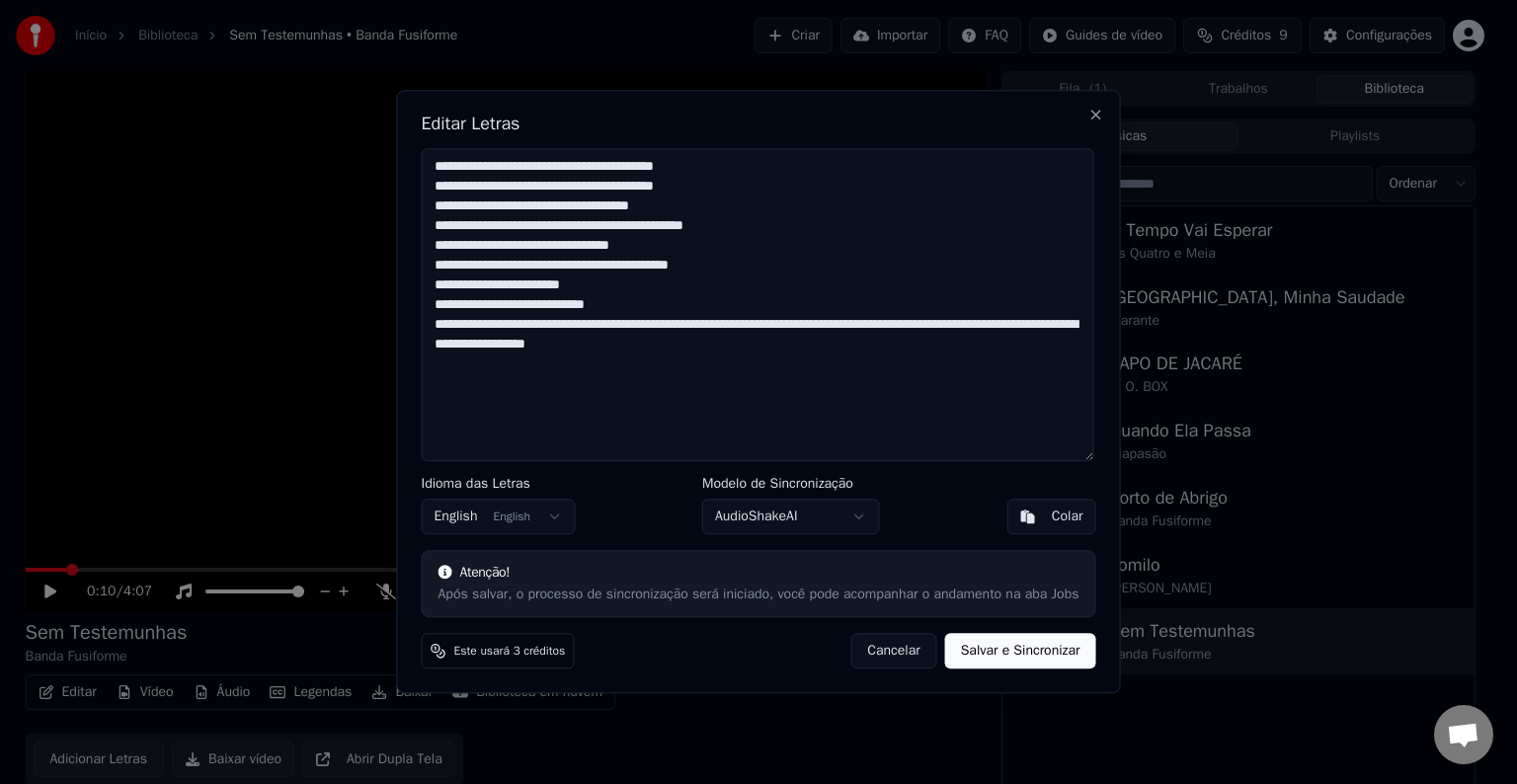 drag, startPoint x: 549, startPoint y: 324, endPoint x: 527, endPoint y: 329, distance: 22.561028 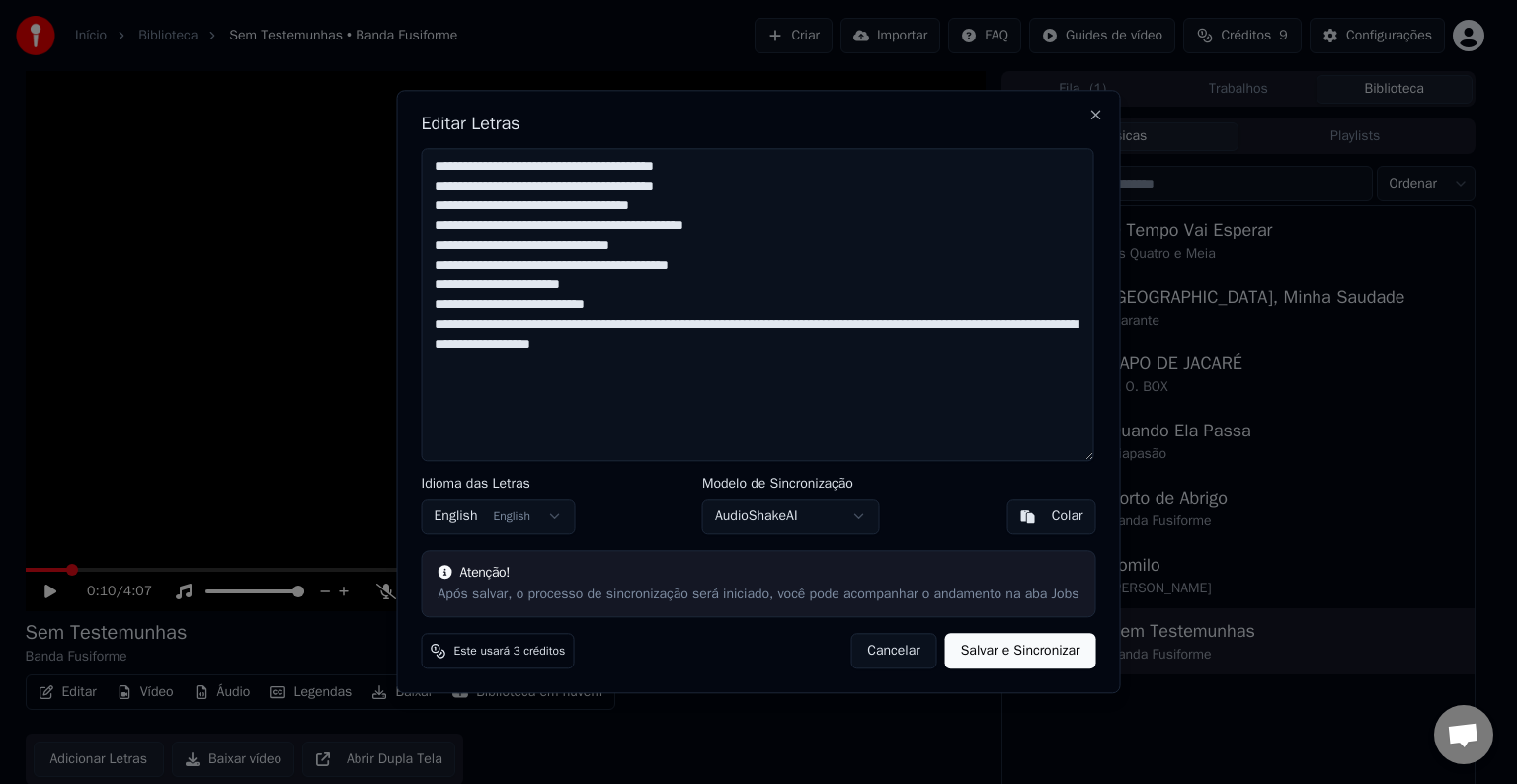 drag, startPoint x: 698, startPoint y: 326, endPoint x: 672, endPoint y: 325, distance: 26.019224 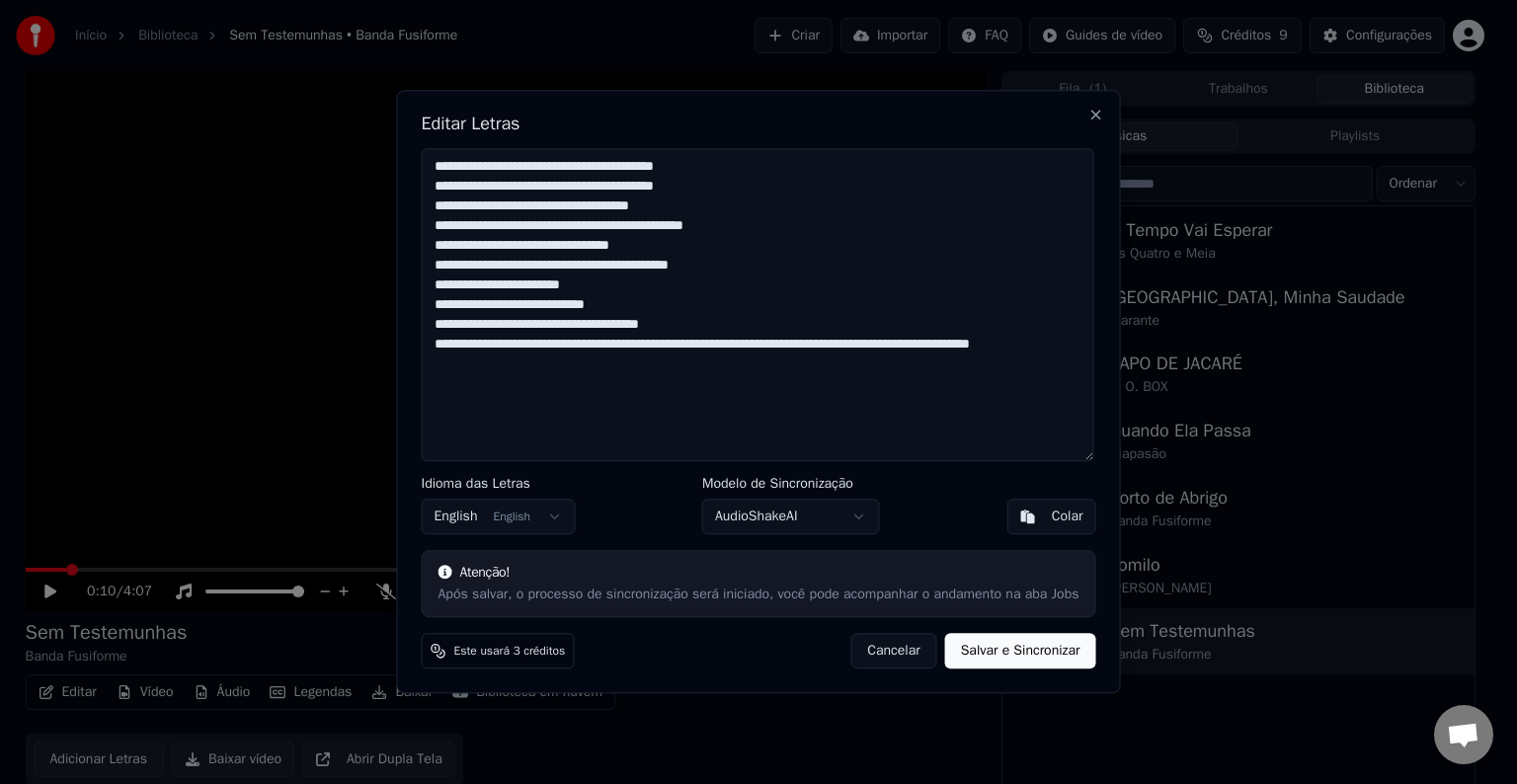 click on "**********" at bounding box center (758, 304) 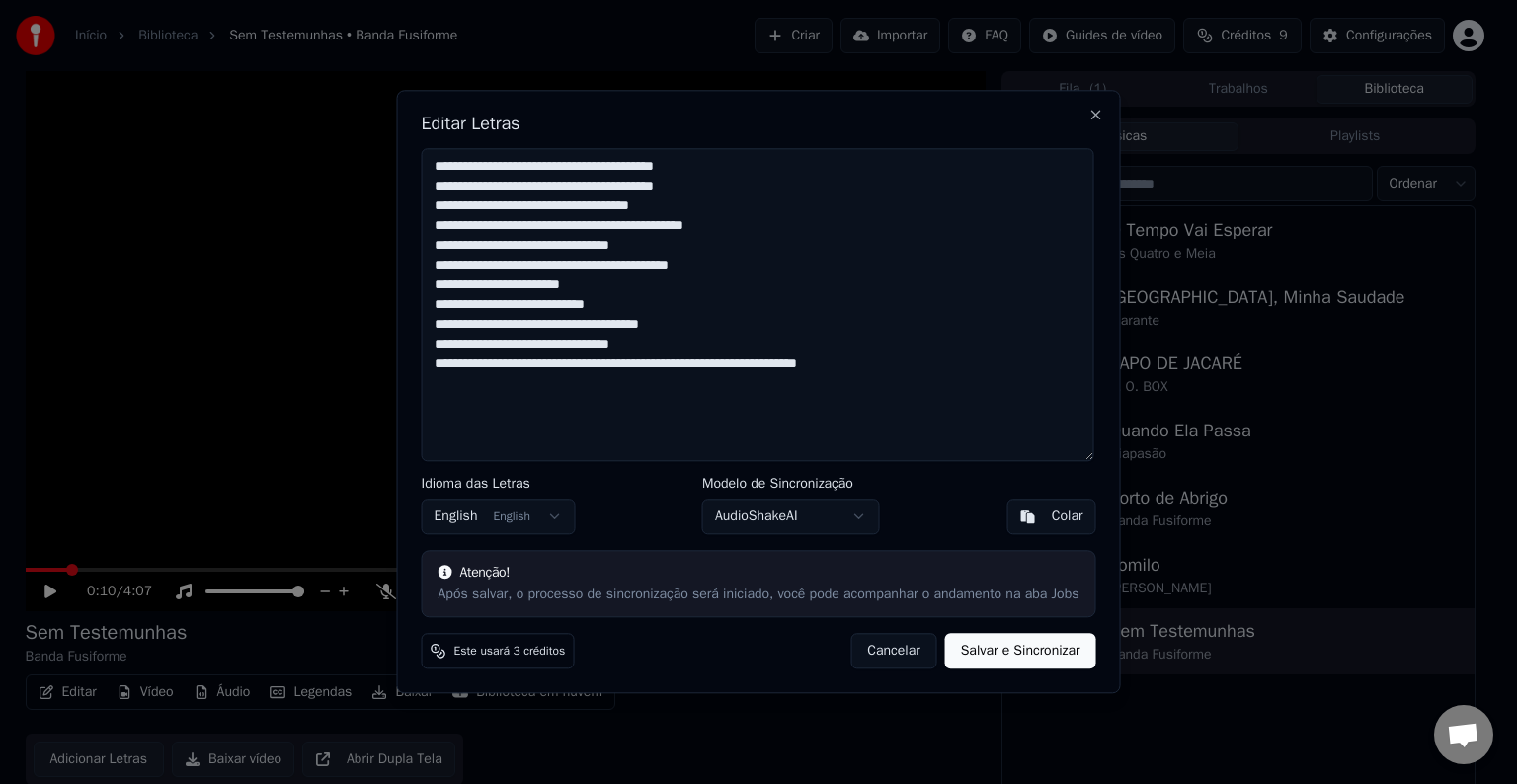 click on "**********" at bounding box center (758, 304) 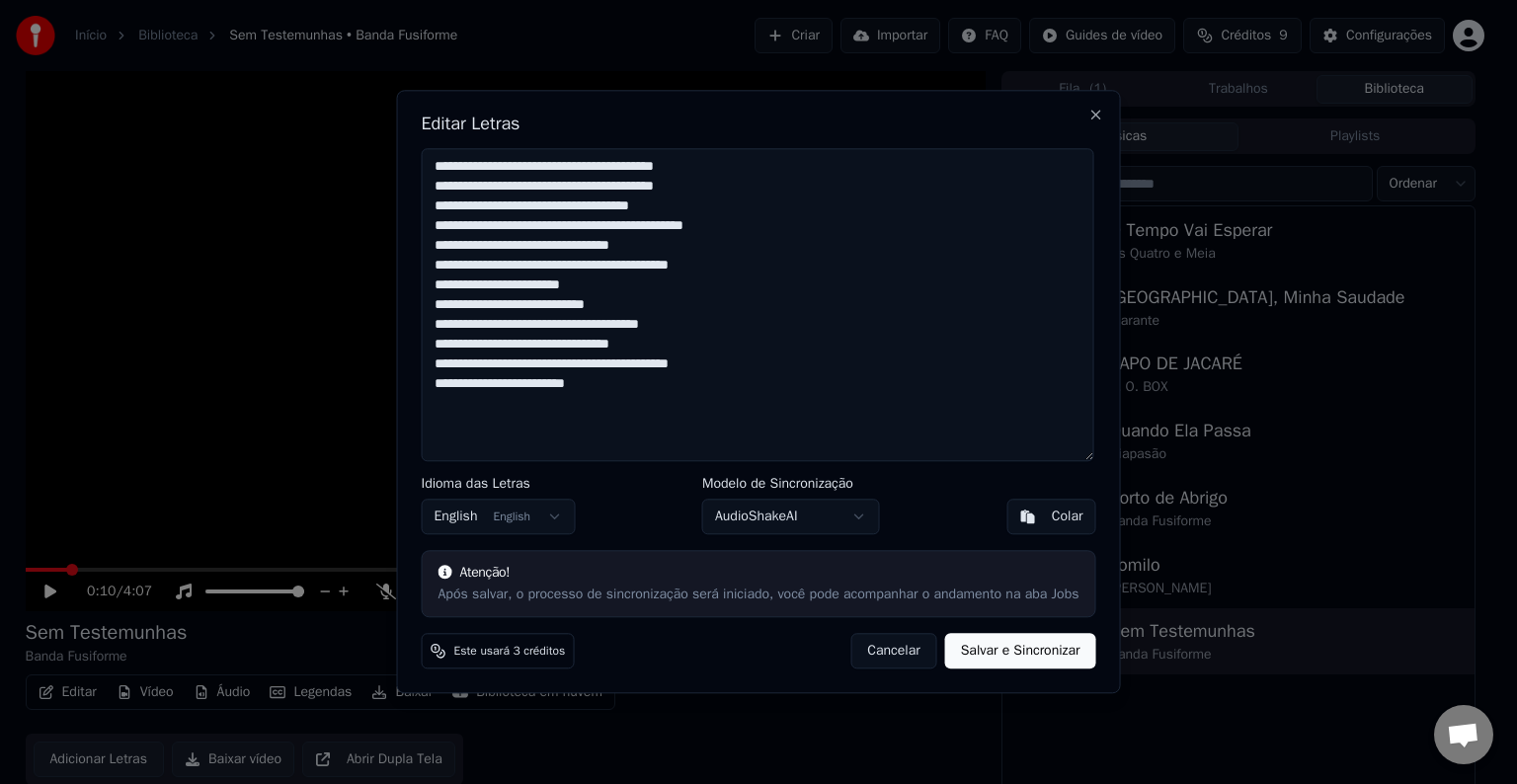drag, startPoint x: 434, startPoint y: 304, endPoint x: 731, endPoint y: 322, distance: 297.54495 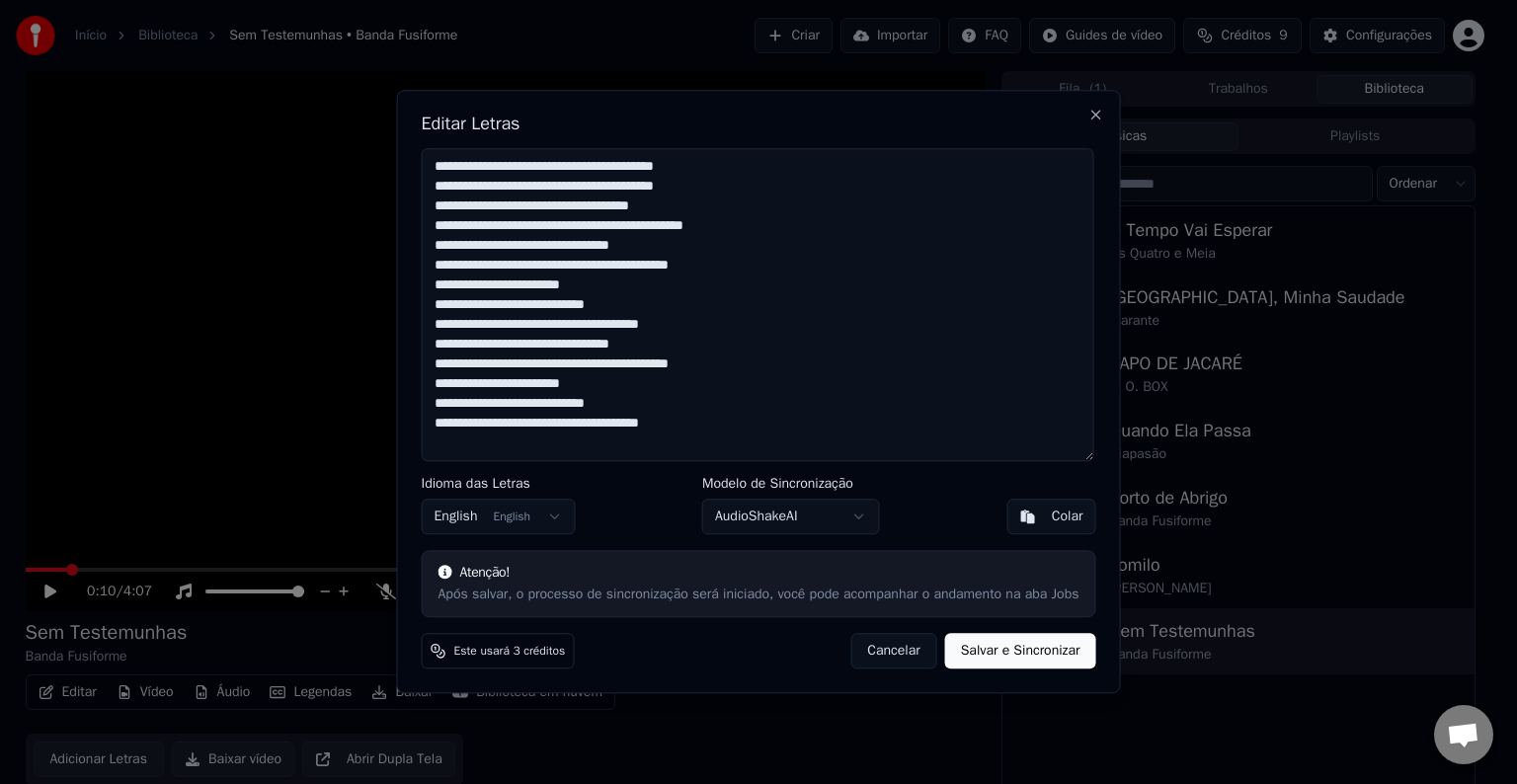 click on "**********" at bounding box center (758, 304) 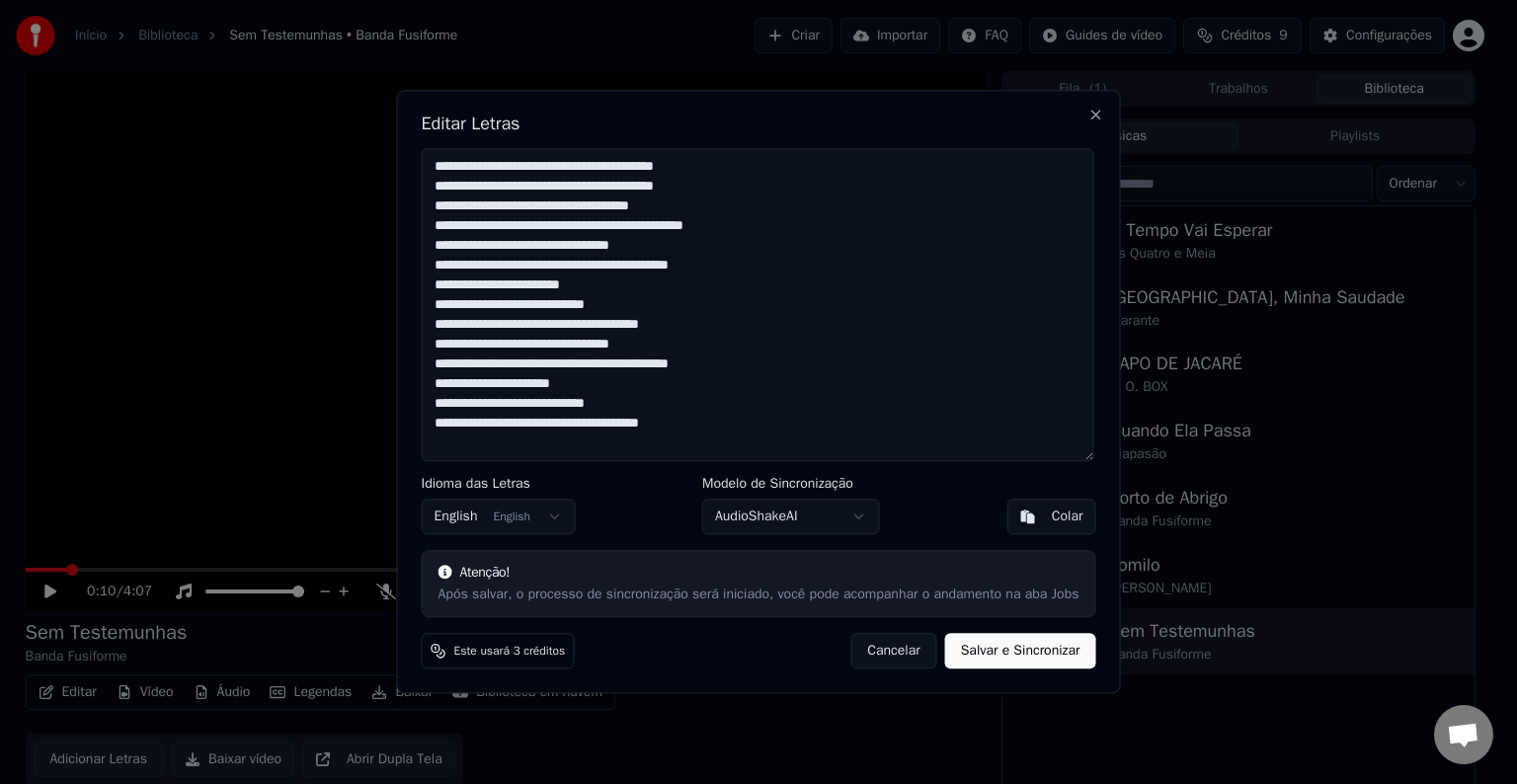 drag, startPoint x: 436, startPoint y: 186, endPoint x: 732, endPoint y: 188, distance: 296.00676 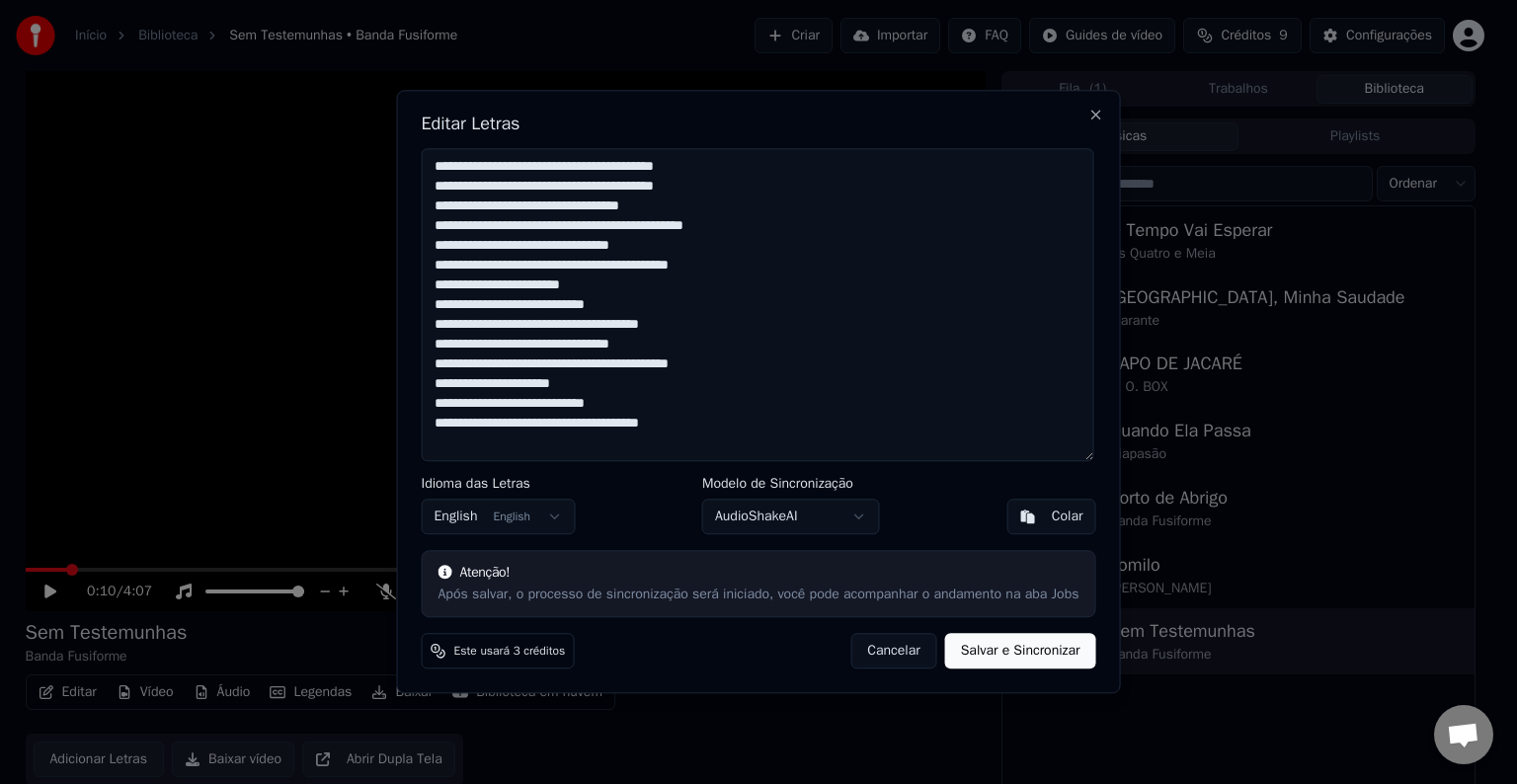 drag, startPoint x: 561, startPoint y: 222, endPoint x: 733, endPoint y: 225, distance: 172.02616 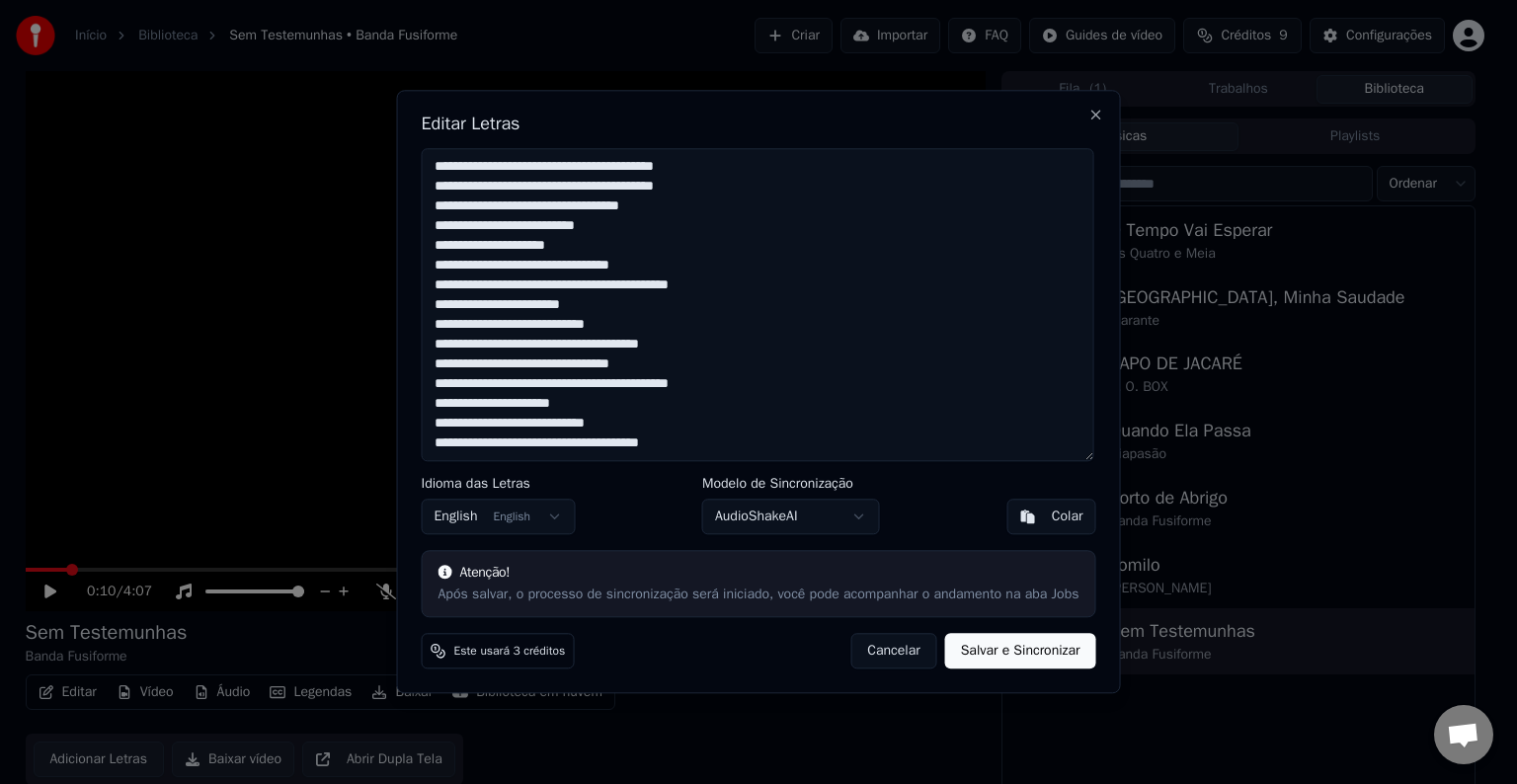 click on "**********" at bounding box center (758, 304) 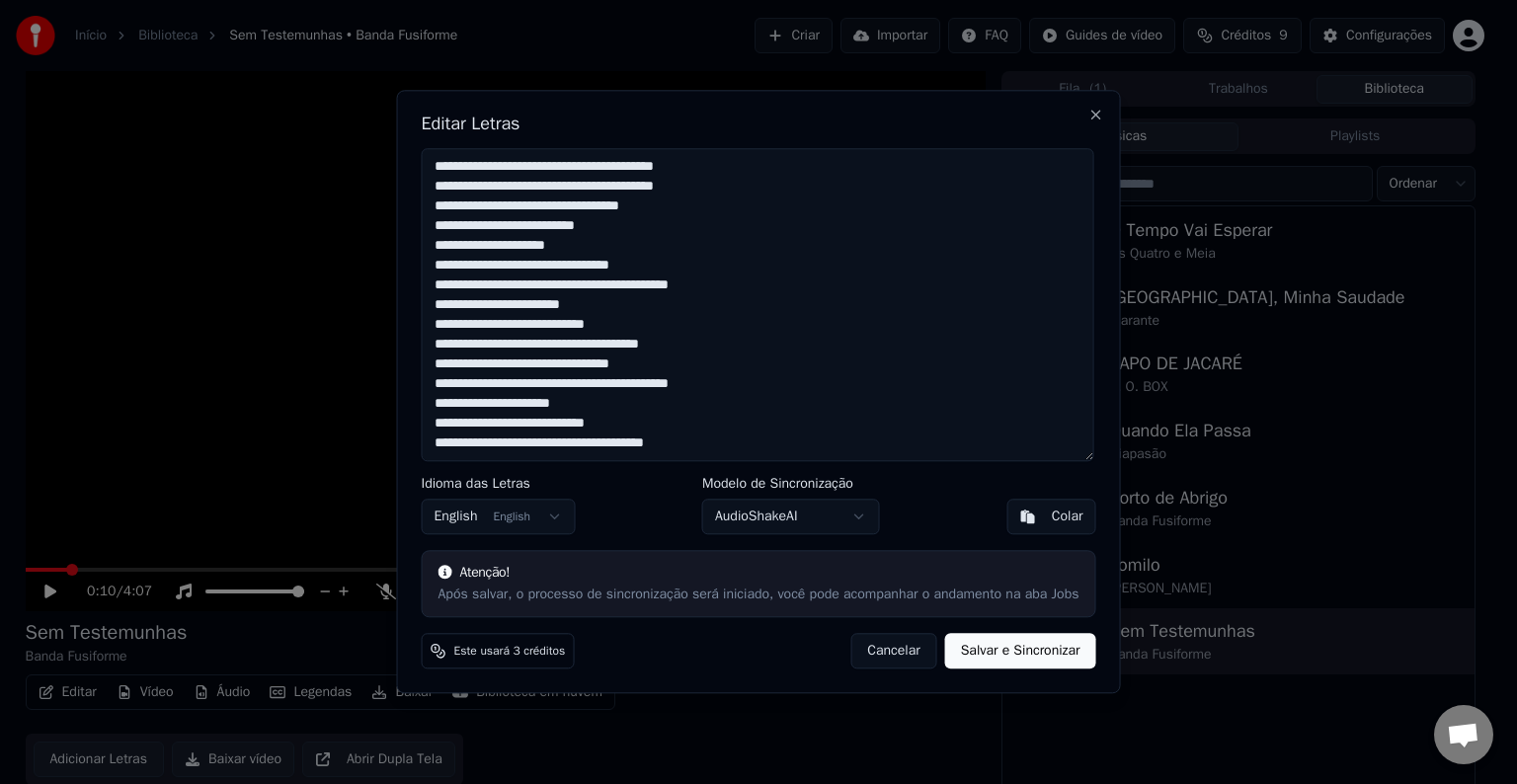 scroll, scrollTop: 10, scrollLeft: 0, axis: vertical 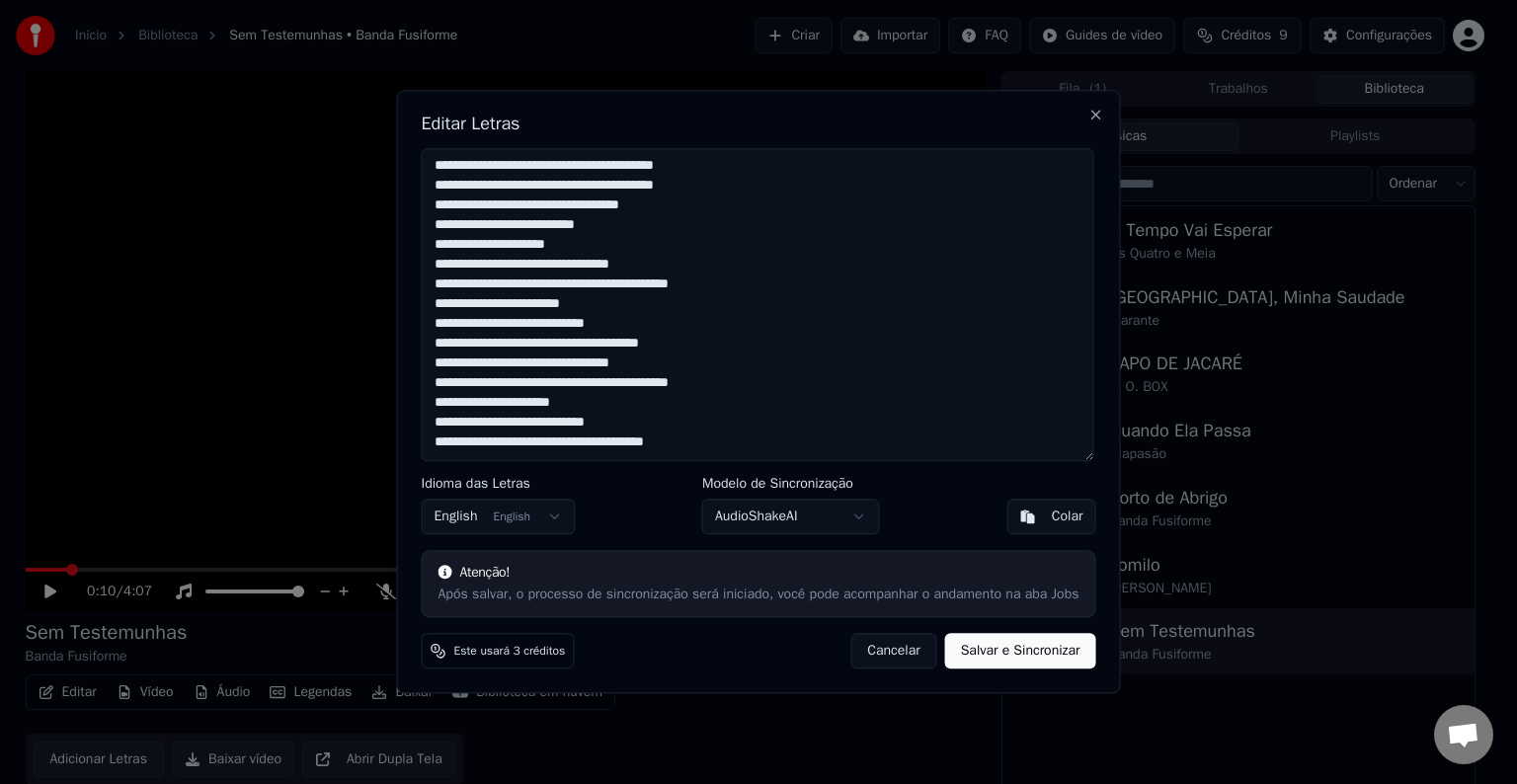 paste on "**********" 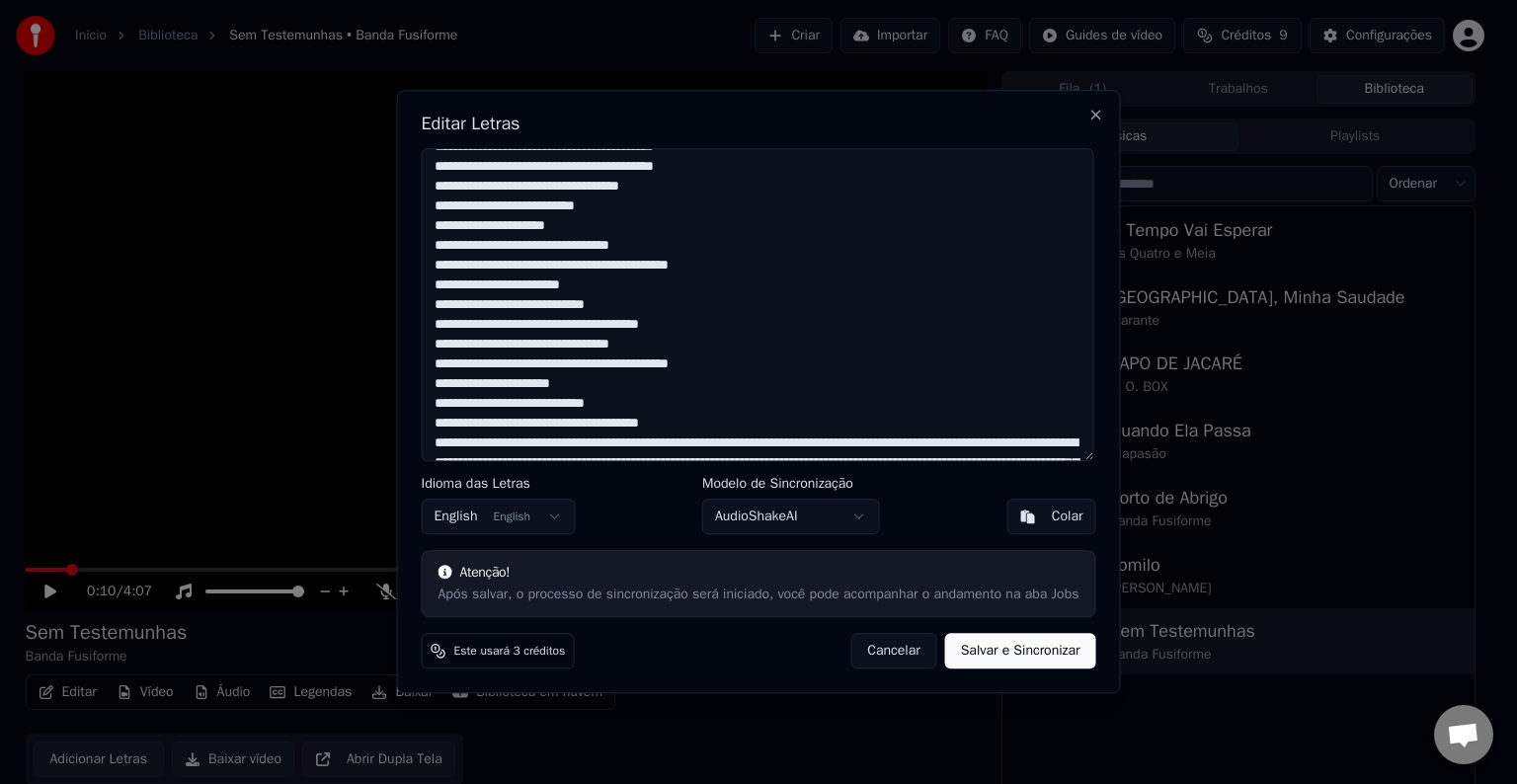 scroll, scrollTop: 69, scrollLeft: 0, axis: vertical 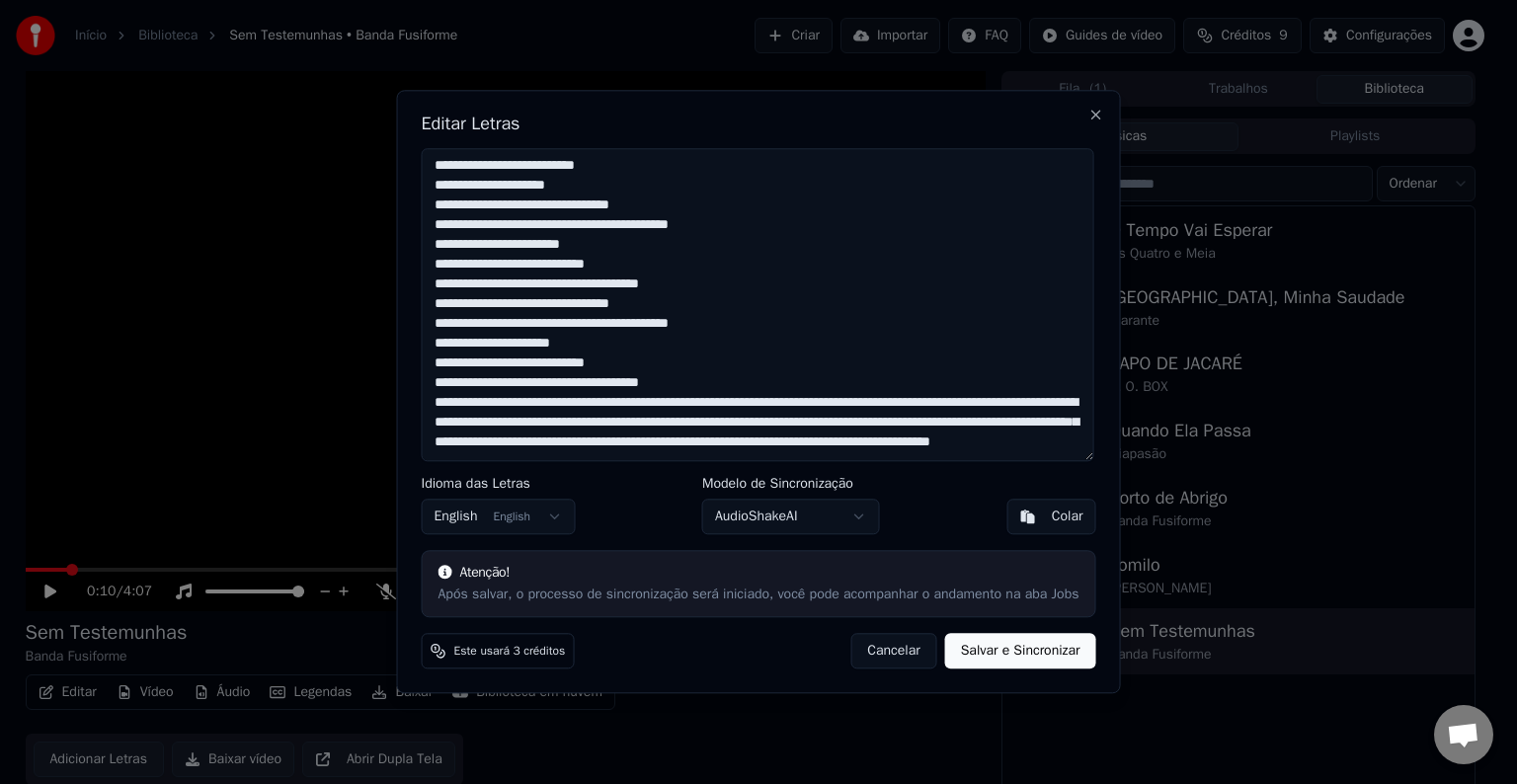 drag, startPoint x: 481, startPoint y: 391, endPoint x: 446, endPoint y: 391, distance: 35 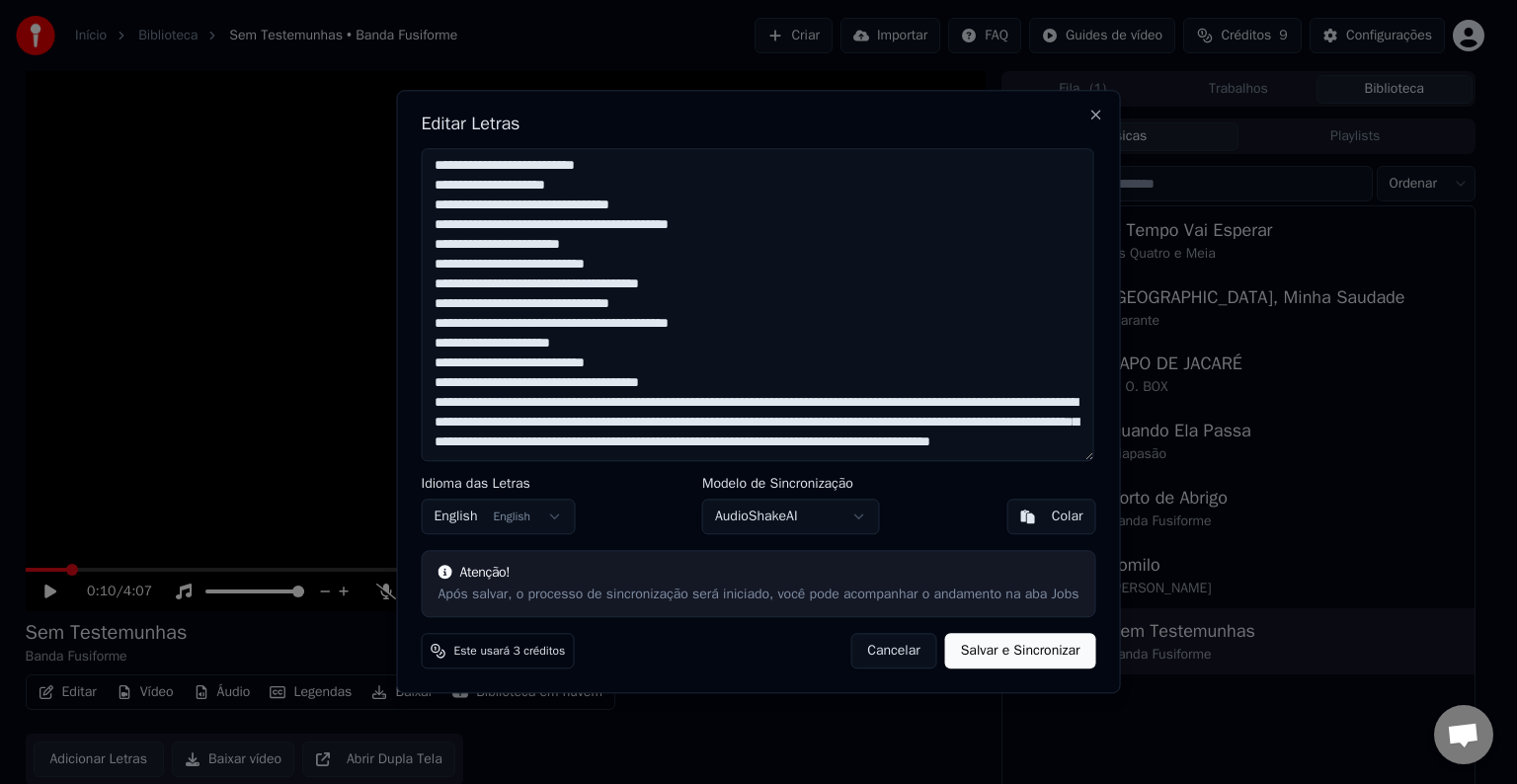 click on "**********" at bounding box center (758, 304) 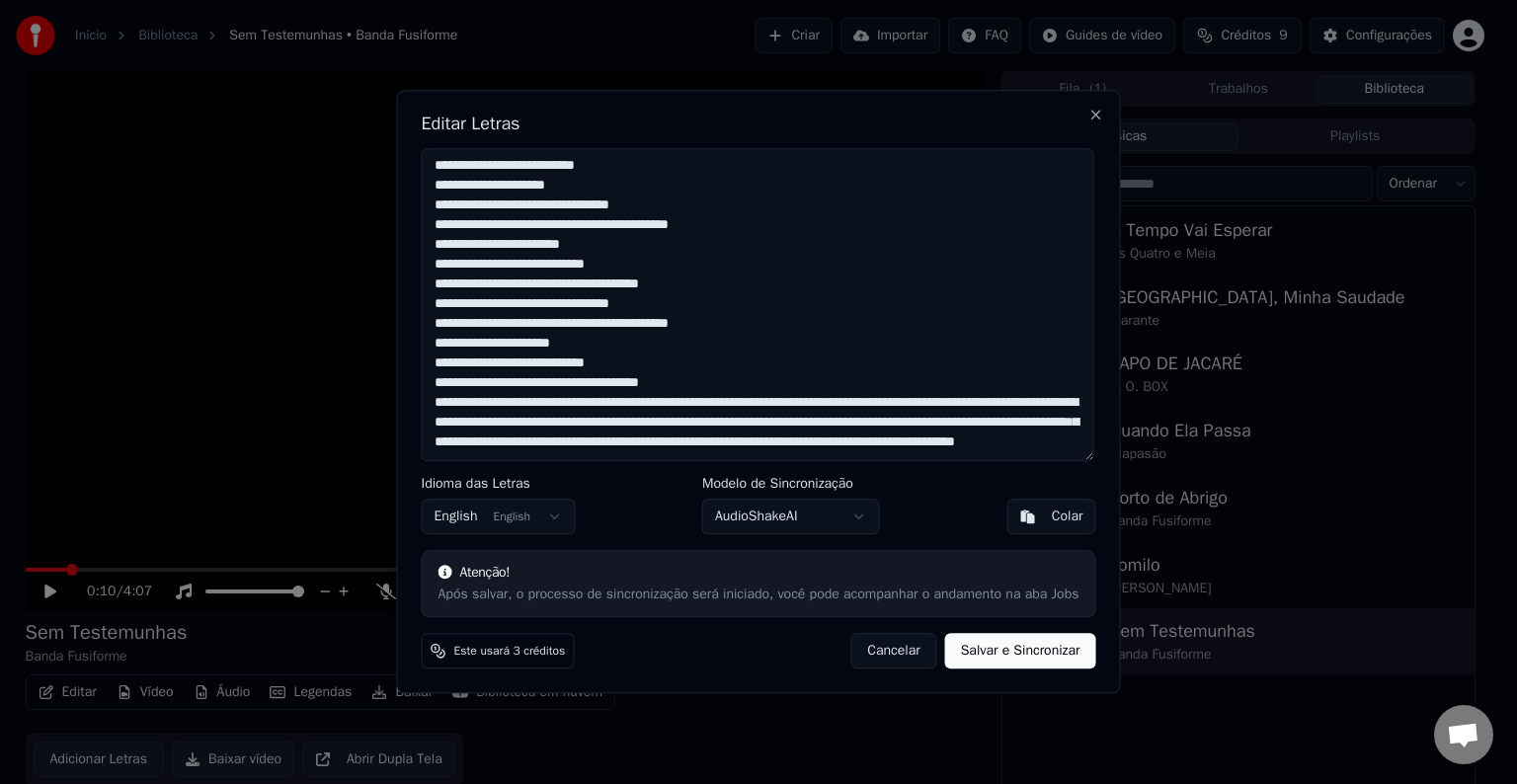 click on "**********" at bounding box center [758, 304] 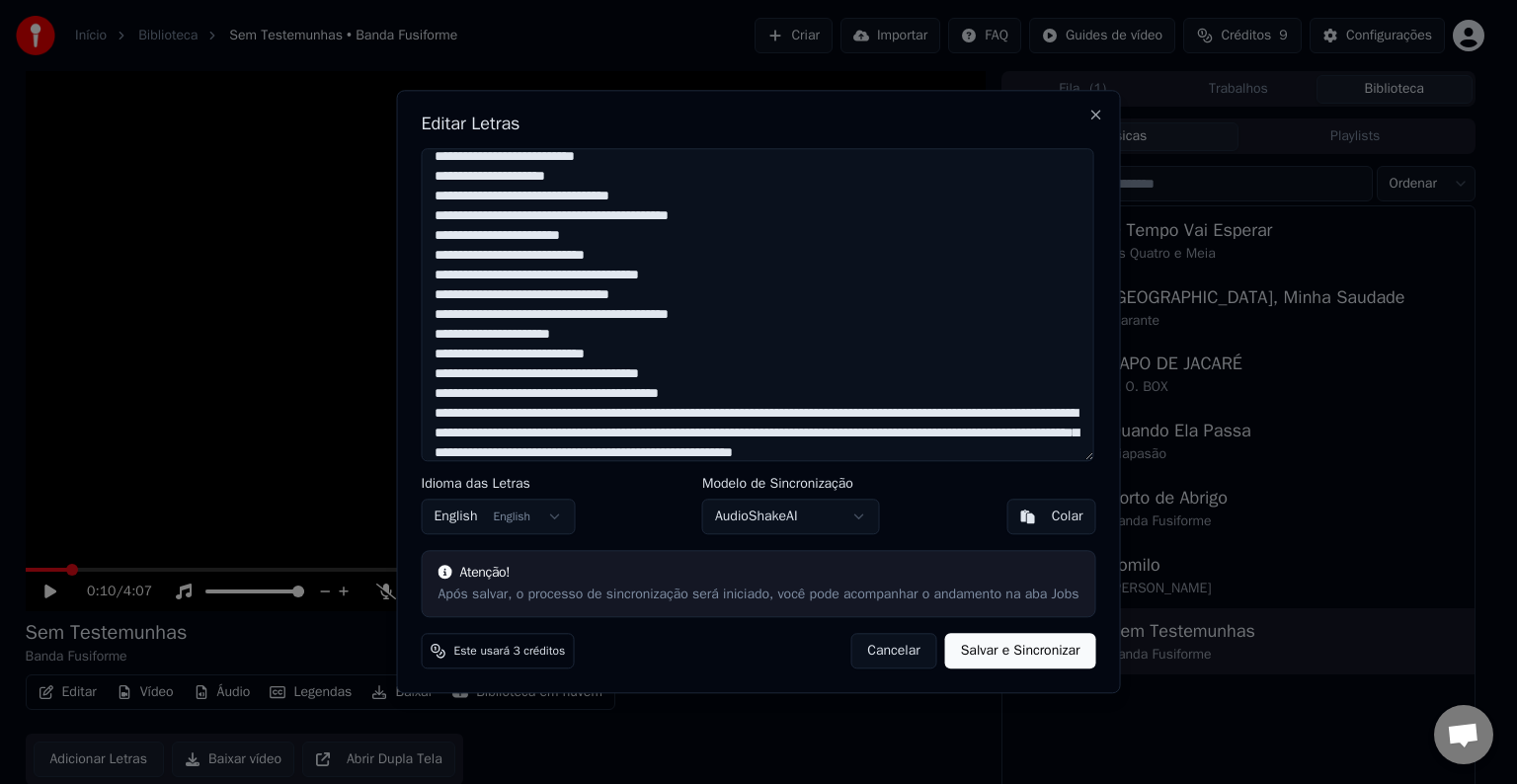drag, startPoint x: 621, startPoint y: 410, endPoint x: 593, endPoint y: 412, distance: 28.071338 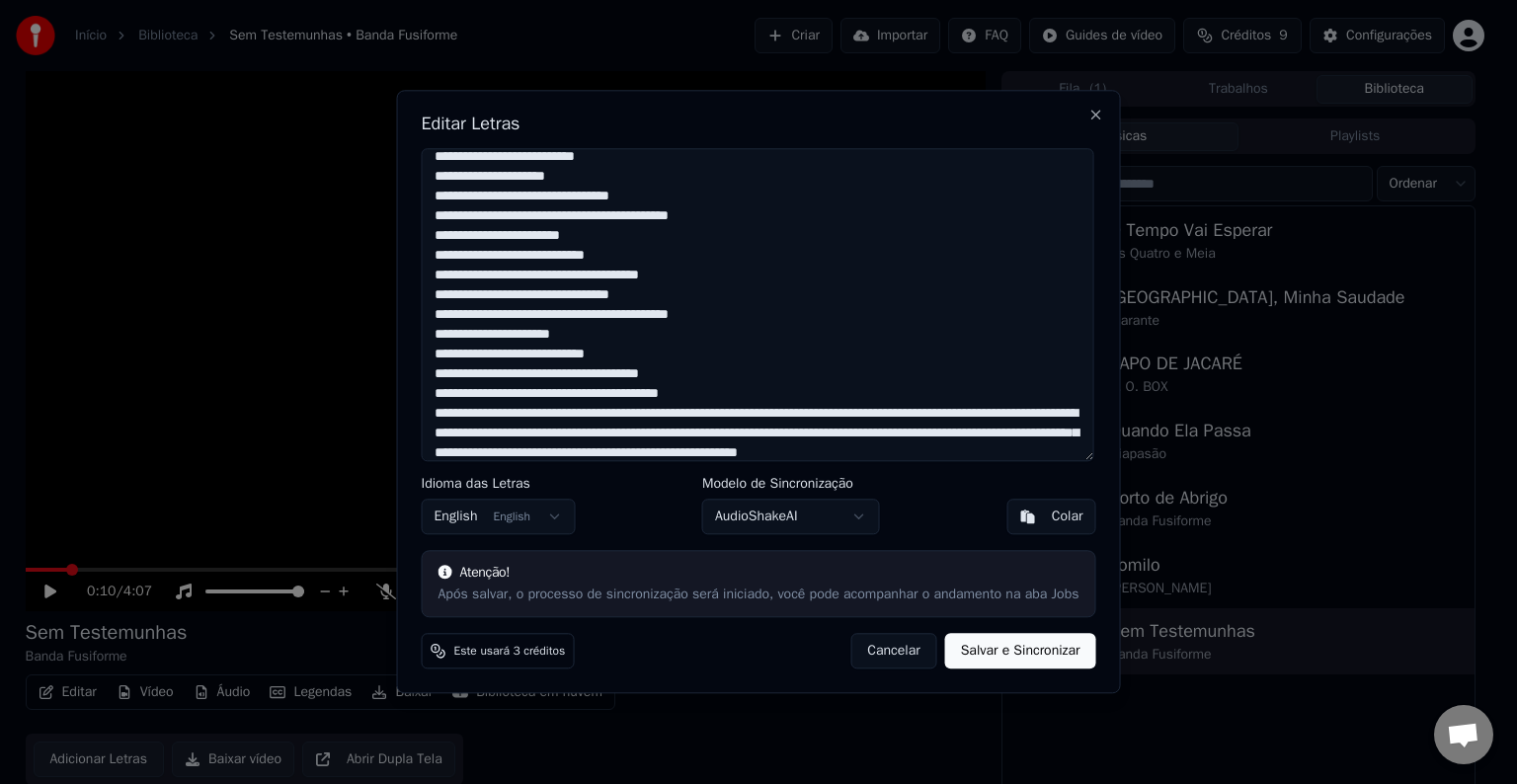 click on "**********" at bounding box center (758, 304) 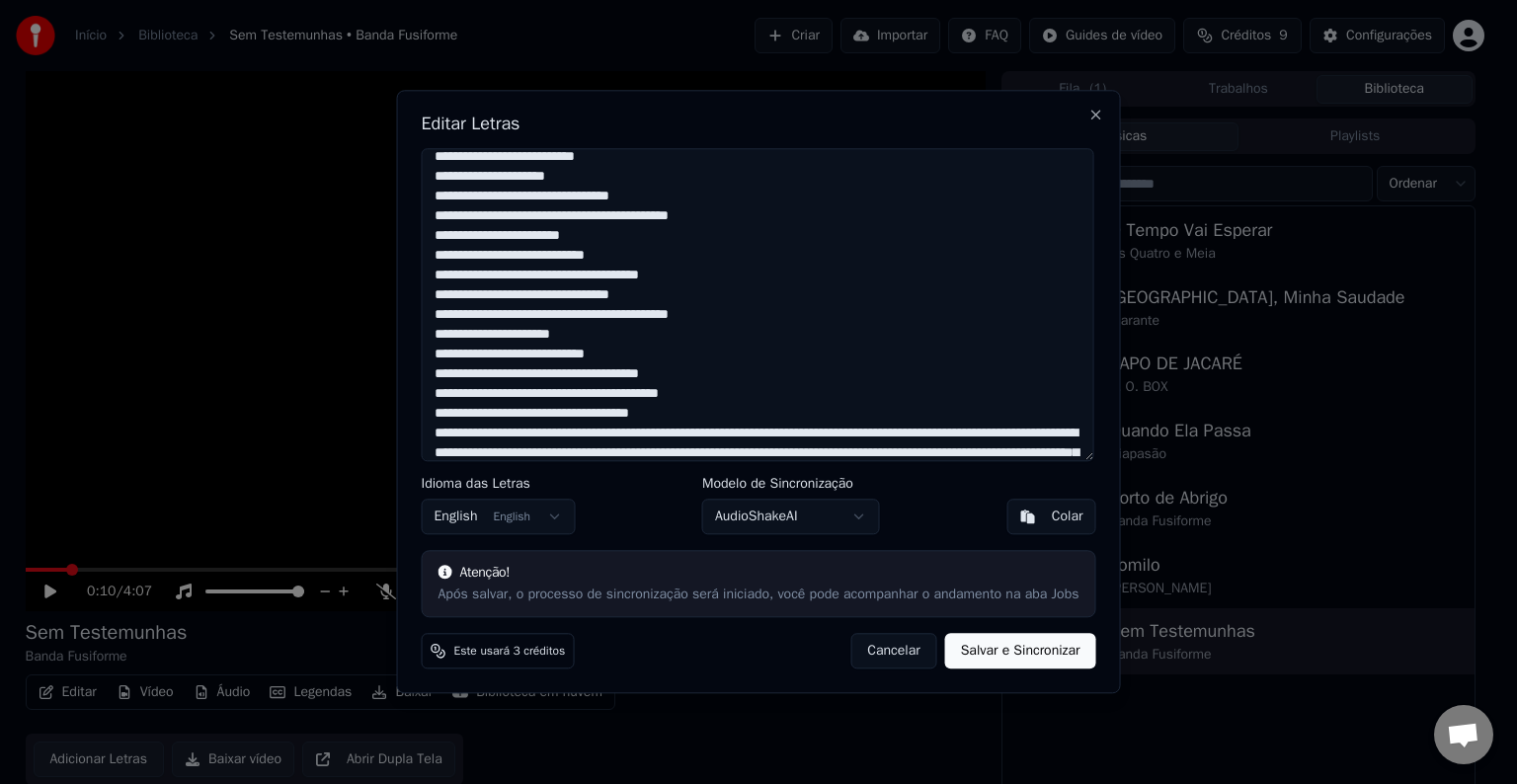click on "**********" at bounding box center (758, 304) 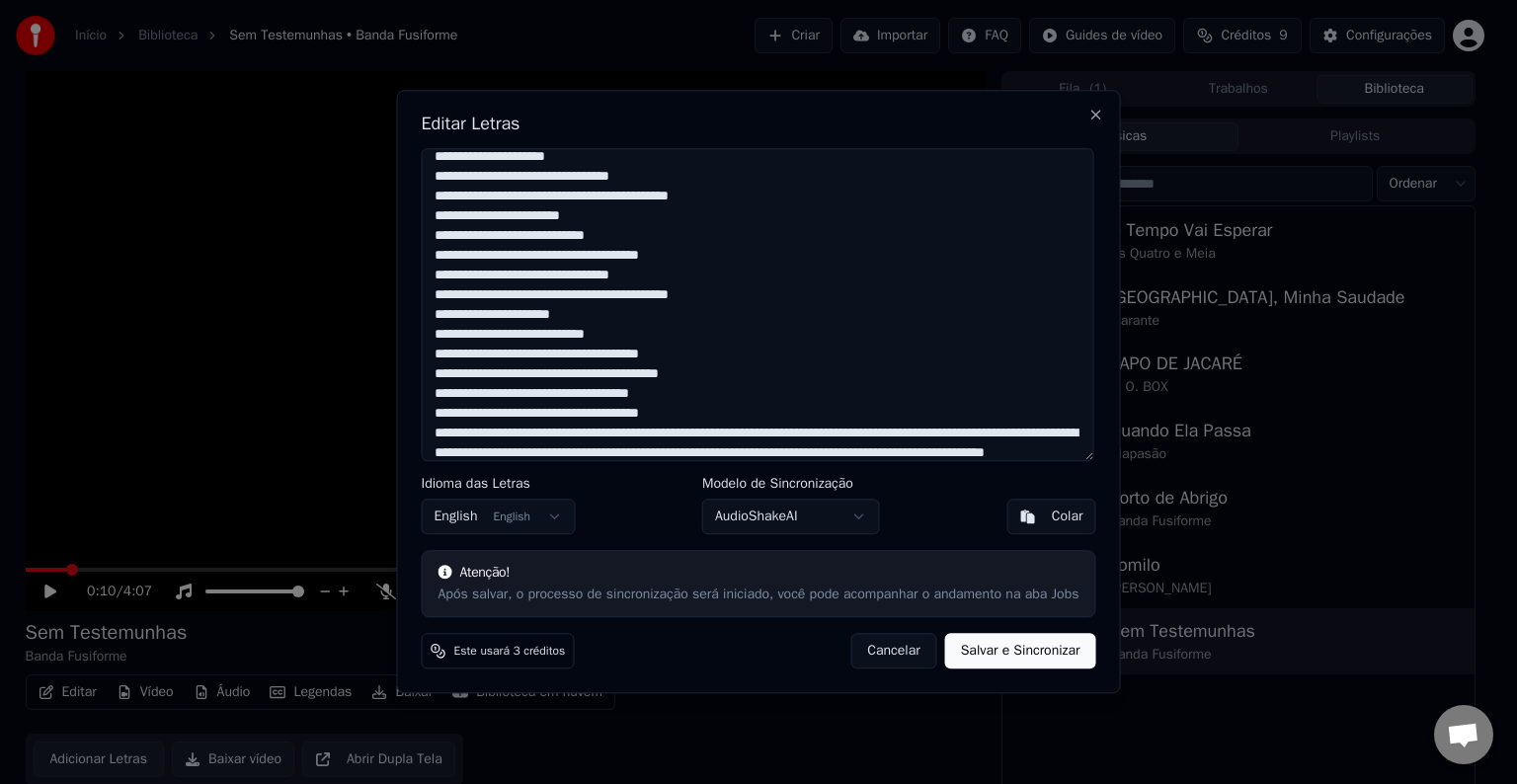 scroll, scrollTop: 118, scrollLeft: 0, axis: vertical 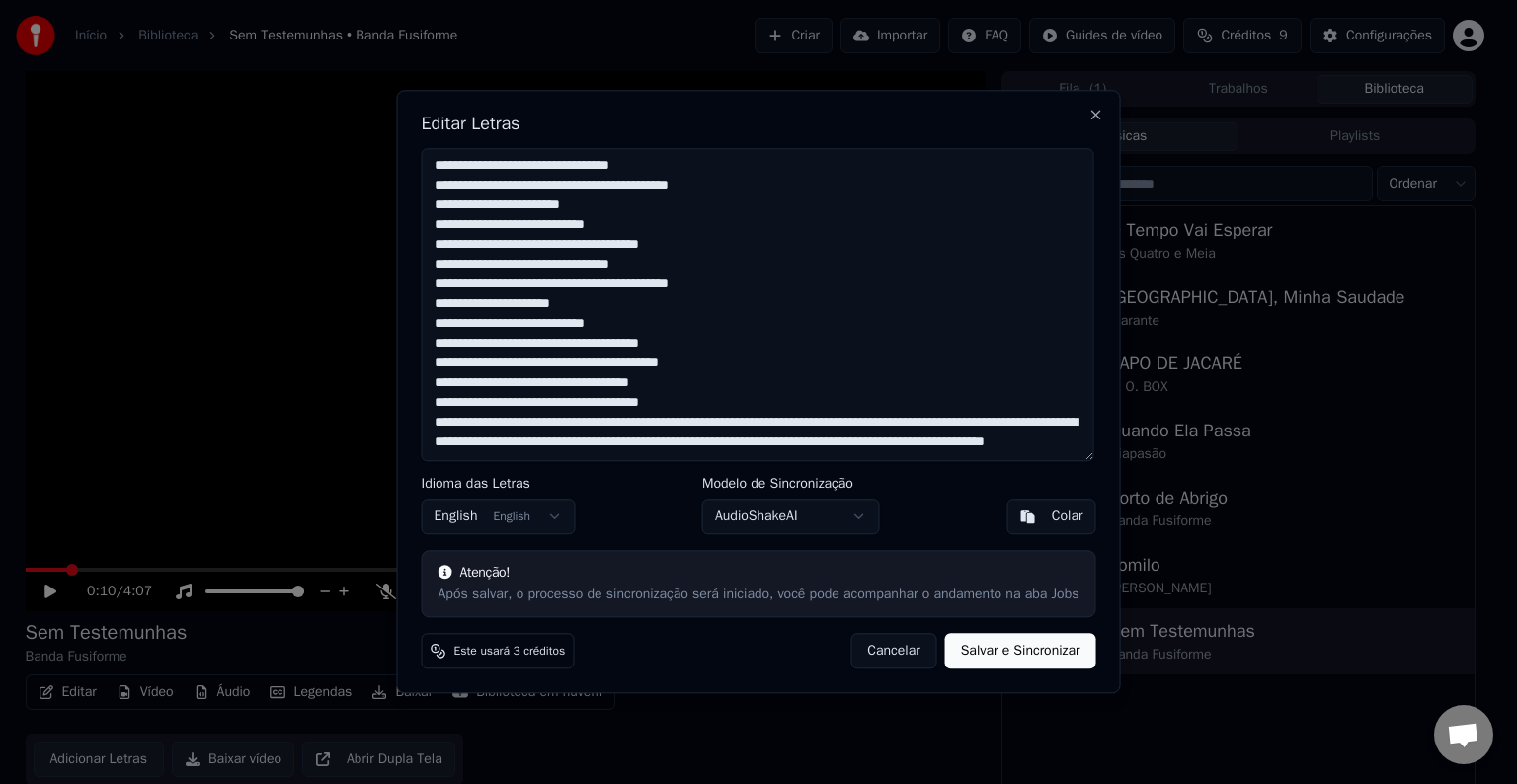 click on "**********" at bounding box center [758, 304] 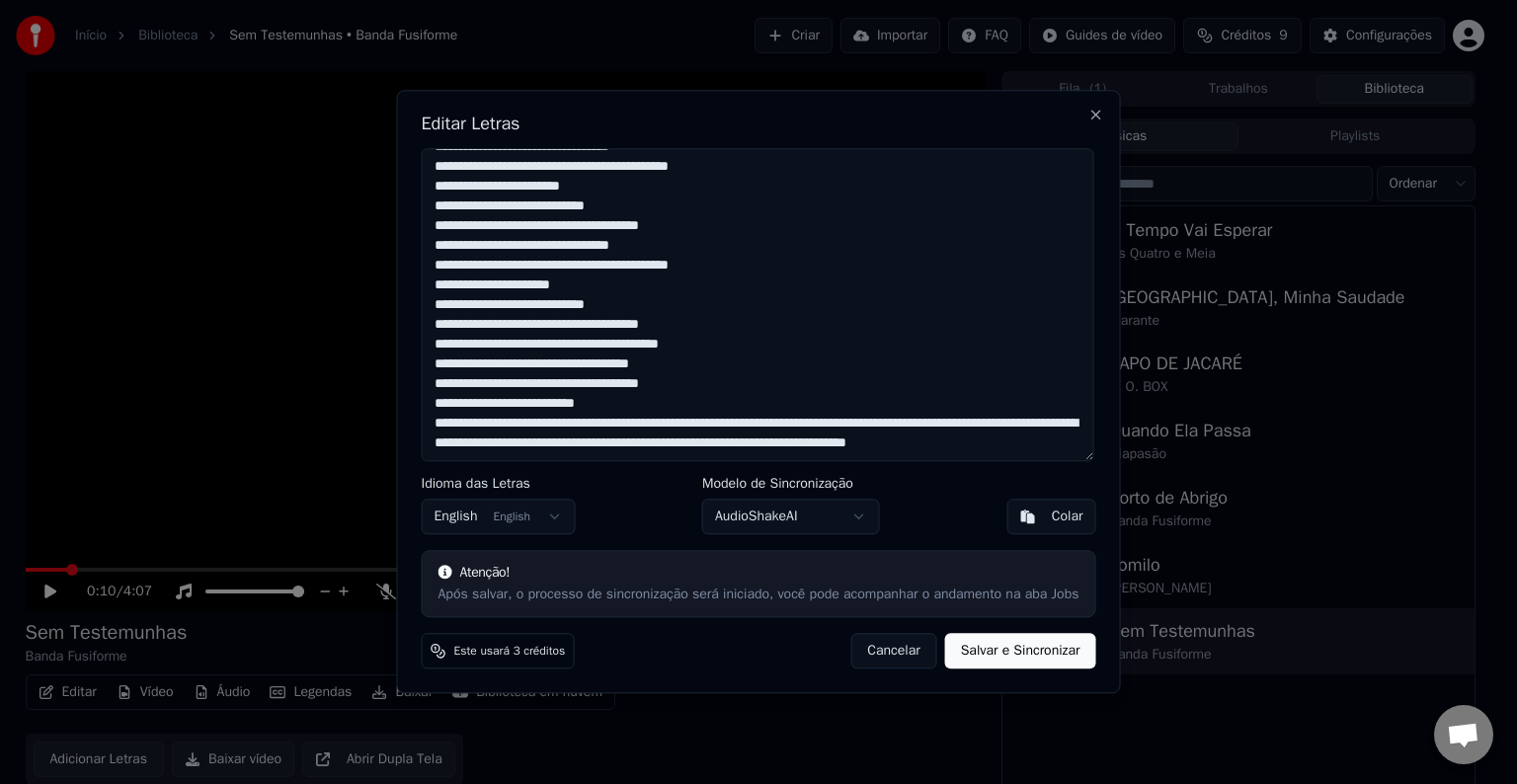 click on "**********" at bounding box center (758, 304) 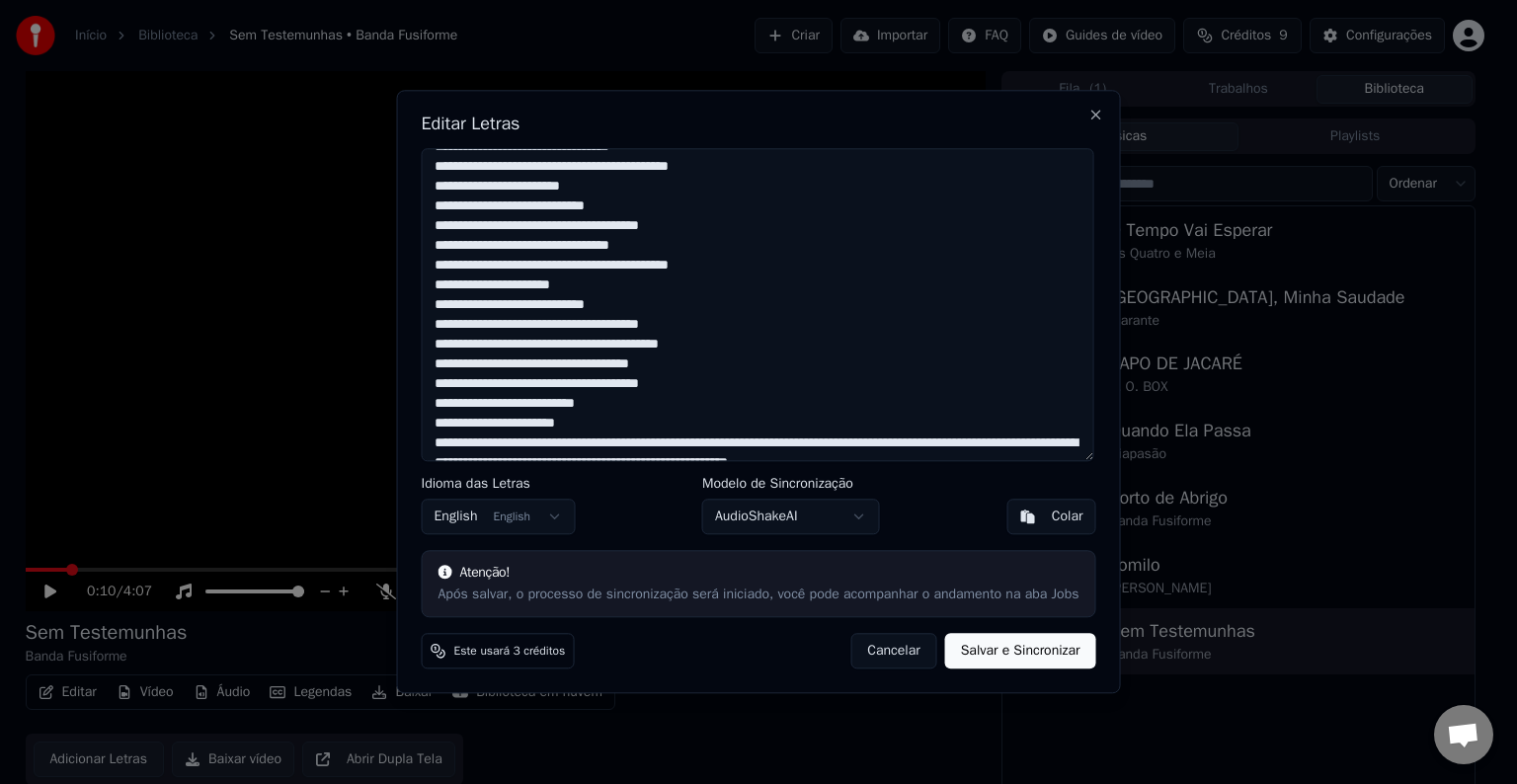 scroll, scrollTop: 138, scrollLeft: 0, axis: vertical 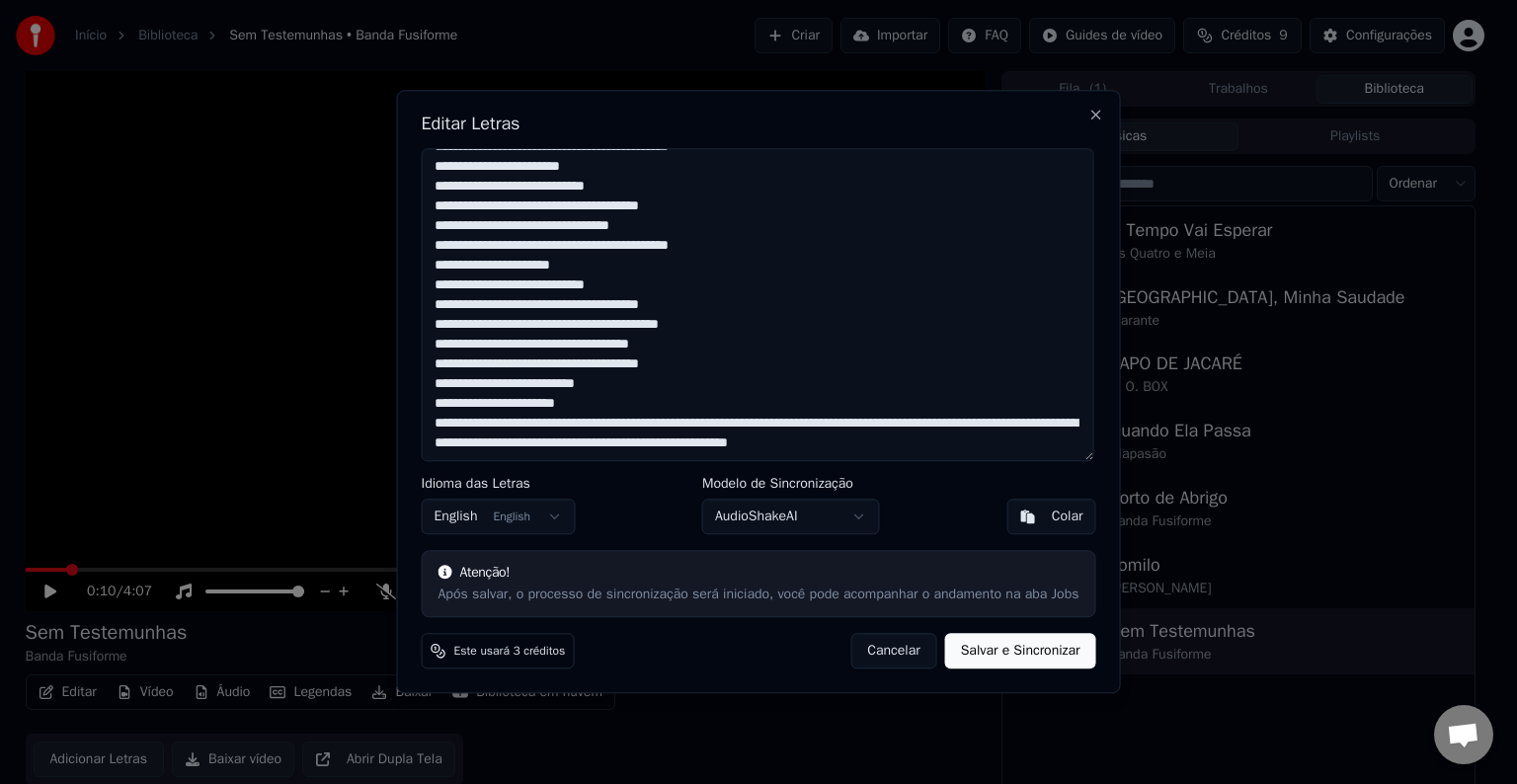 drag, startPoint x: 436, startPoint y: 423, endPoint x: 1051, endPoint y: 438, distance: 615.1829 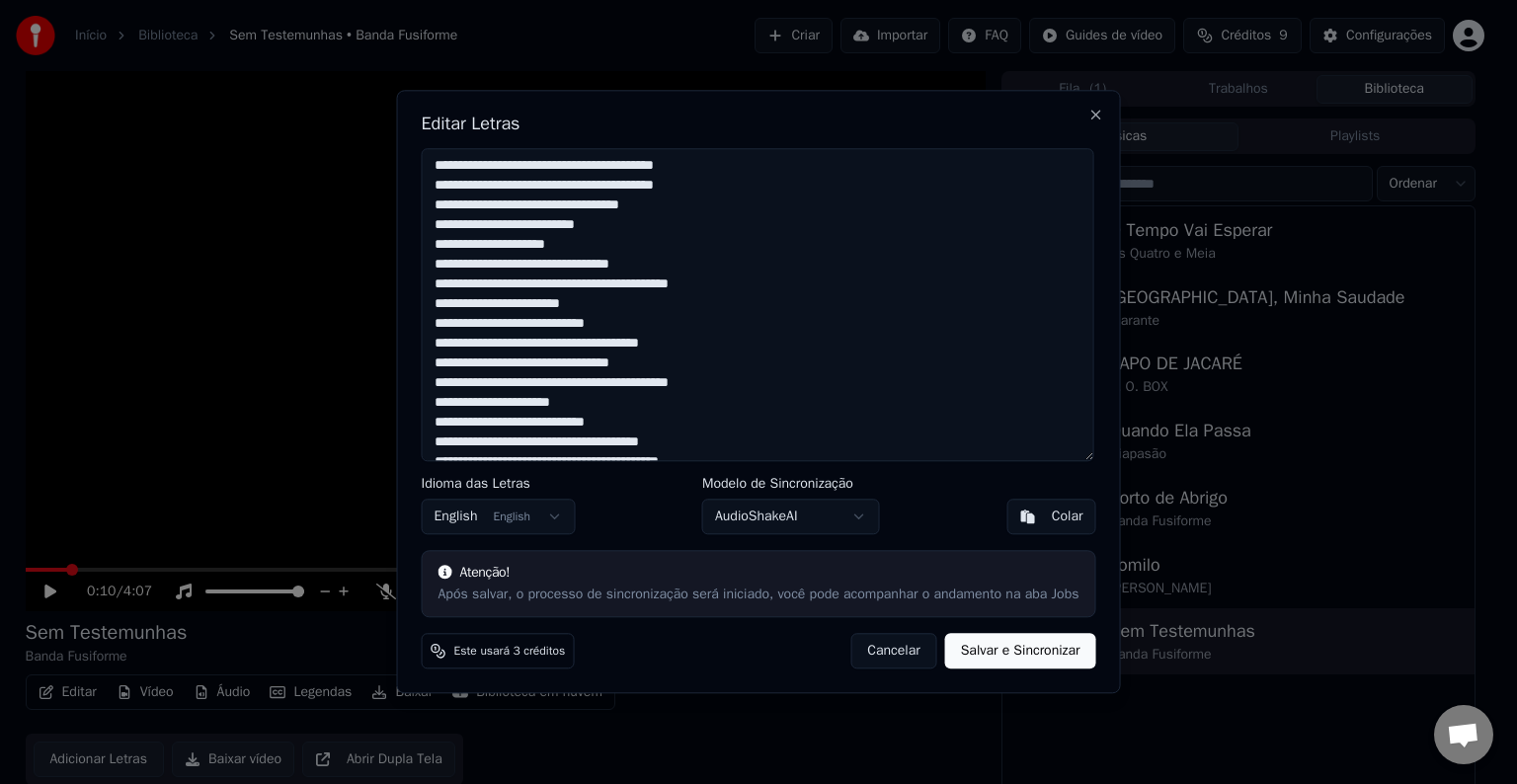 scroll, scrollTop: 0, scrollLeft: 0, axis: both 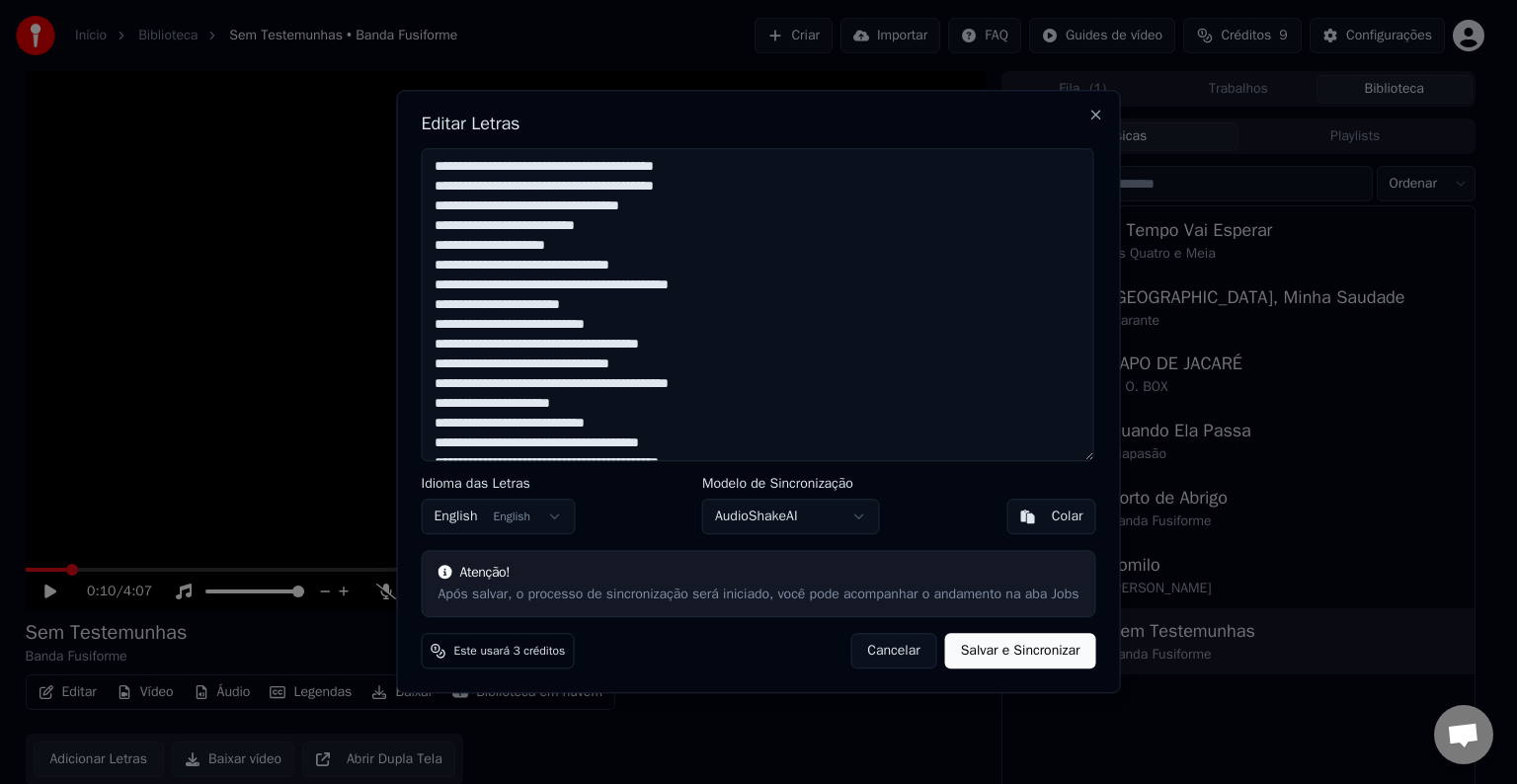 drag, startPoint x: 435, startPoint y: 261, endPoint x: 720, endPoint y: 351, distance: 298.87288 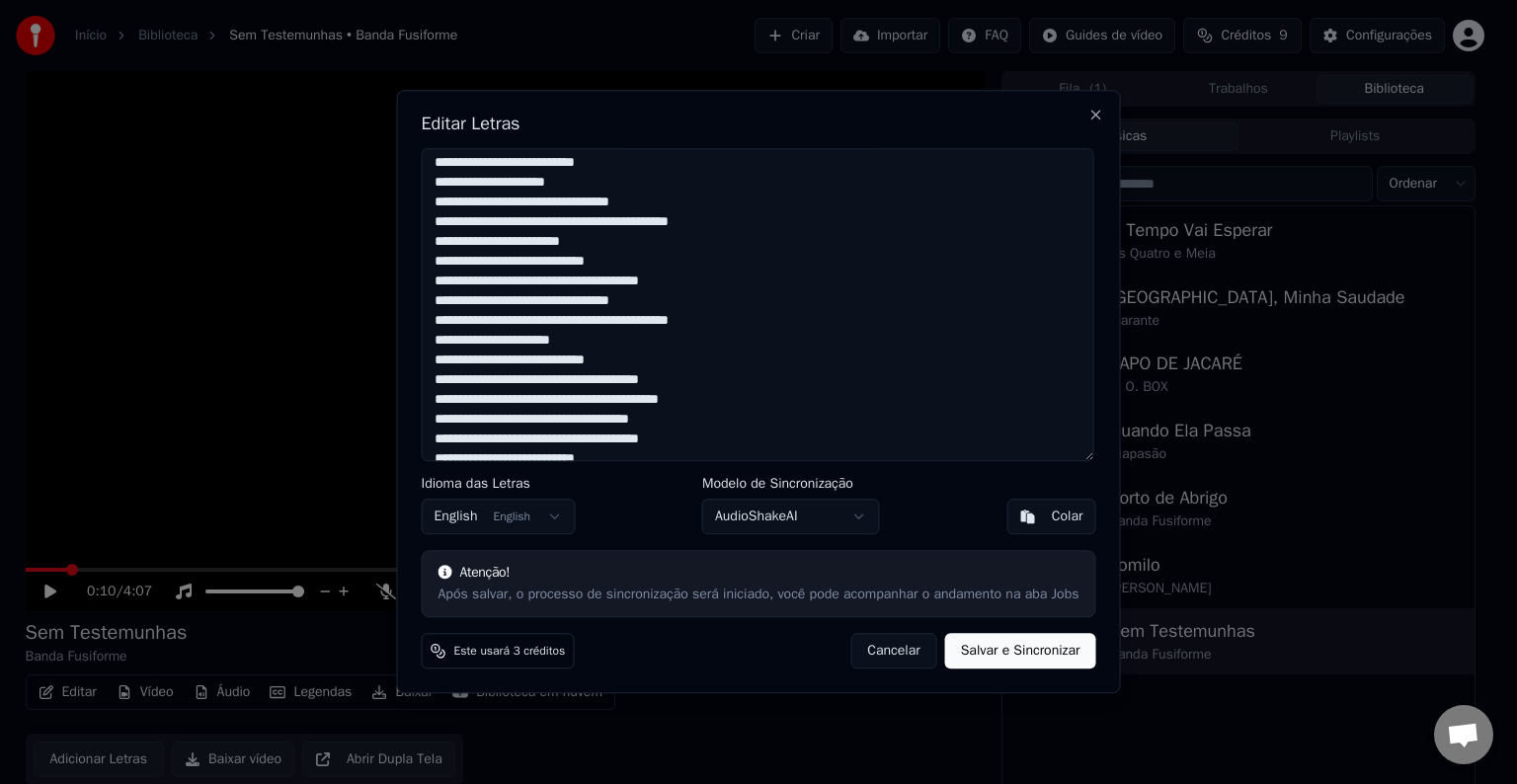 scroll, scrollTop: 118, scrollLeft: 0, axis: vertical 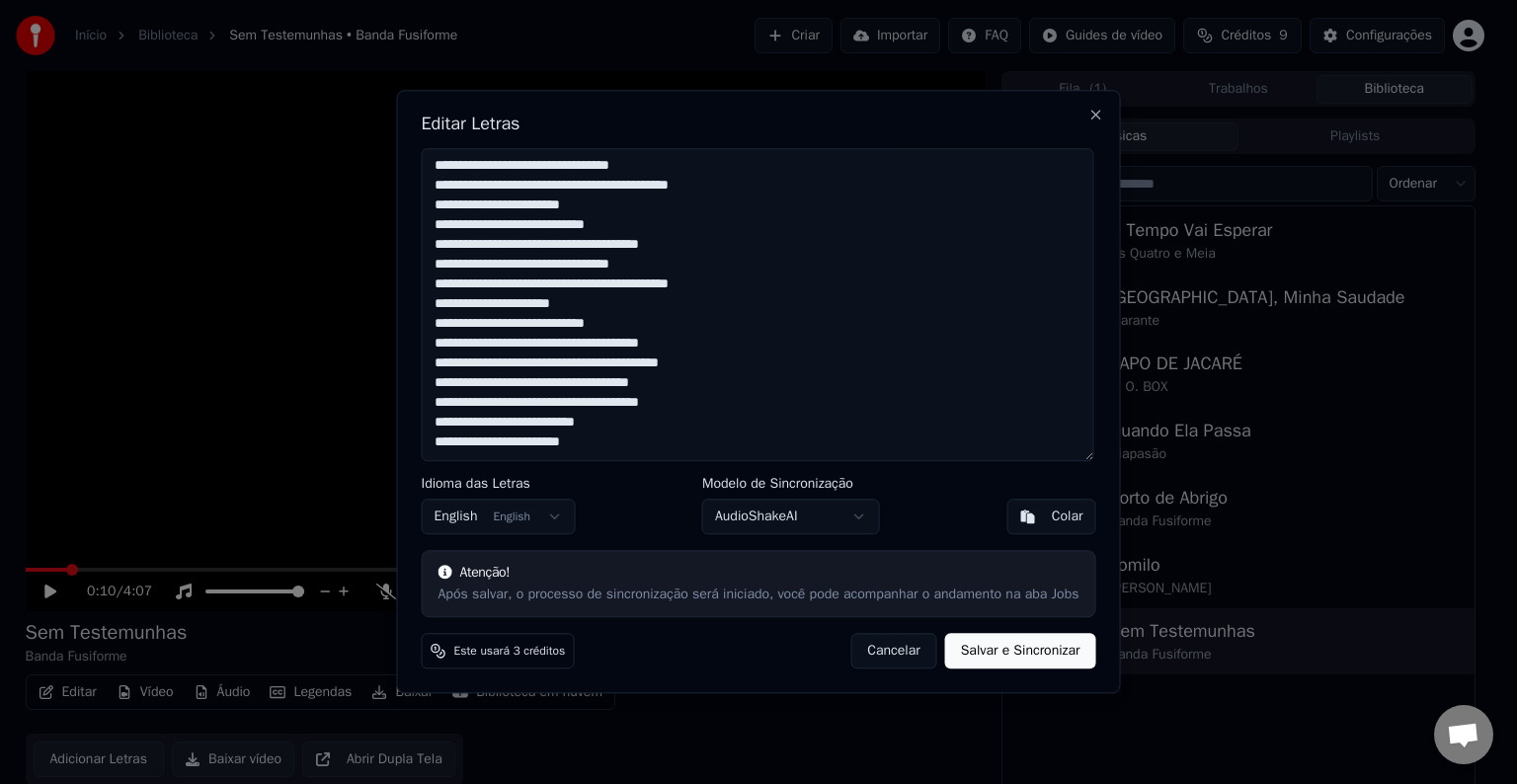 click on "**********" at bounding box center [758, 304] 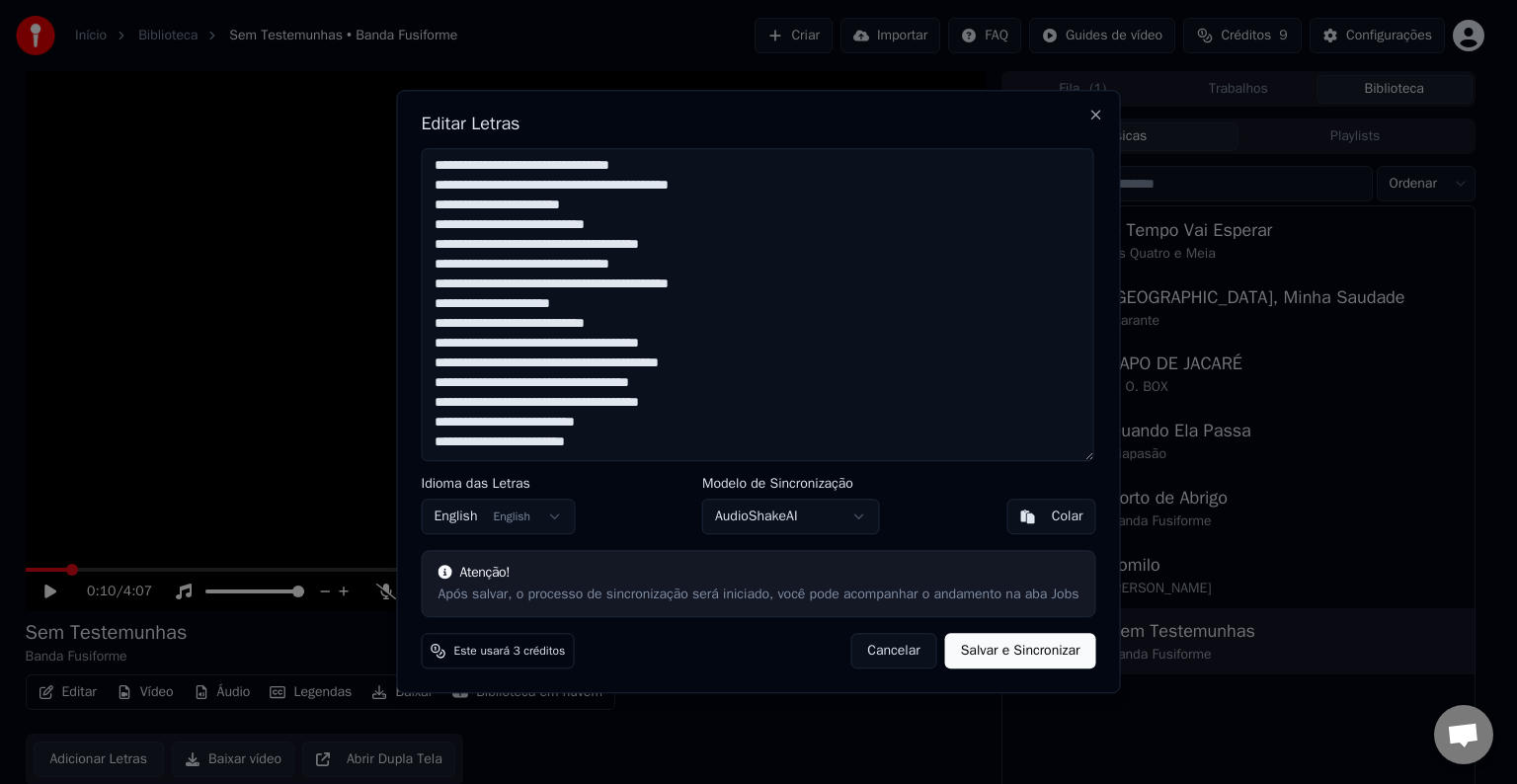paste on "**********" 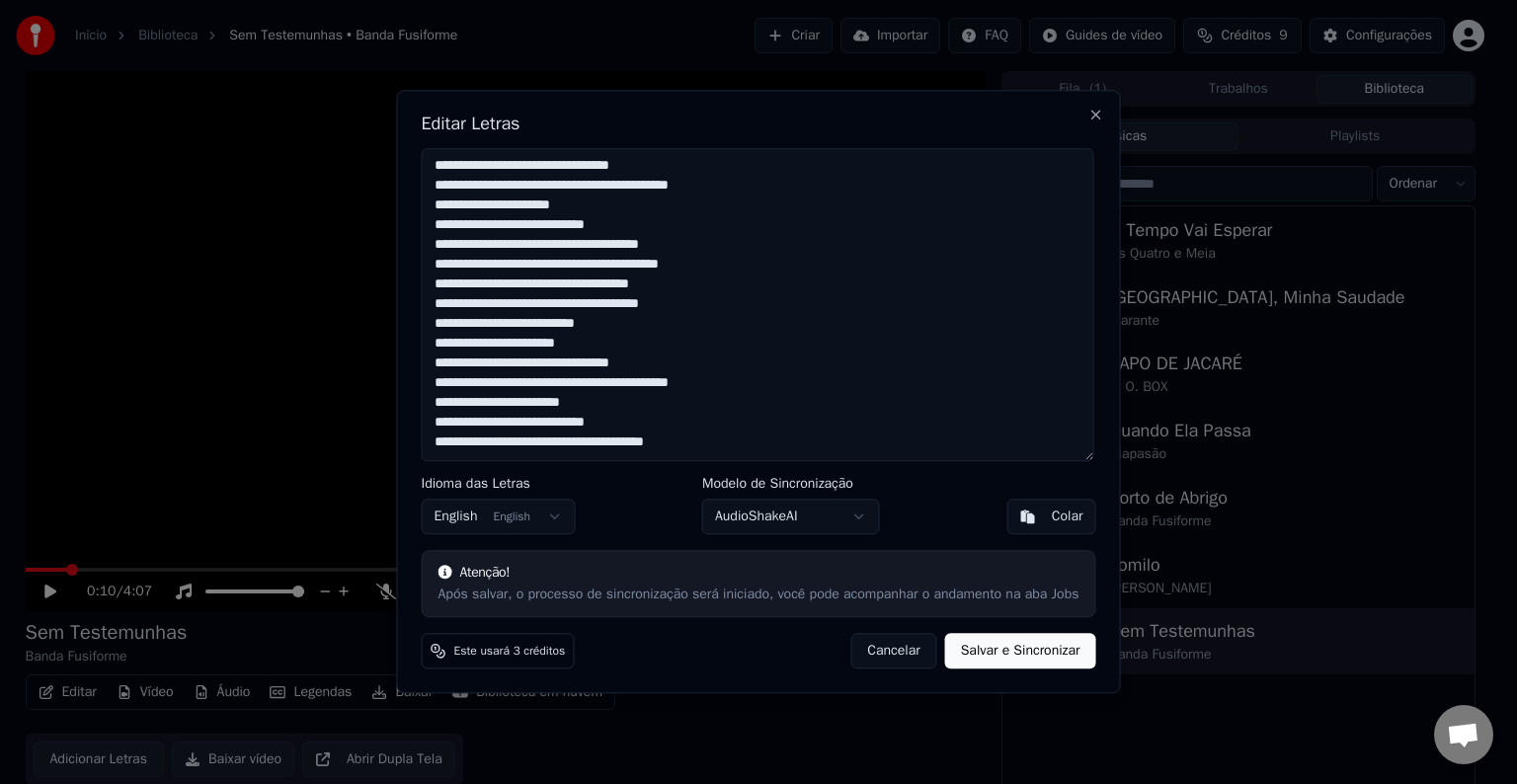 scroll, scrollTop: 217, scrollLeft: 0, axis: vertical 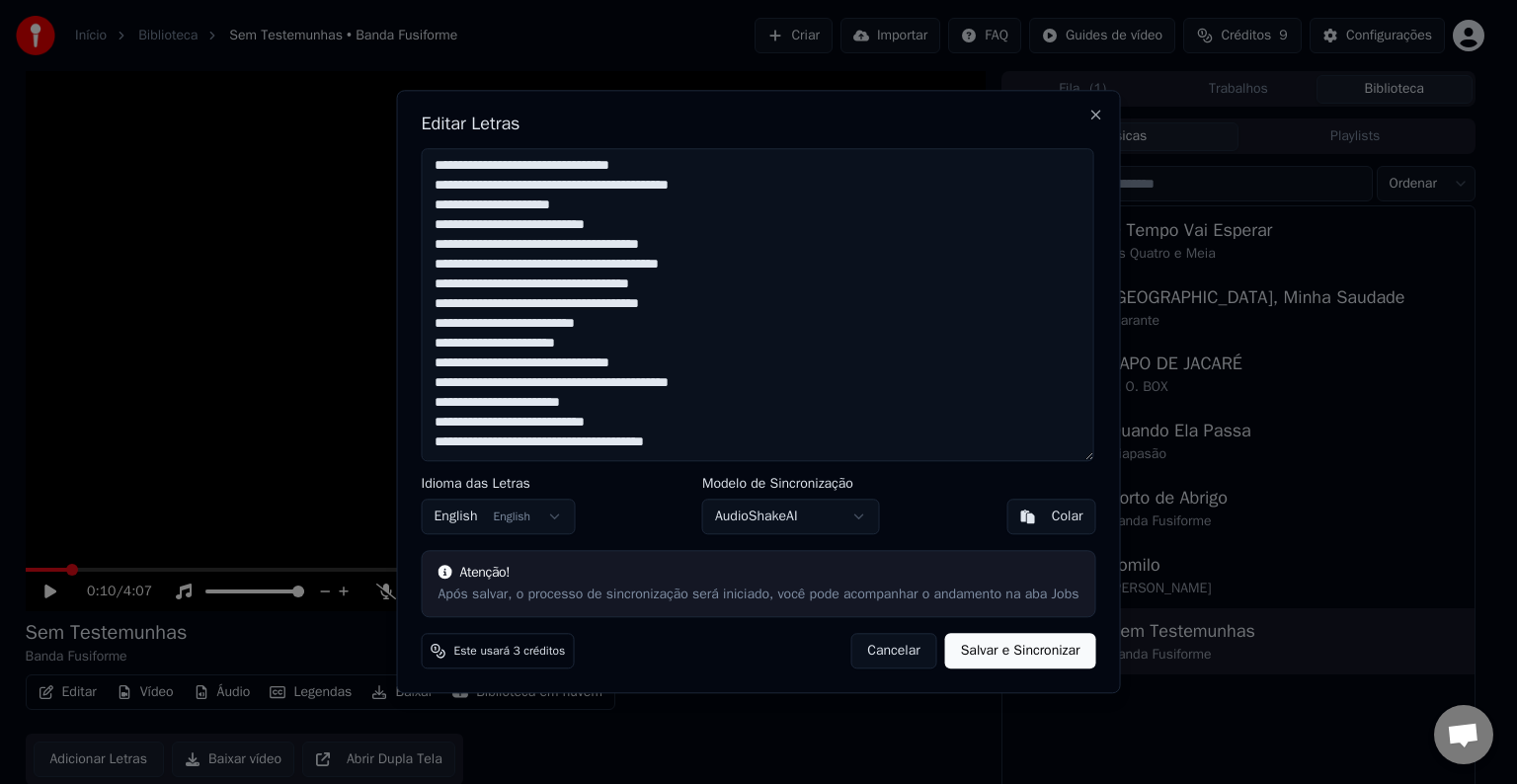 click on "**********" at bounding box center (758, 304) 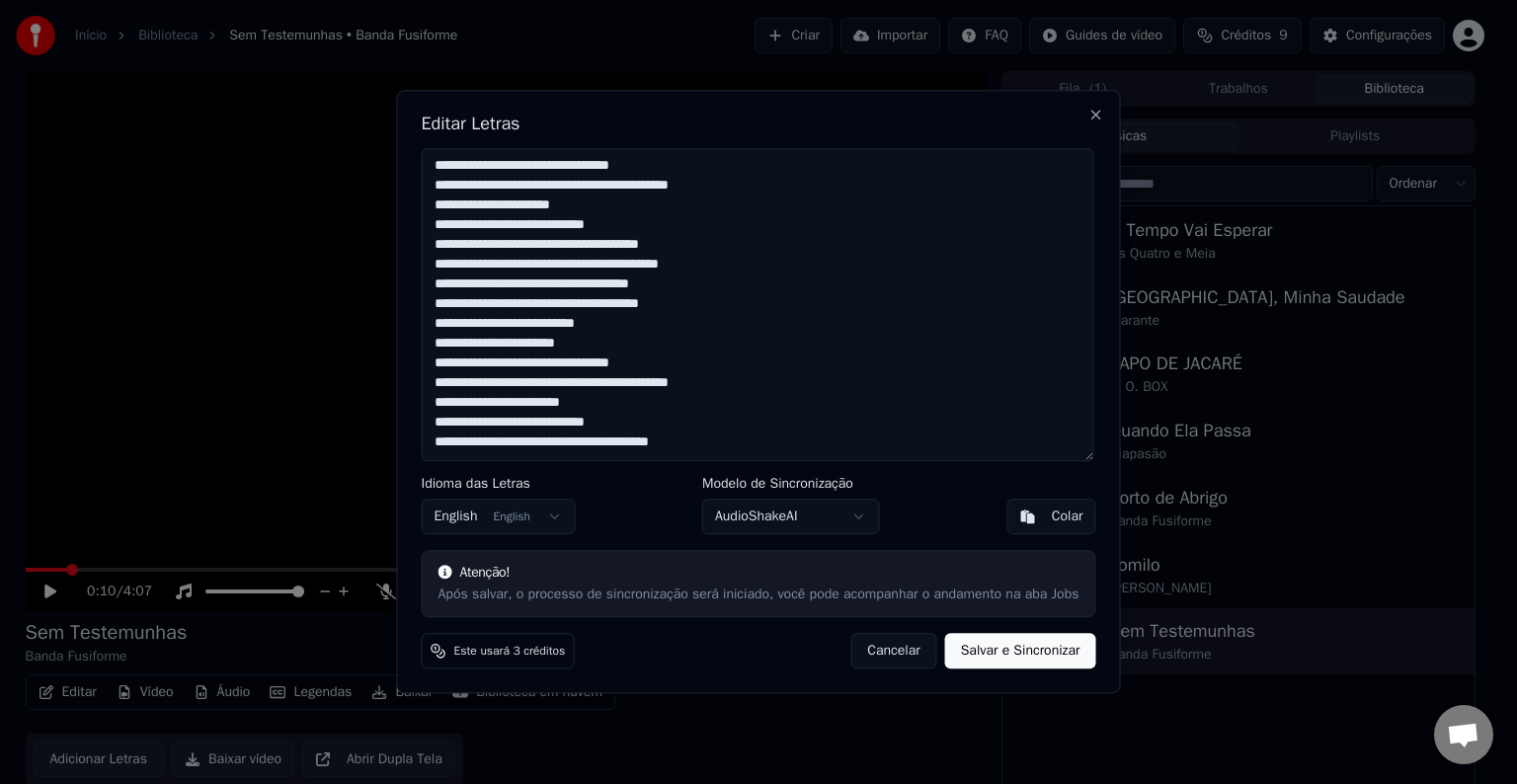 paste on "**********" 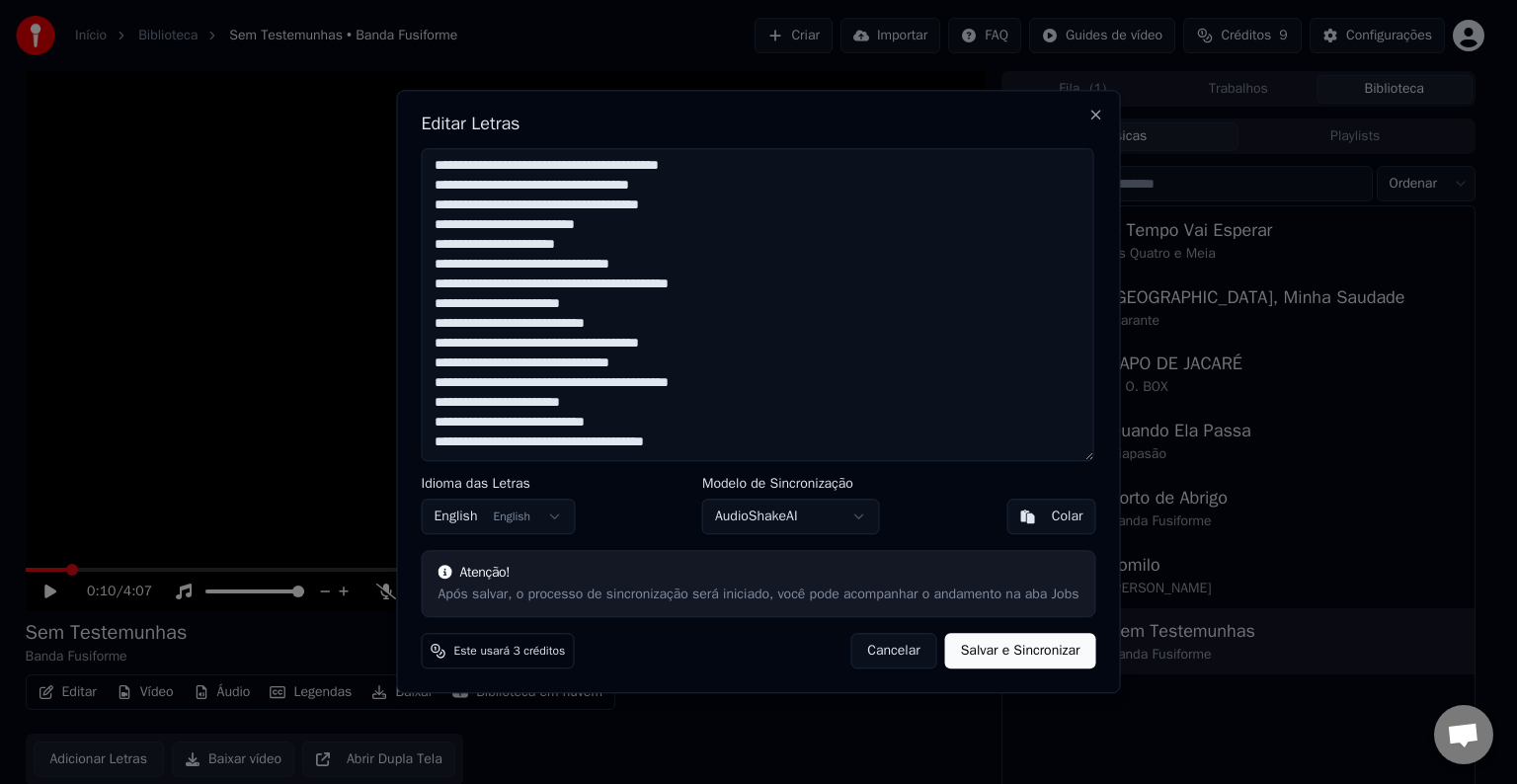 scroll, scrollTop: 316, scrollLeft: 0, axis: vertical 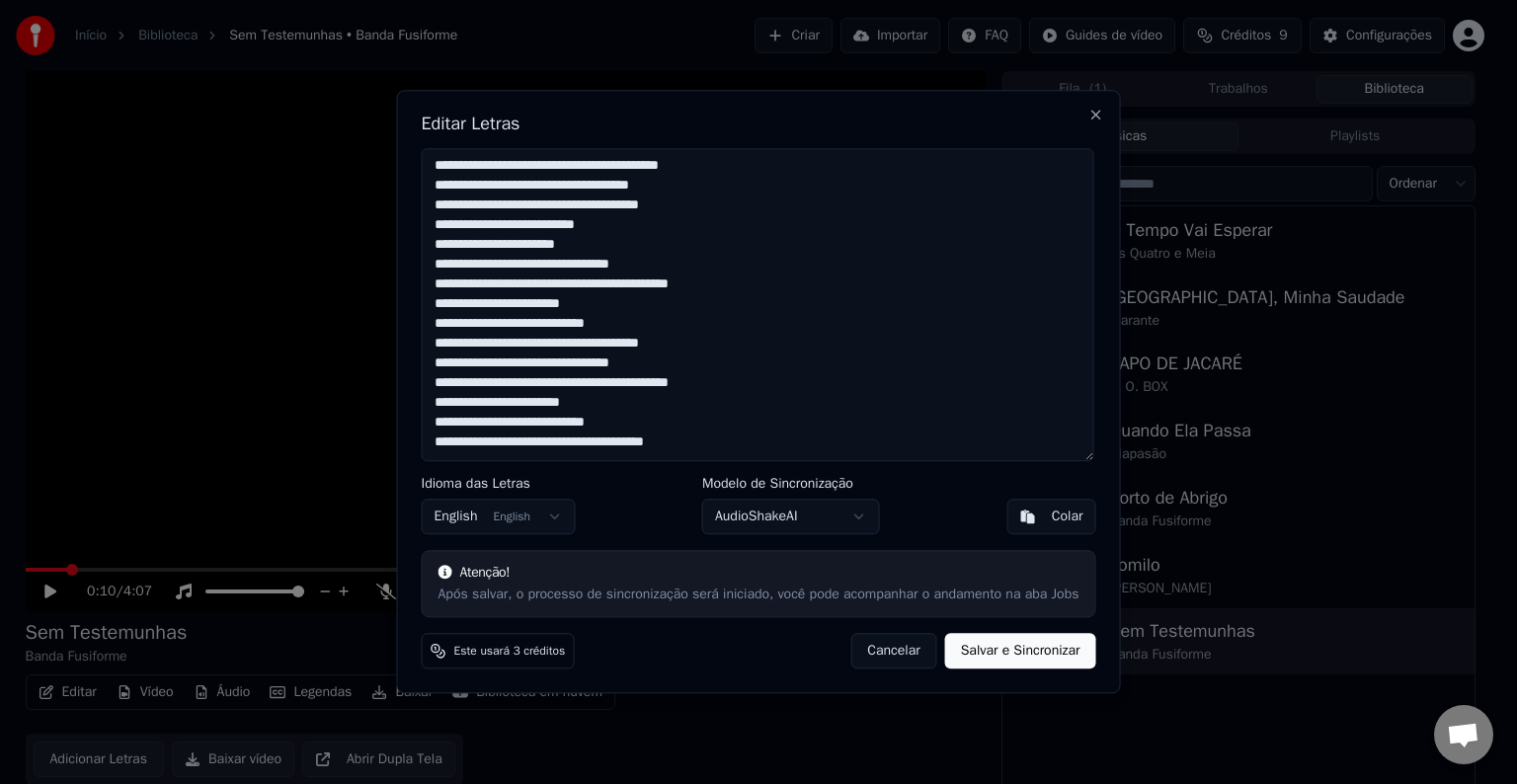 drag, startPoint x: 550, startPoint y: 363, endPoint x: 747, endPoint y: 366, distance: 197.02284 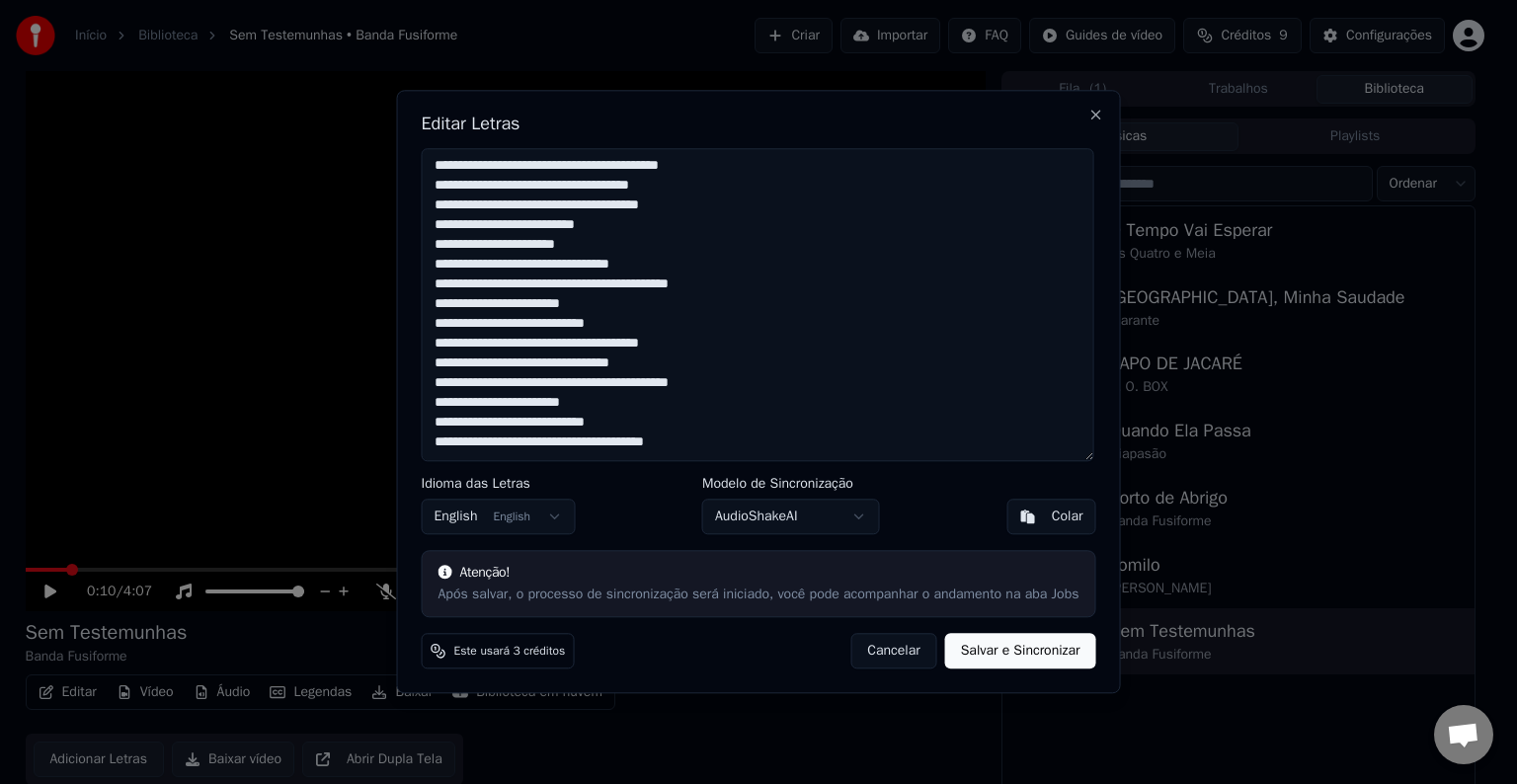 drag, startPoint x: 434, startPoint y: 422, endPoint x: 727, endPoint y: 421, distance: 293.00171 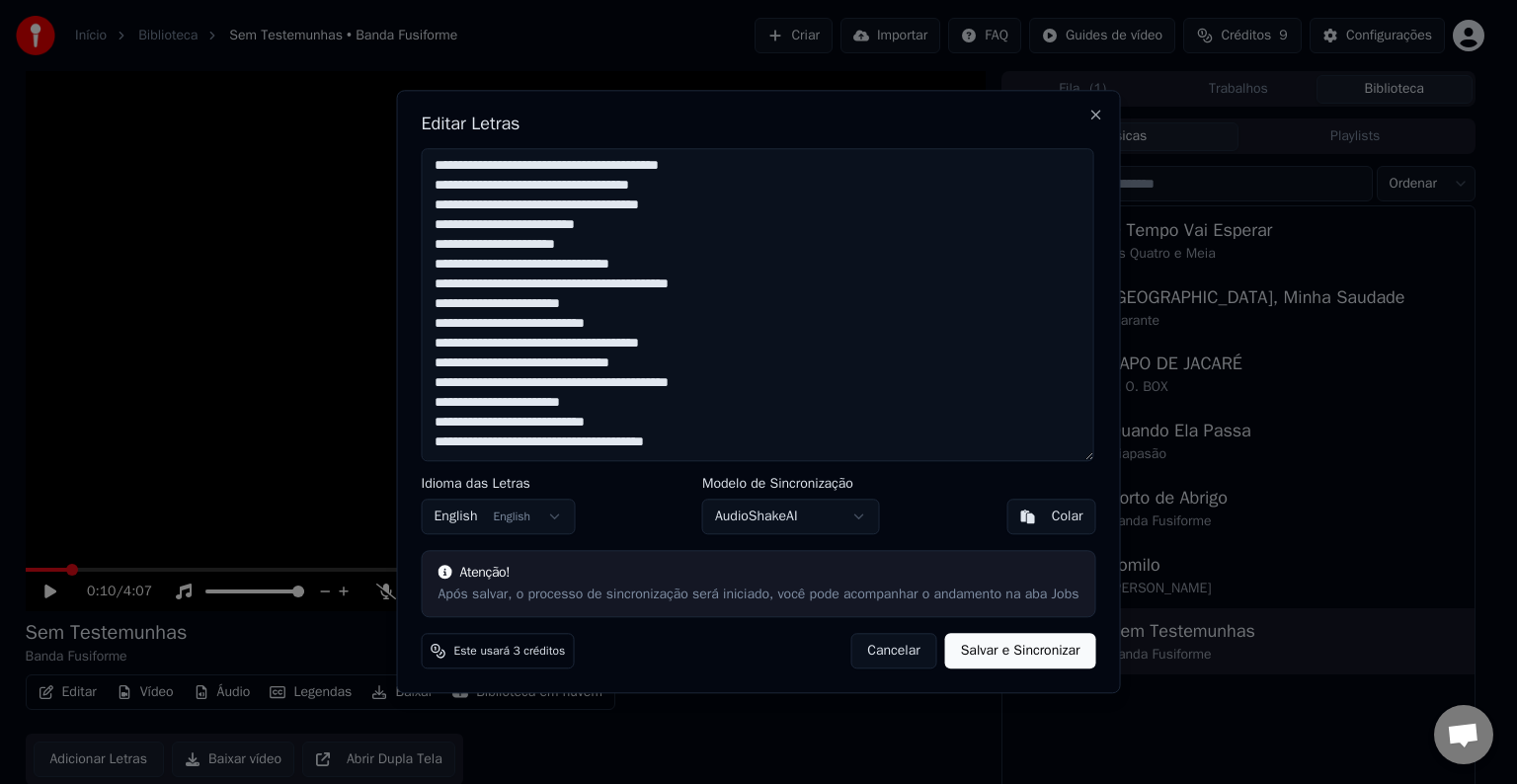 click at bounding box center [758, 304] 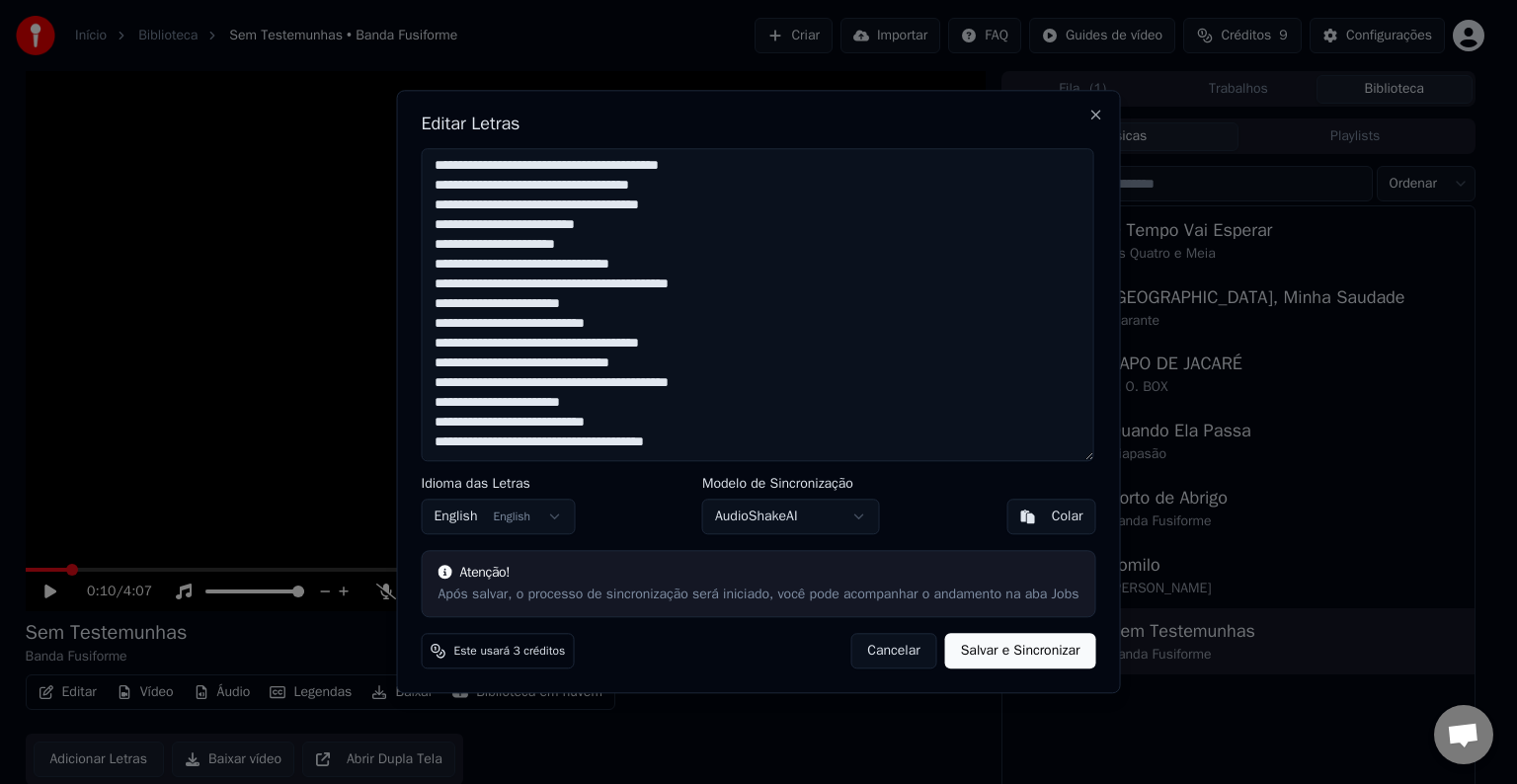 drag, startPoint x: 698, startPoint y: 419, endPoint x: 420, endPoint y: 423, distance: 278.02878 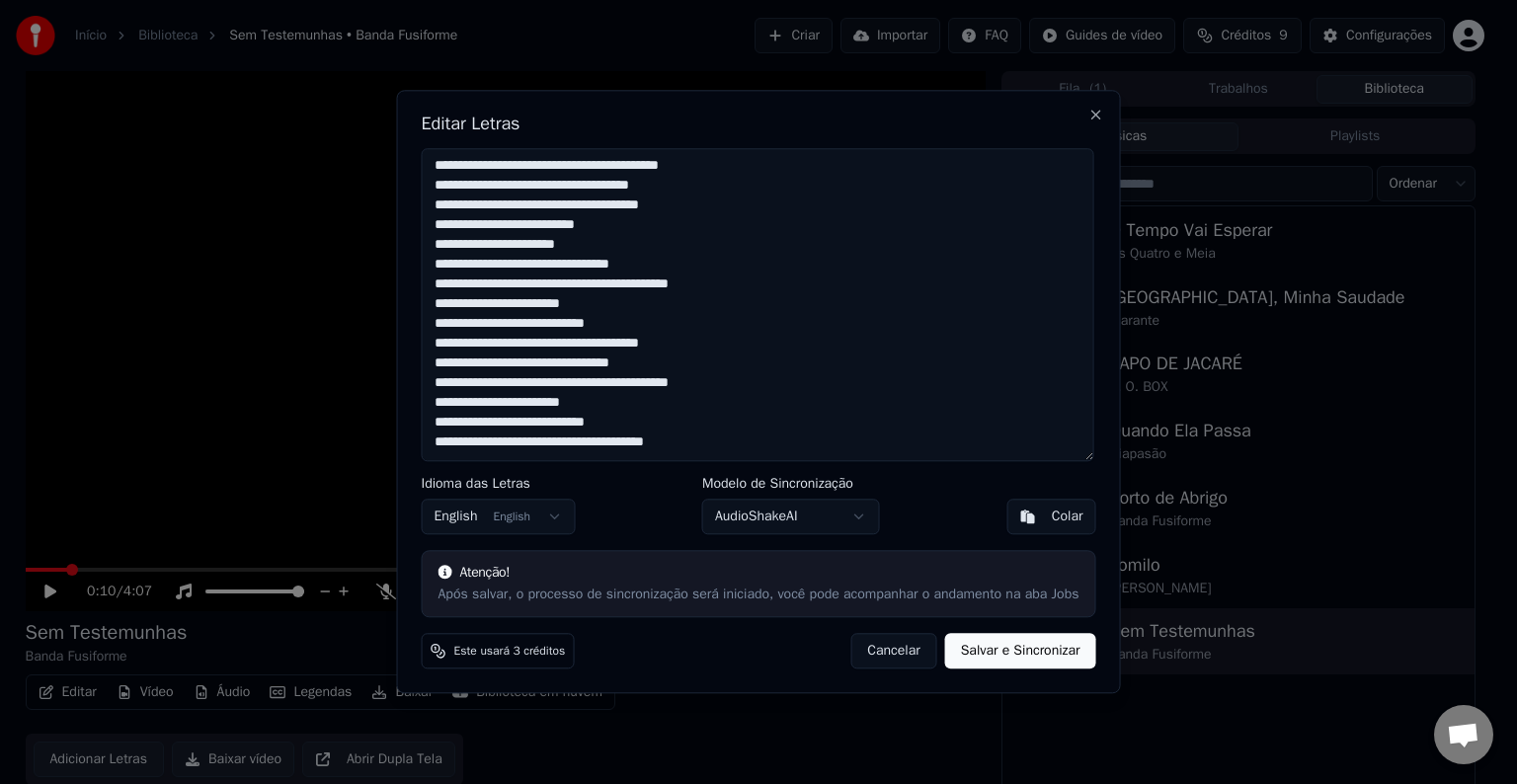 click on "Editar Letras Idioma das Letras English English Modelo de Sincronização AudioShakeAI Colar Atenção! Após salvar, o processo de sincronização será iniciado, você pode acompanhar o andamento na aba Jobs Este usará 3 créditos Cancelar Salvar e Sincronizar Close" at bounding box center (758, 391) 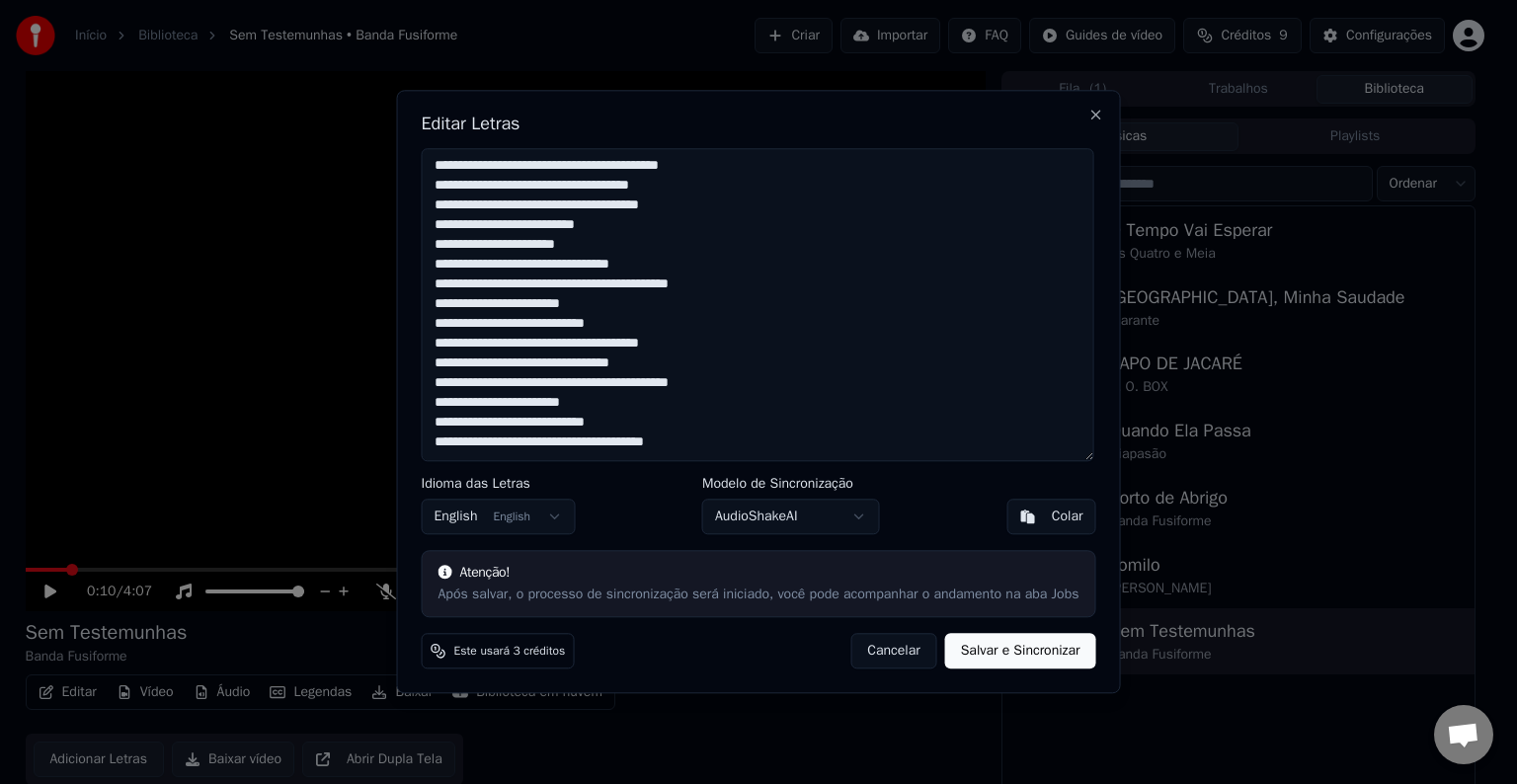 click at bounding box center [758, 304] 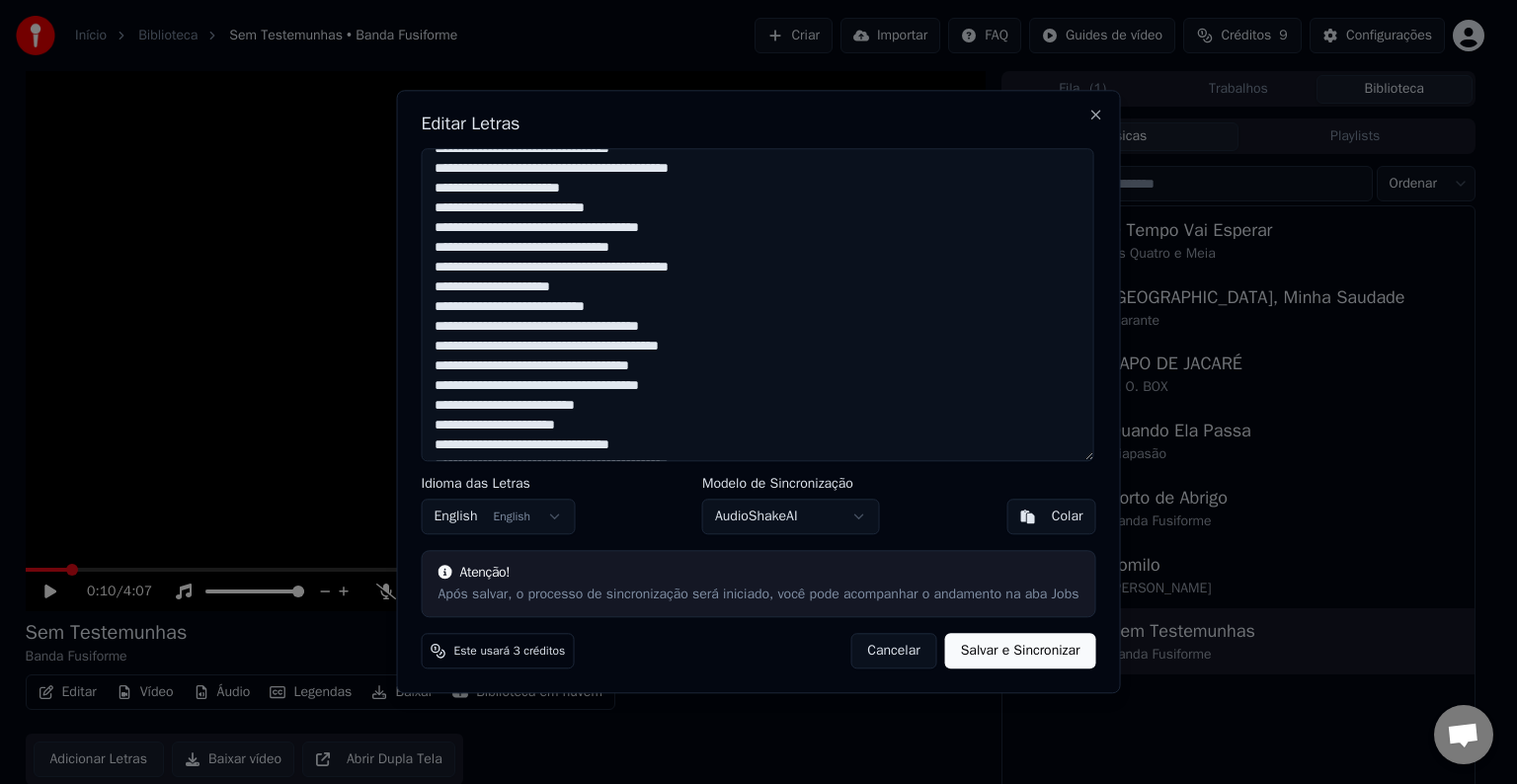 scroll, scrollTop: 0, scrollLeft: 0, axis: both 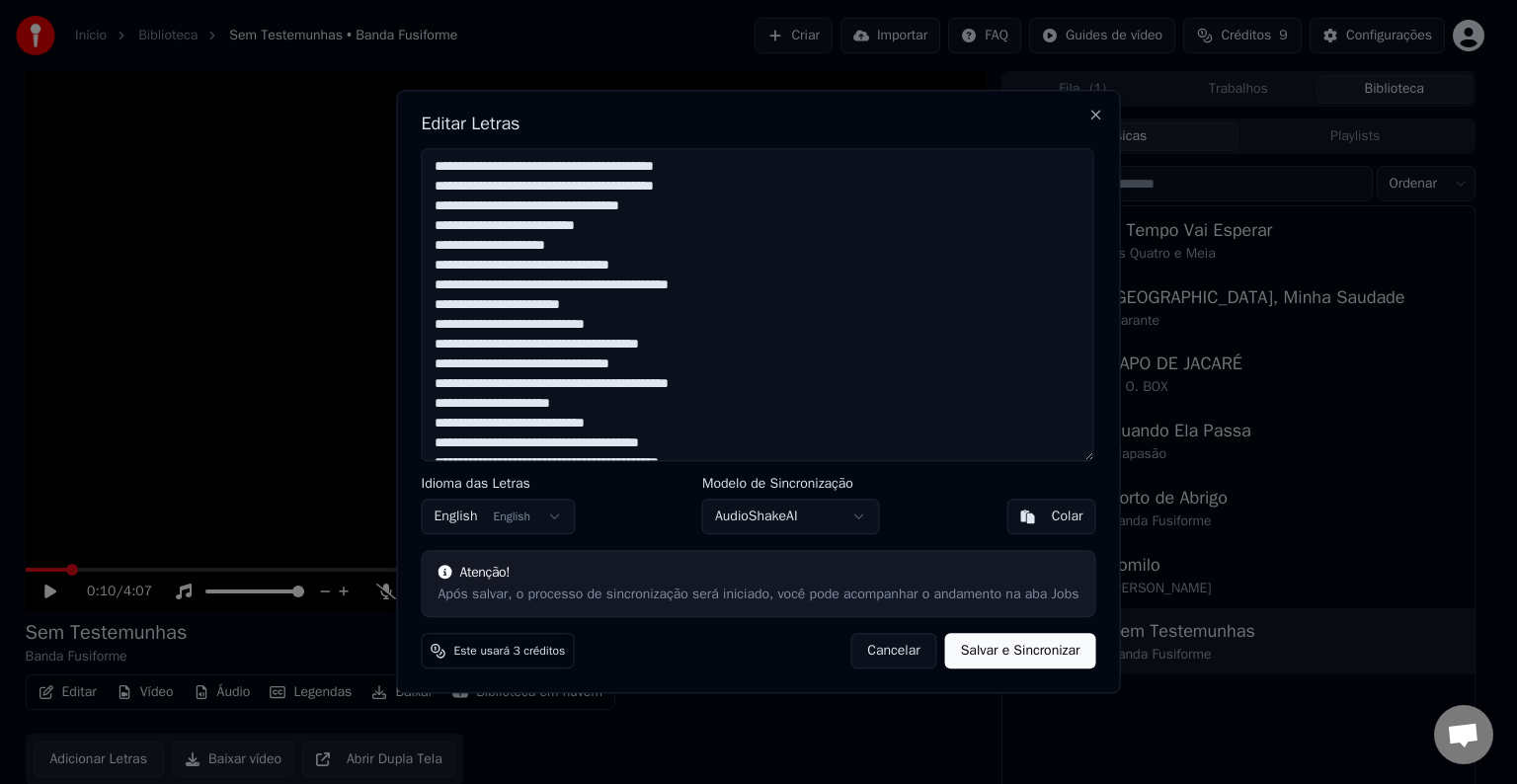 click at bounding box center (758, 304) 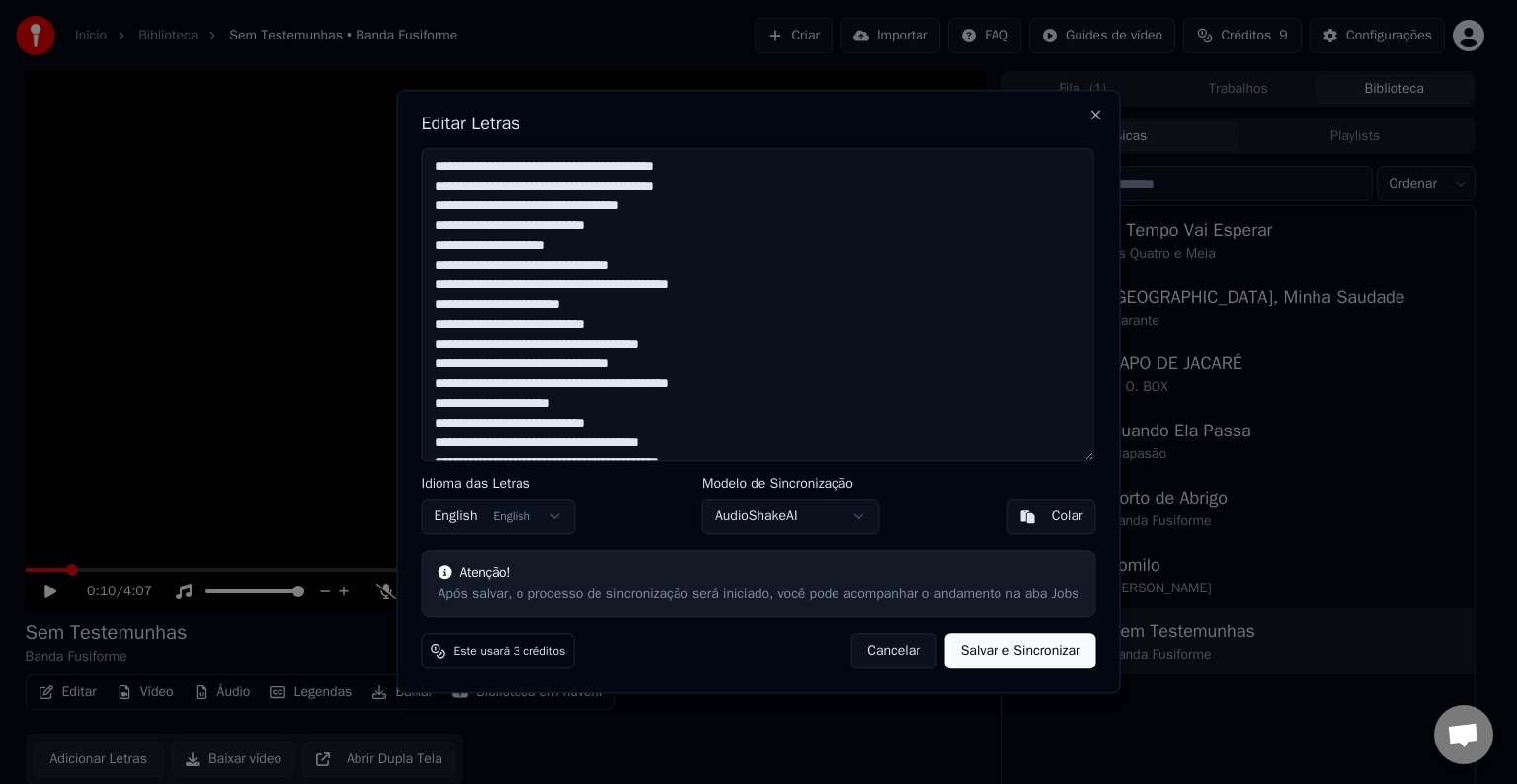 click at bounding box center (758, 304) 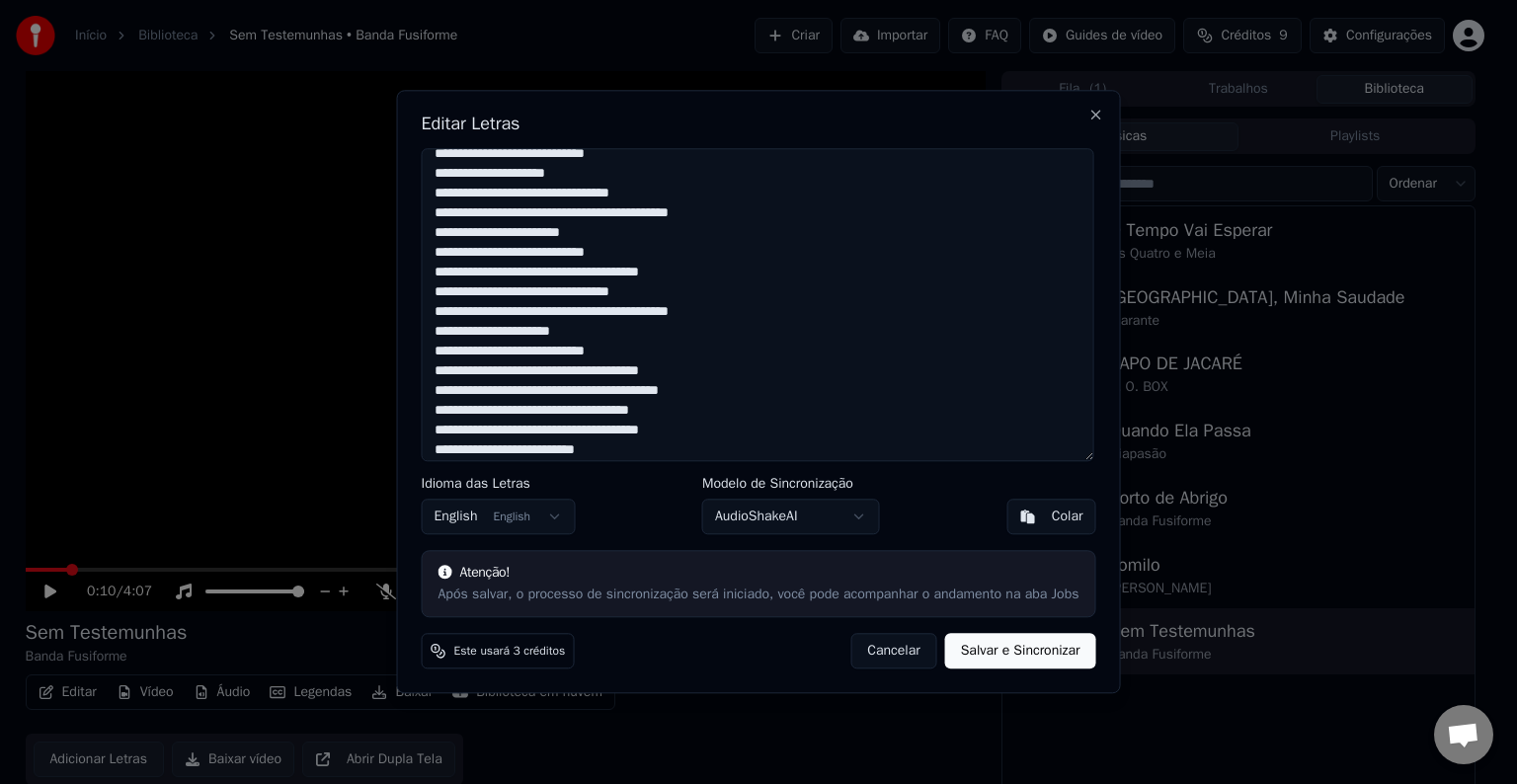 scroll, scrollTop: 99, scrollLeft: 0, axis: vertical 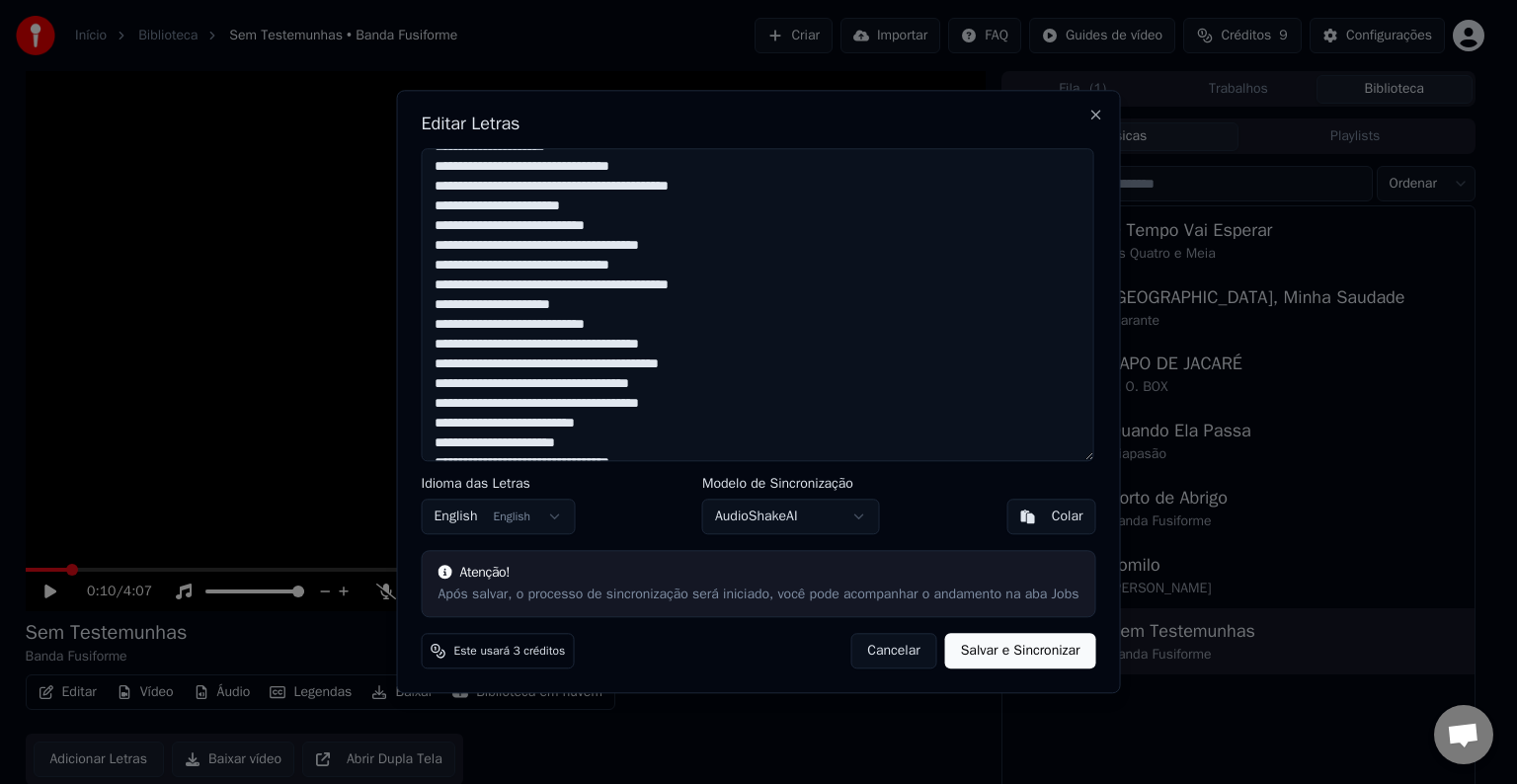 drag, startPoint x: 435, startPoint y: 185, endPoint x: 759, endPoint y: 186, distance: 324.00154 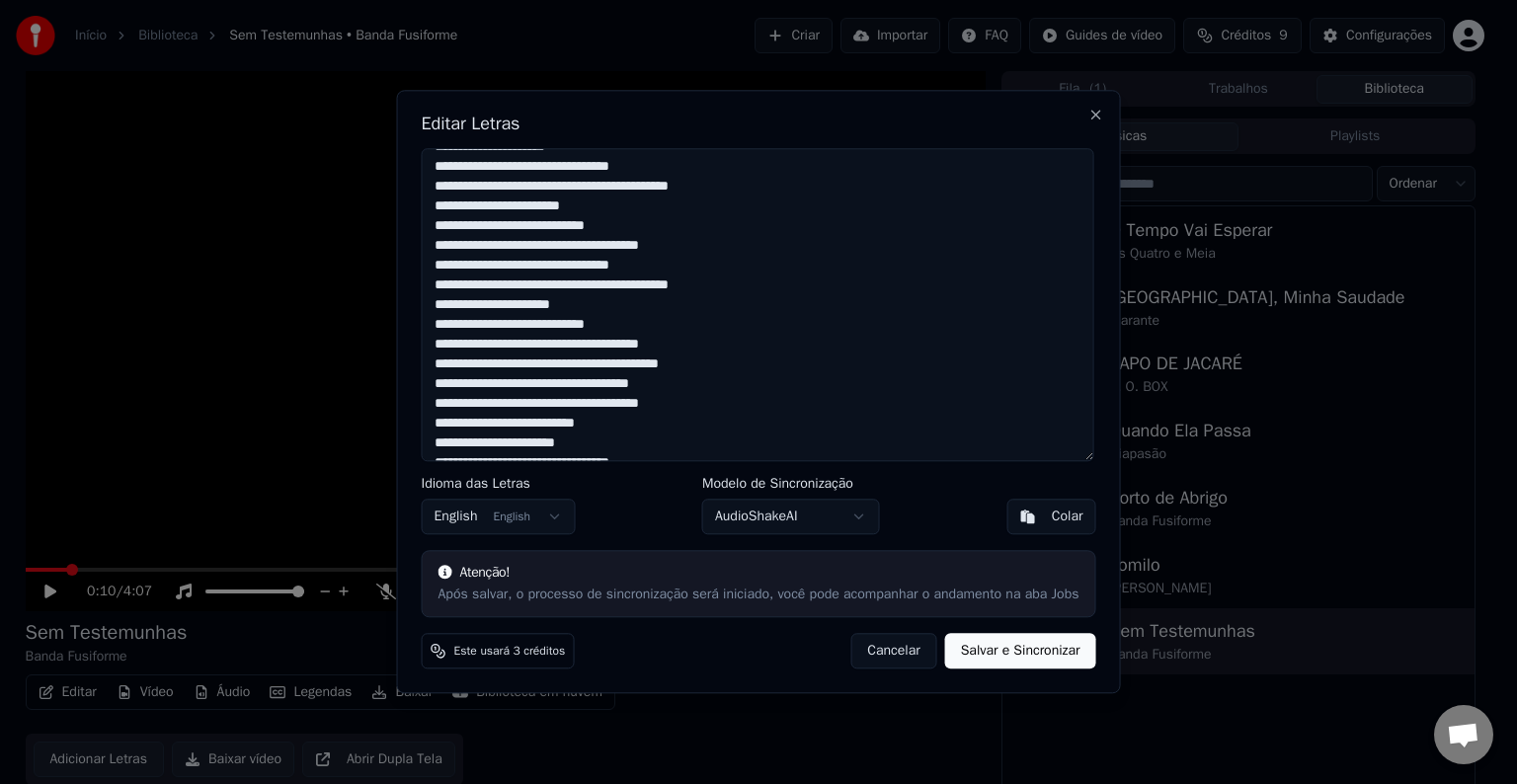 click at bounding box center [758, 304] 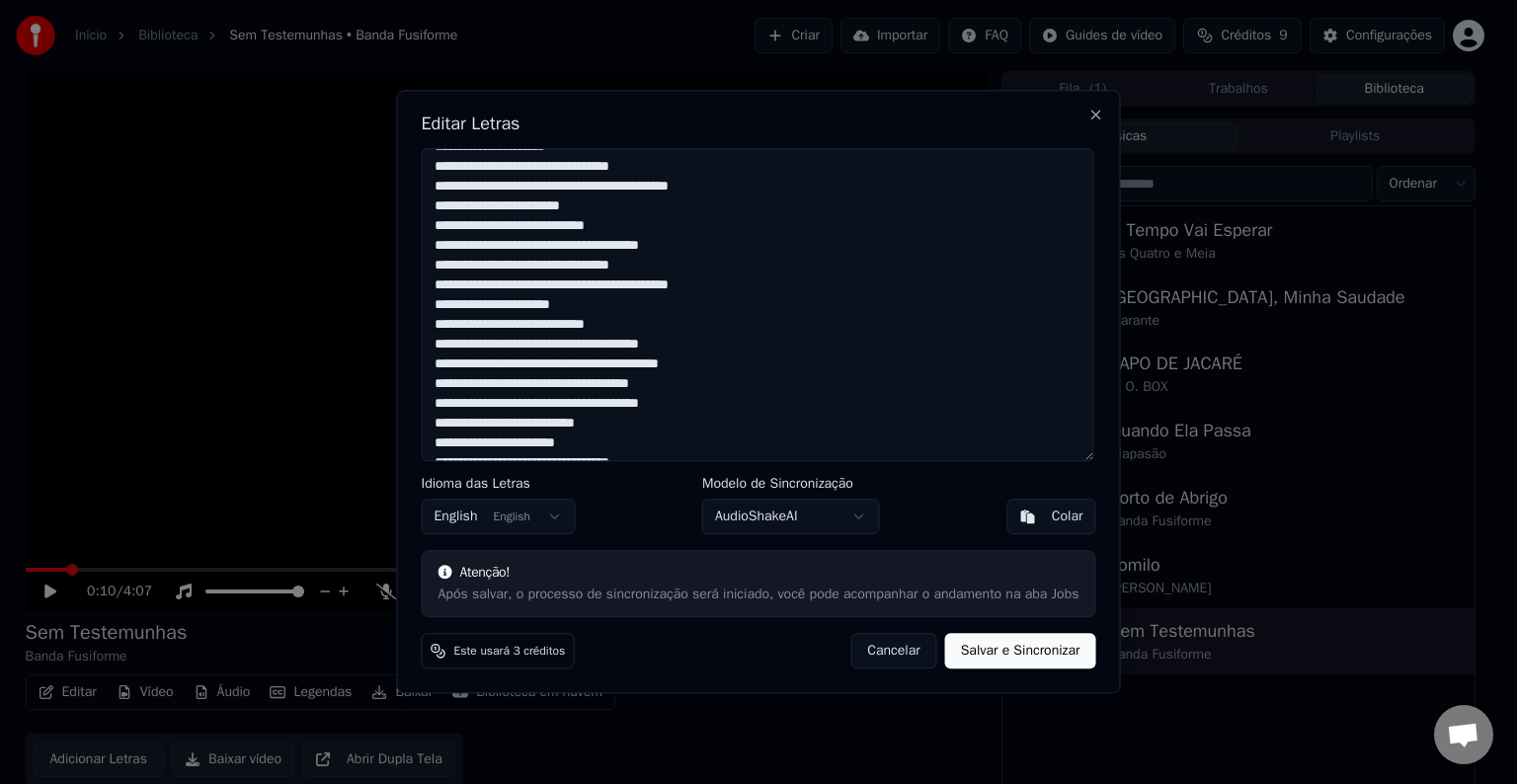 drag, startPoint x: 463, startPoint y: 206, endPoint x: 605, endPoint y: 206, distance: 142 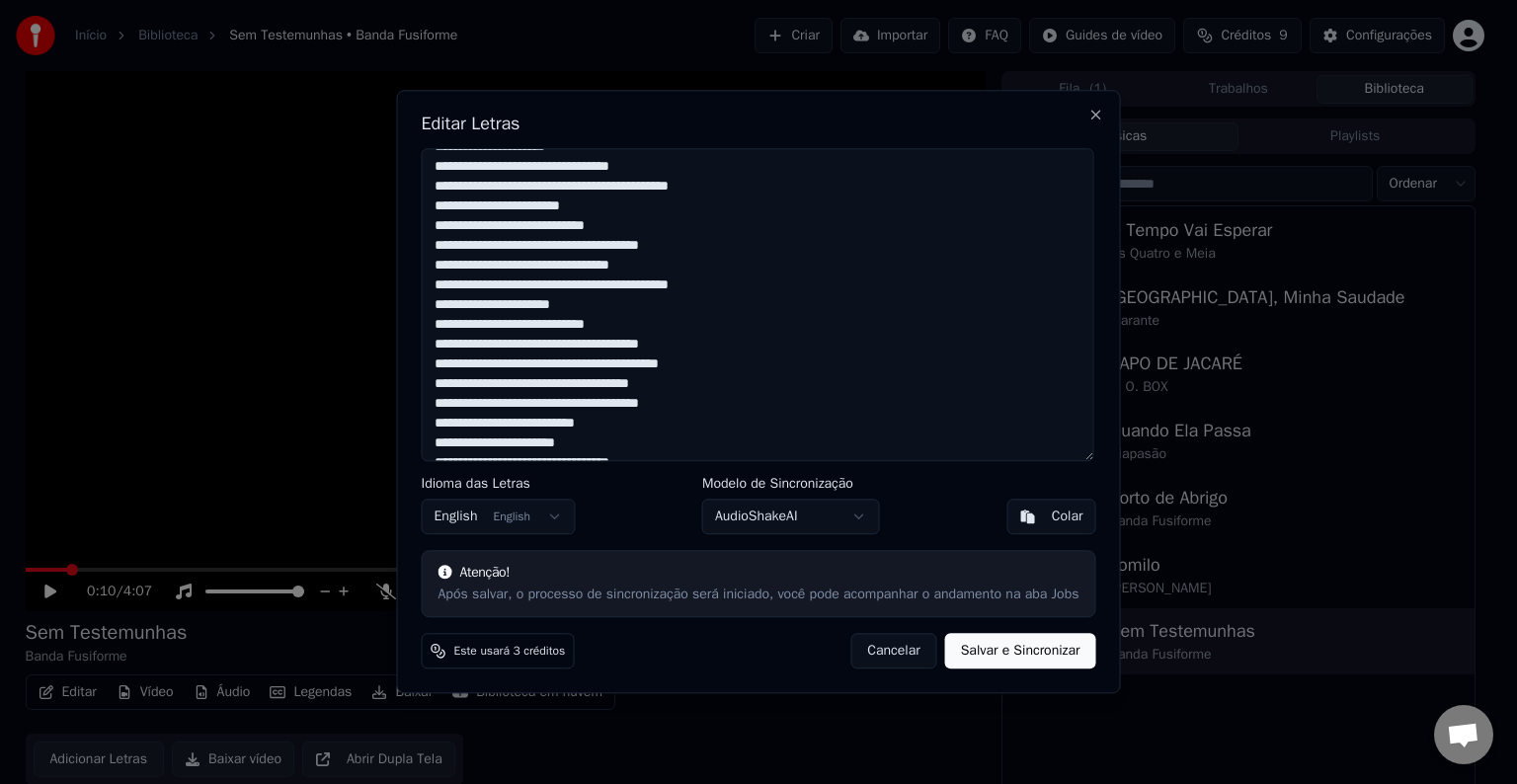 click at bounding box center [758, 304] 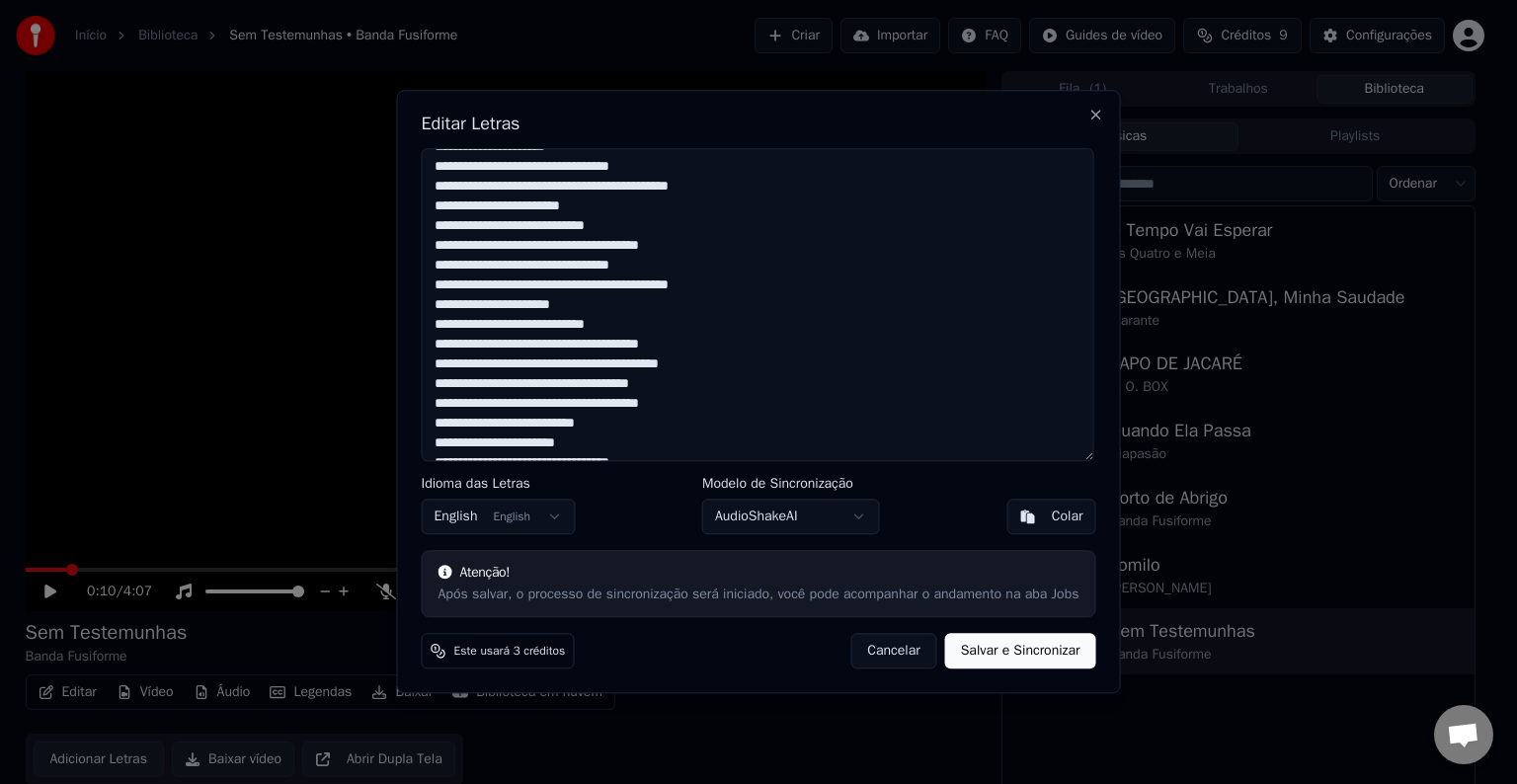 drag, startPoint x: 436, startPoint y: 225, endPoint x: 639, endPoint y: 227, distance: 203.0099 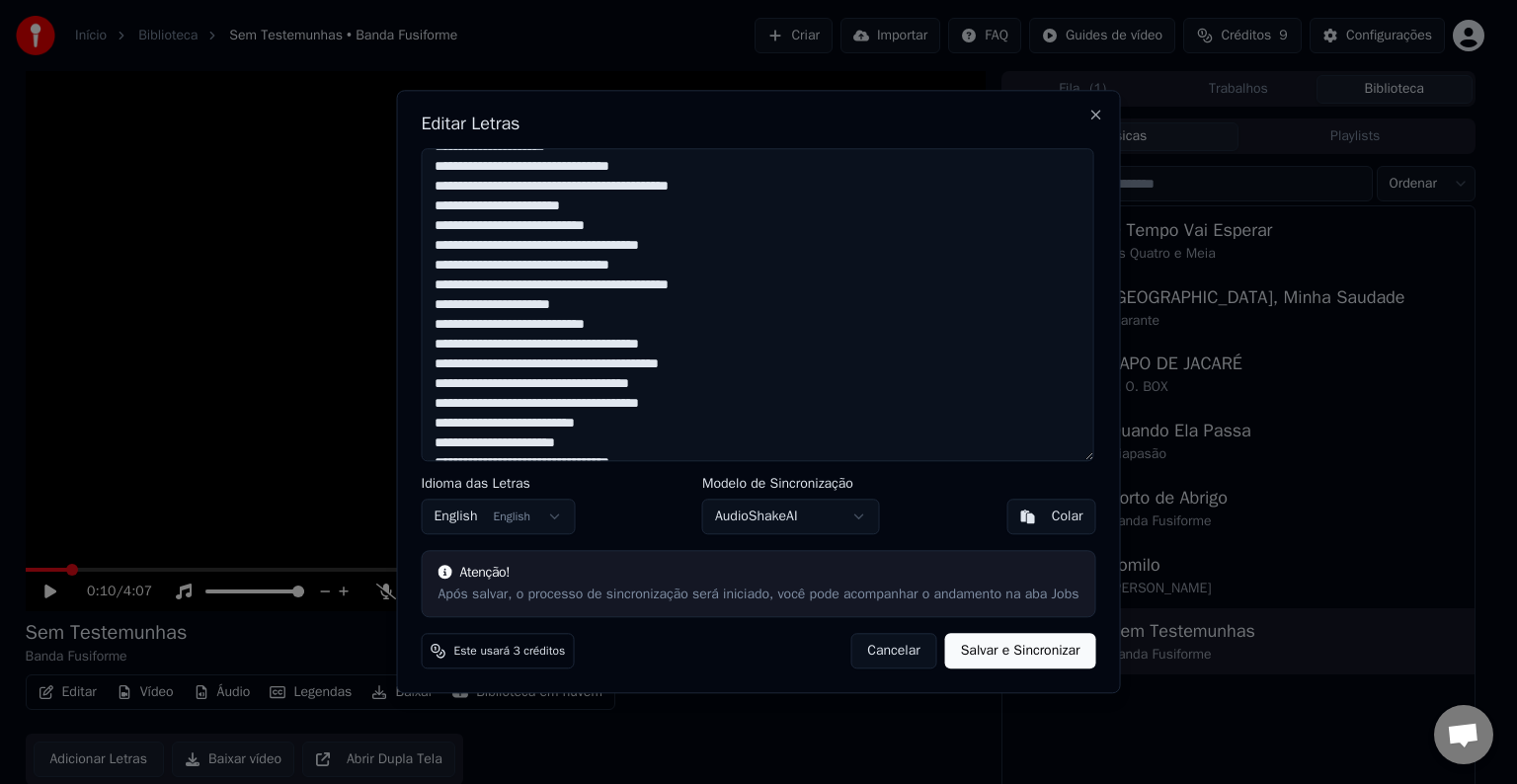 click at bounding box center (758, 304) 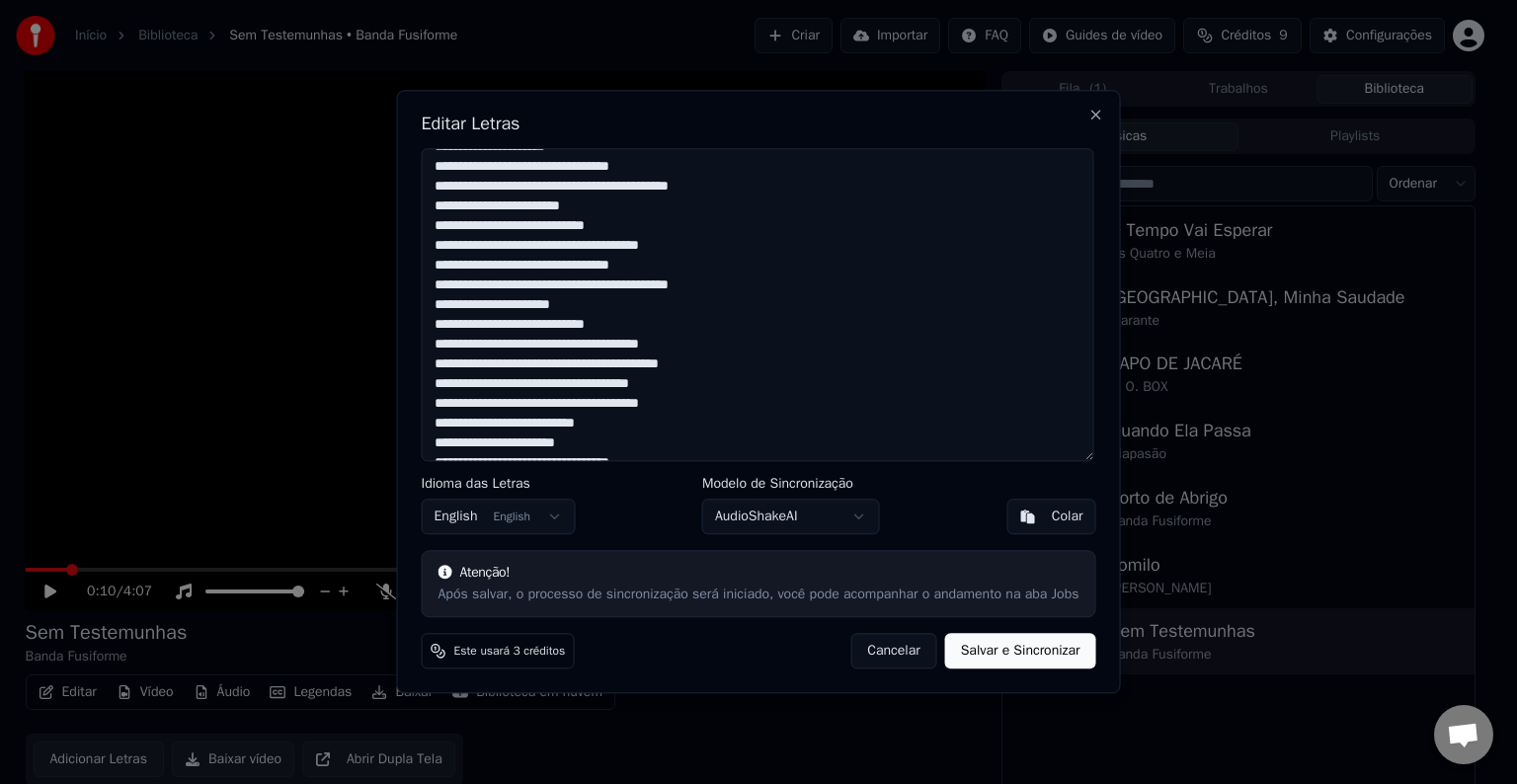 drag, startPoint x: 432, startPoint y: 264, endPoint x: 667, endPoint y: 261, distance: 235.0191 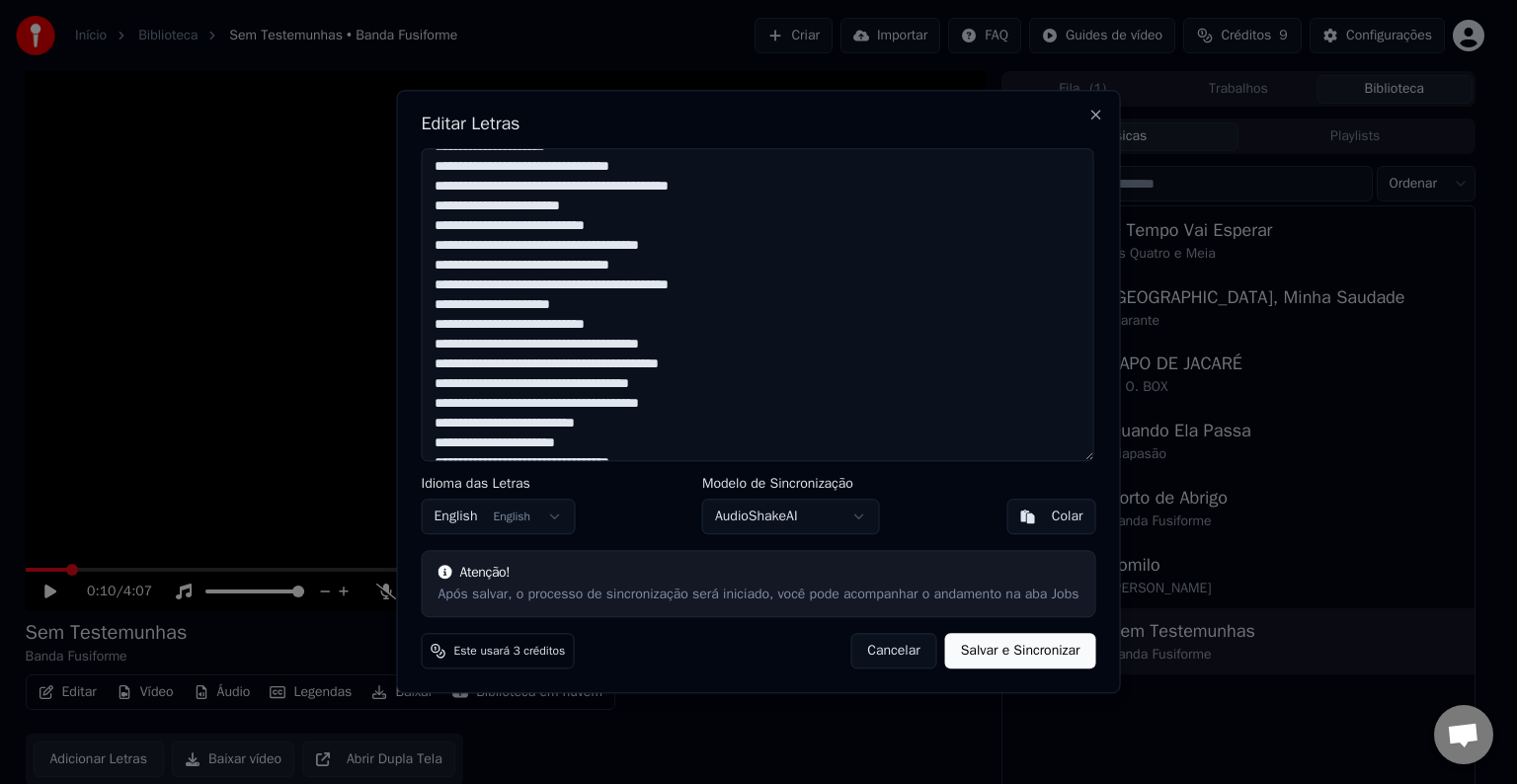 click at bounding box center (758, 304) 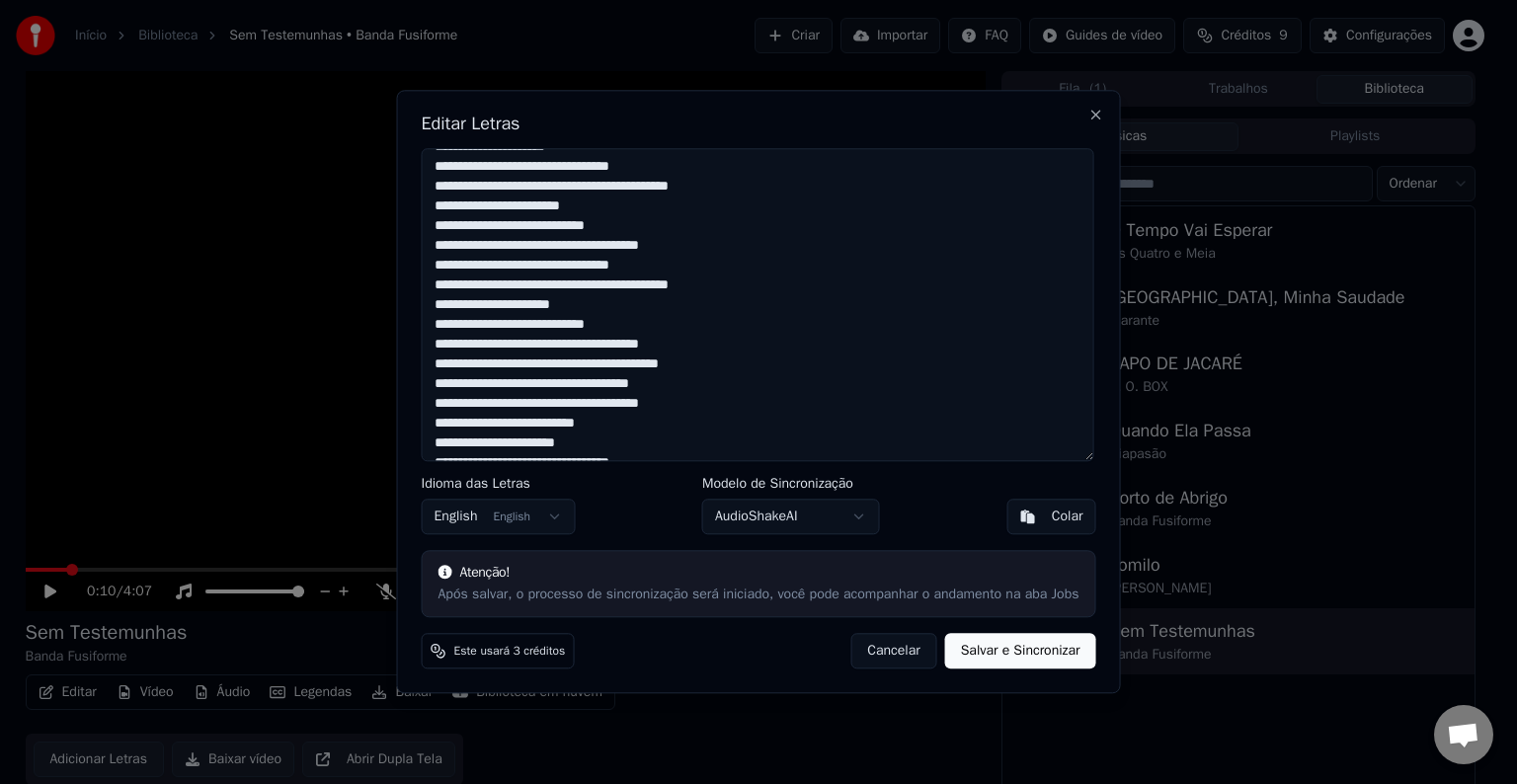 drag, startPoint x: 435, startPoint y: 285, endPoint x: 630, endPoint y: 286, distance: 195.00256 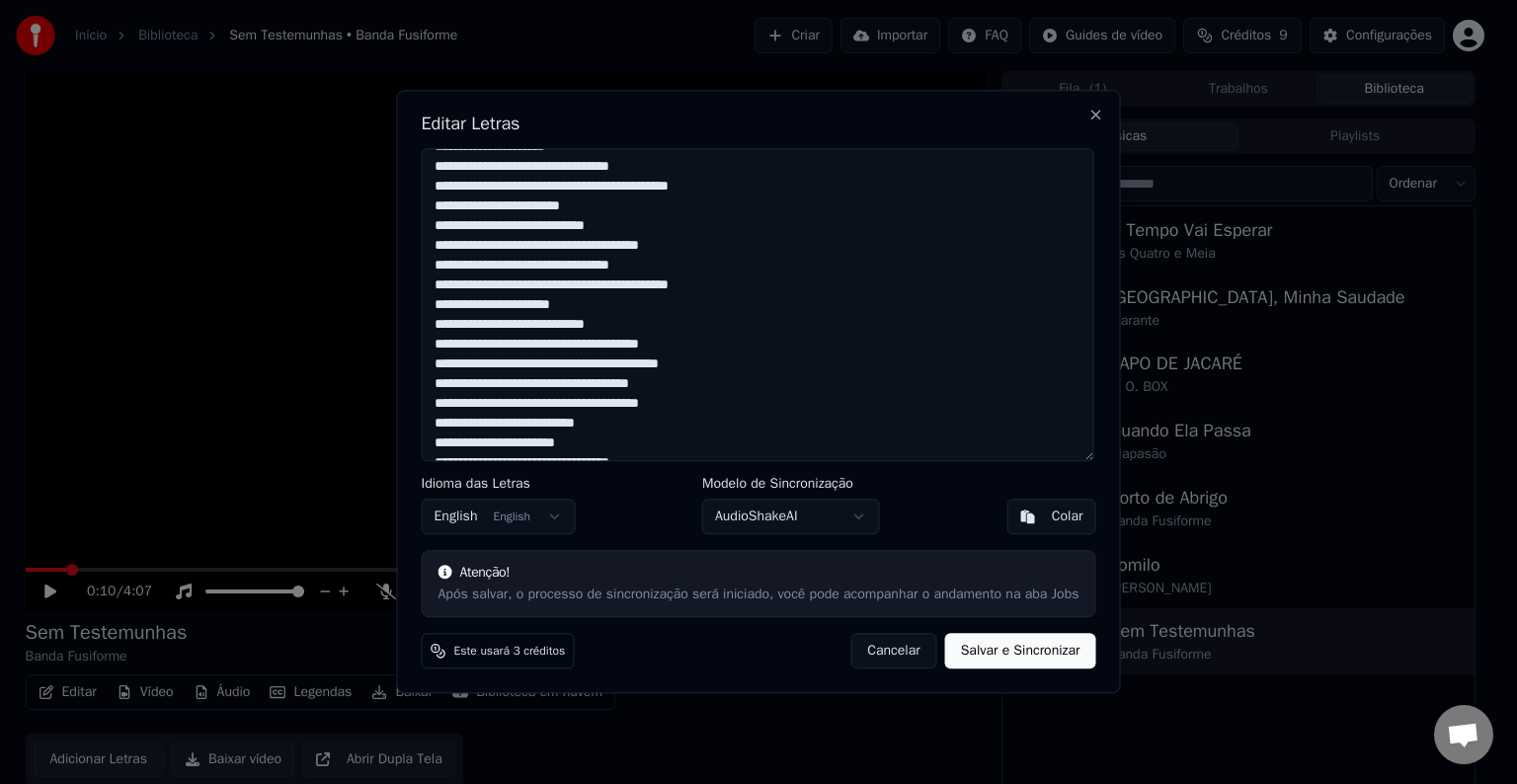 click at bounding box center (758, 304) 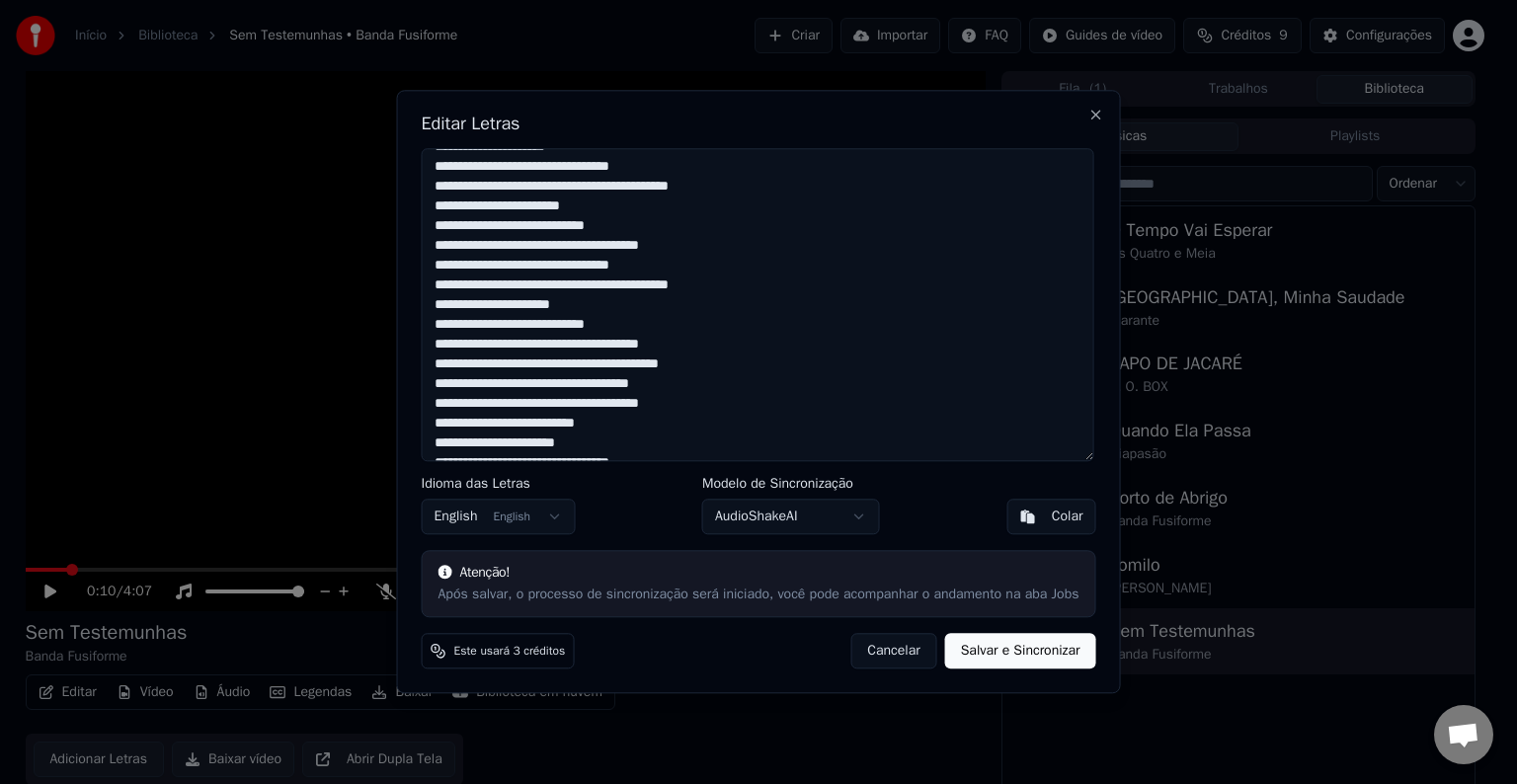 click at bounding box center (758, 304) 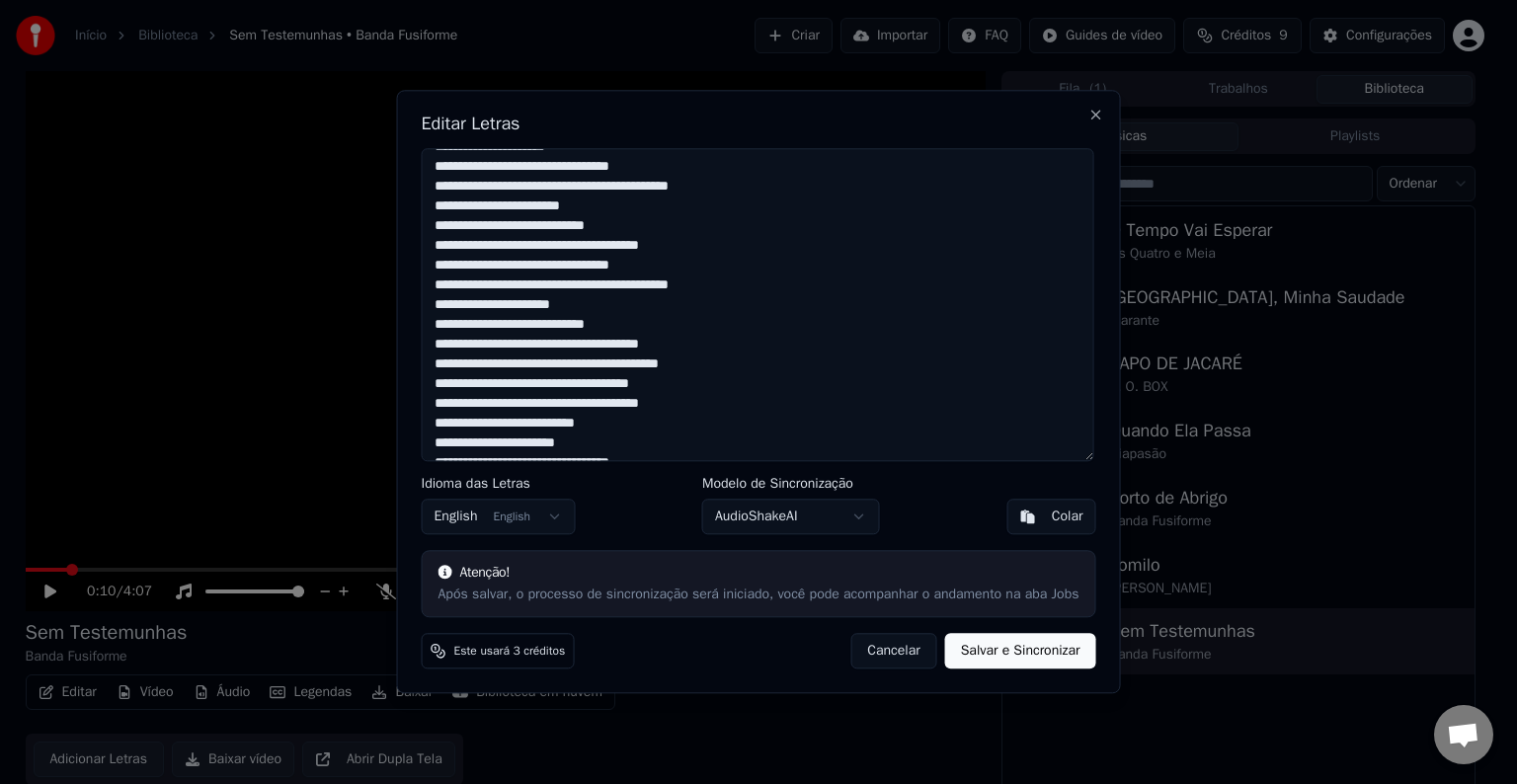 click at bounding box center (758, 304) 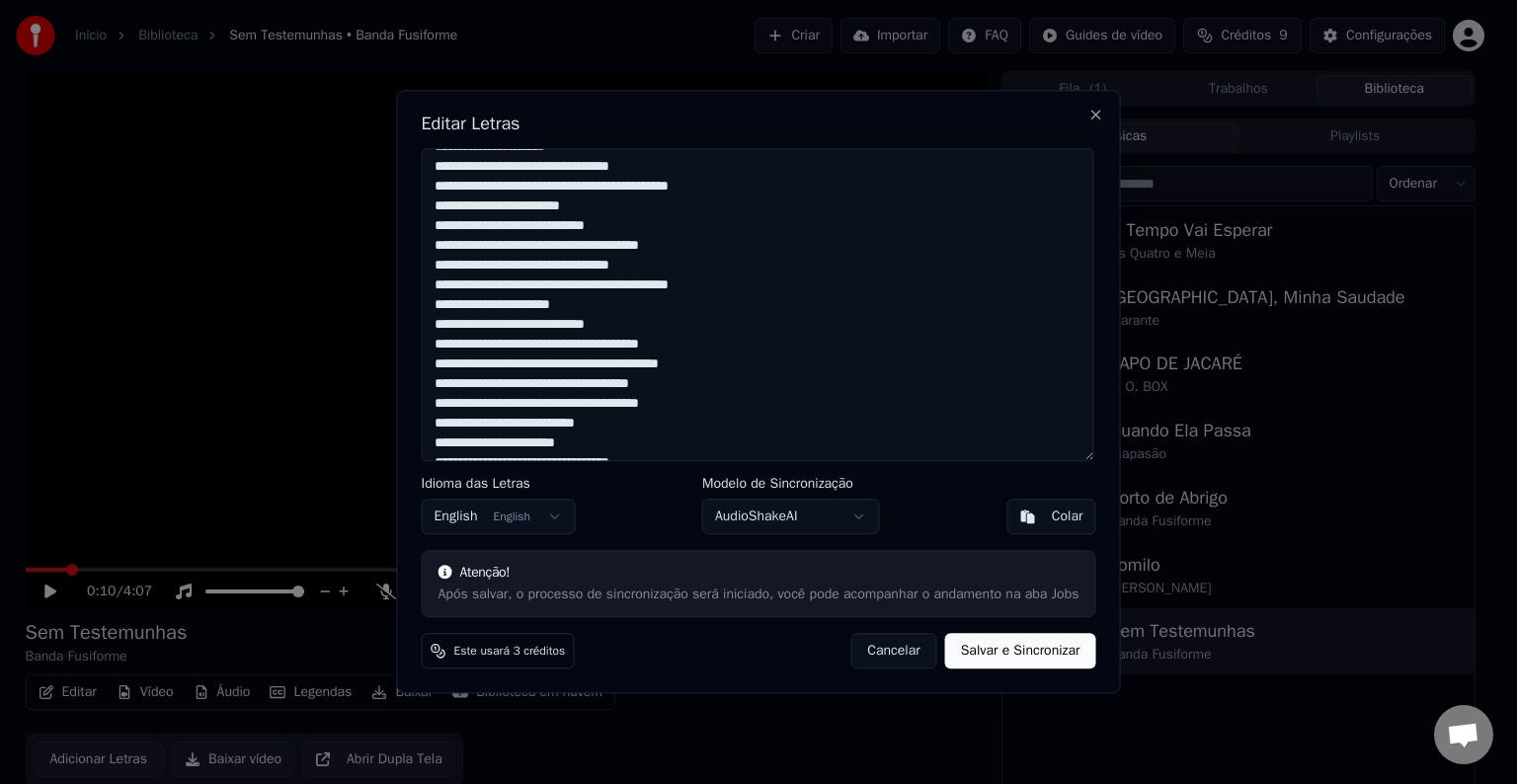 drag, startPoint x: 436, startPoint y: 324, endPoint x: 640, endPoint y: 324, distance: 204 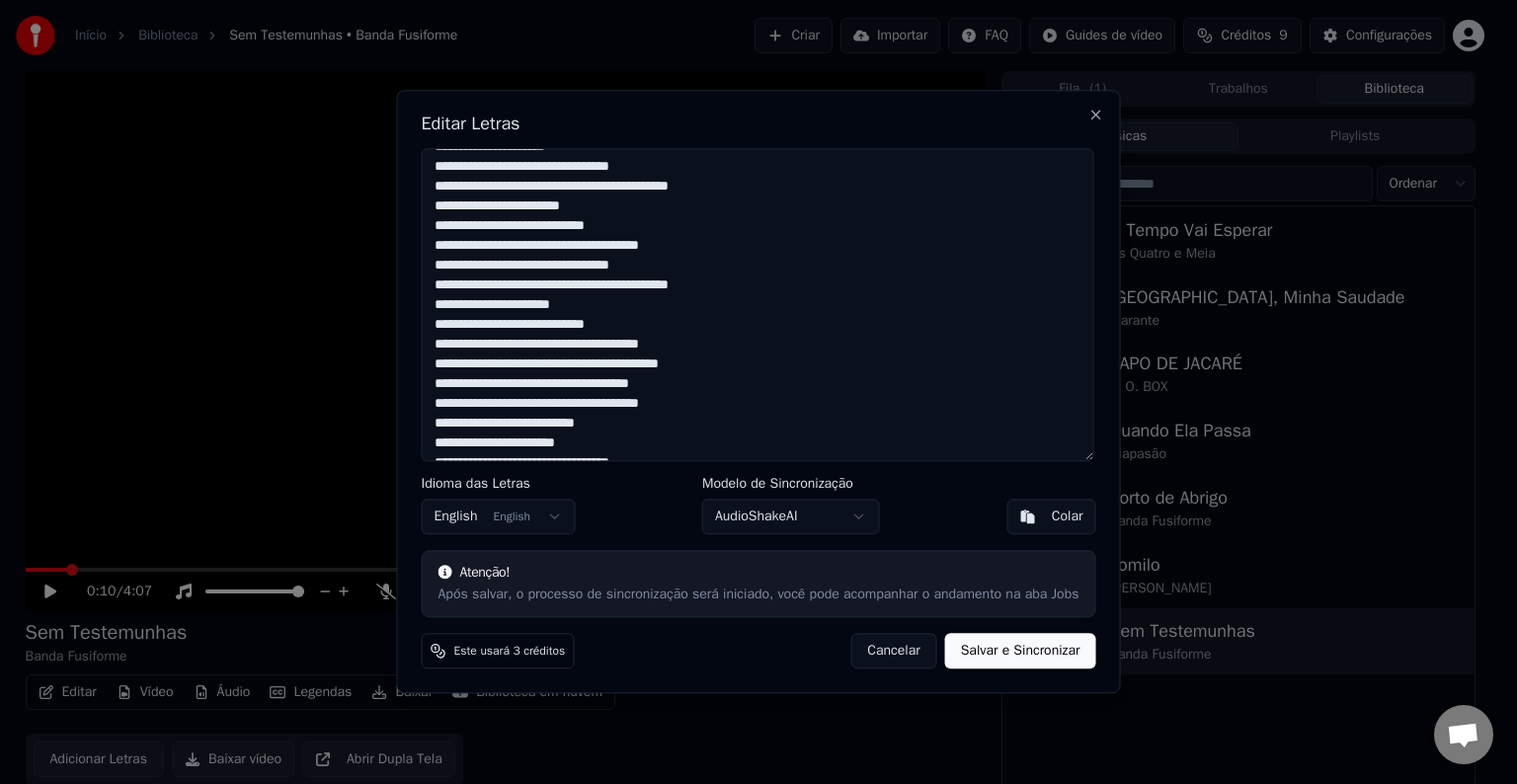 click at bounding box center [758, 304] 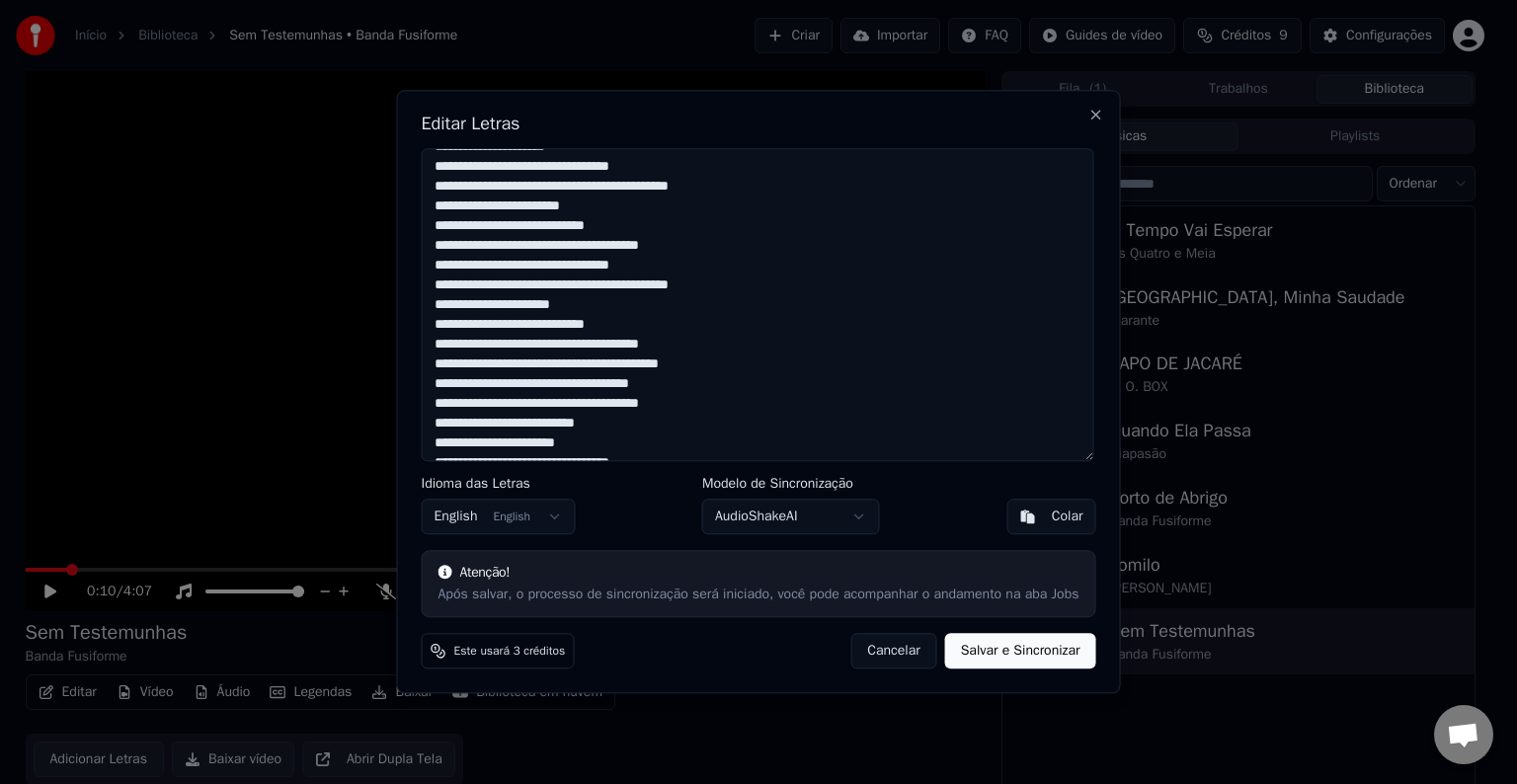 drag, startPoint x: 433, startPoint y: 345, endPoint x: 718, endPoint y: 343, distance: 285.00702 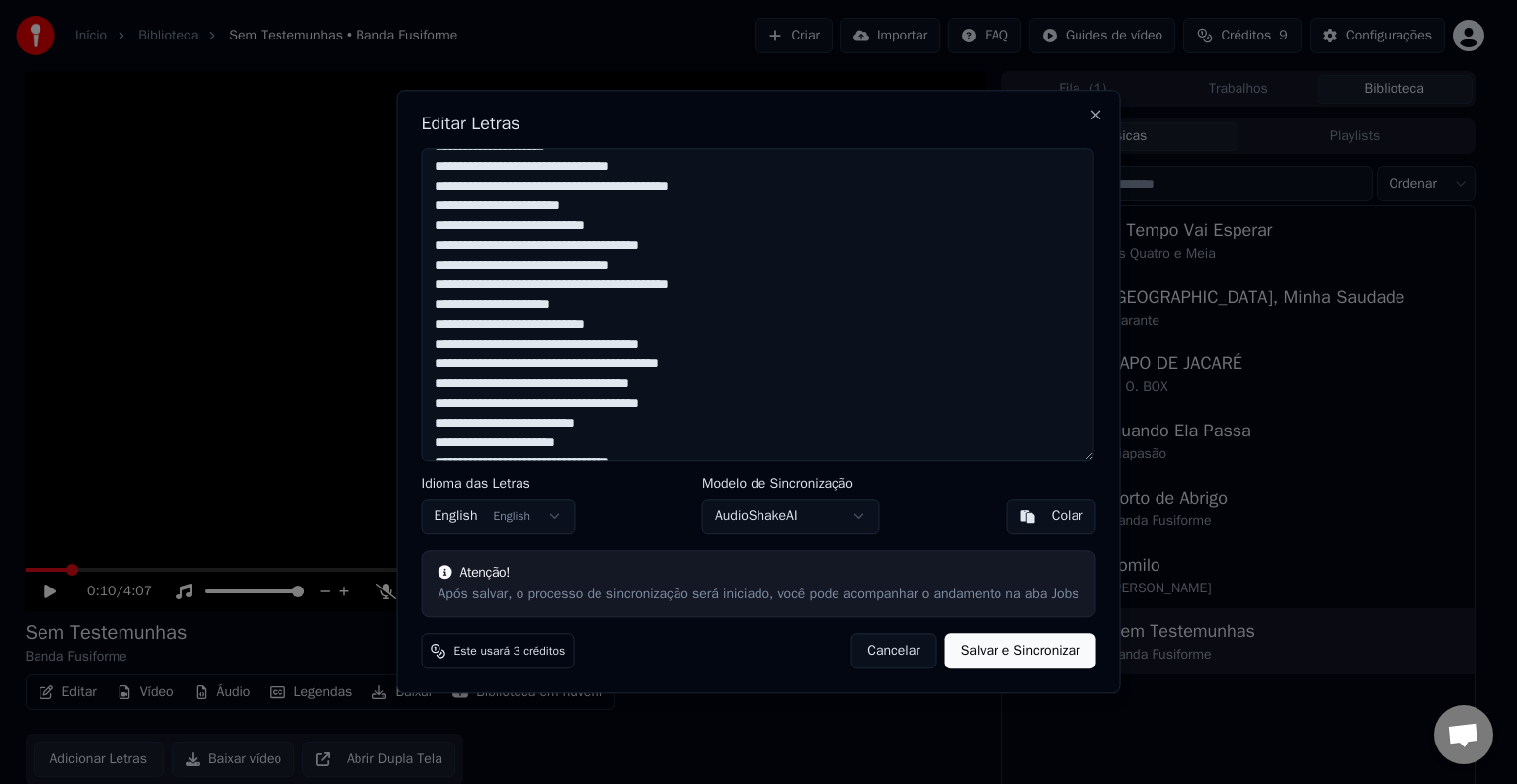 click at bounding box center [758, 304] 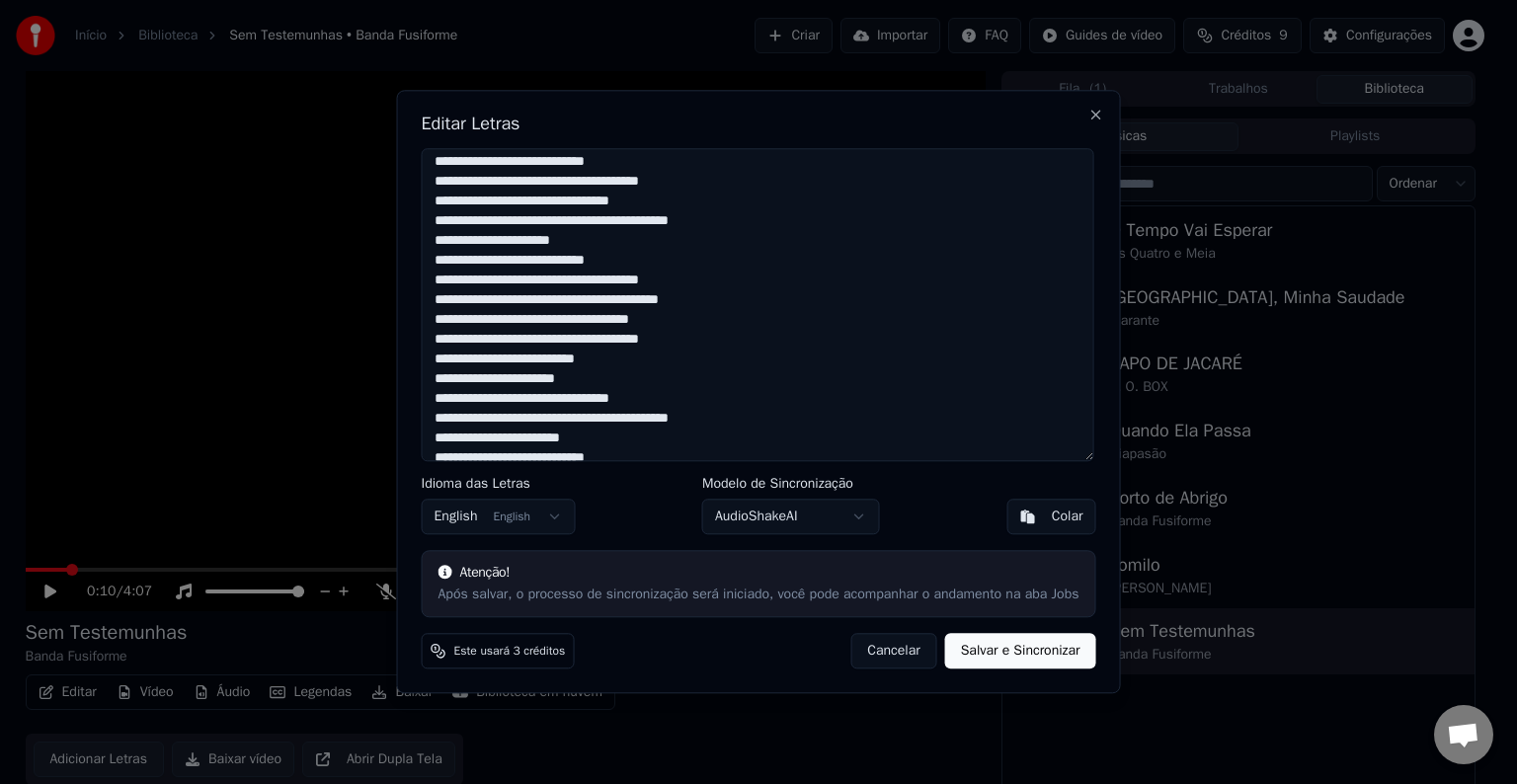 scroll, scrollTop: 197, scrollLeft: 0, axis: vertical 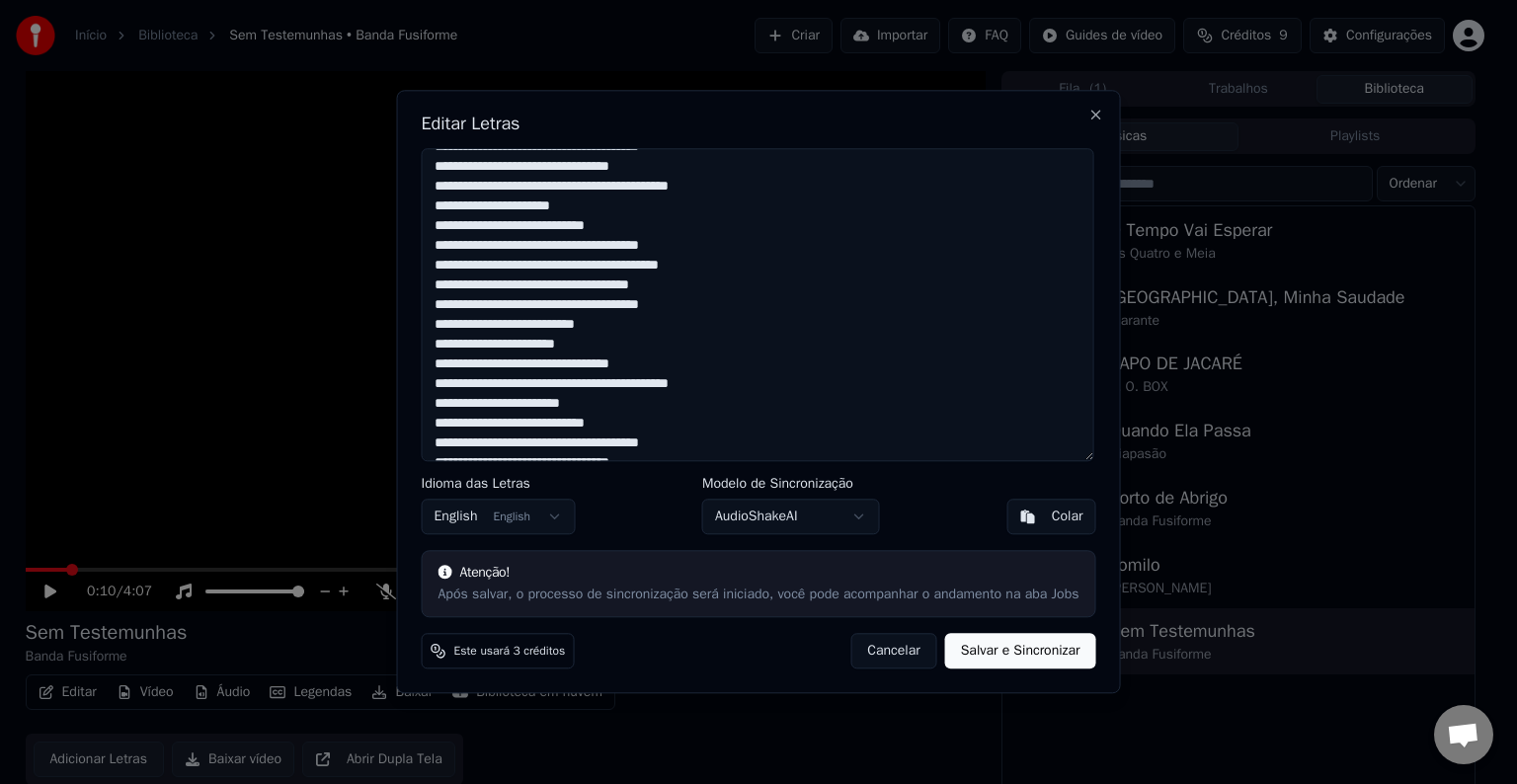 drag, startPoint x: 436, startPoint y: 265, endPoint x: 765, endPoint y: 267, distance: 329.00608 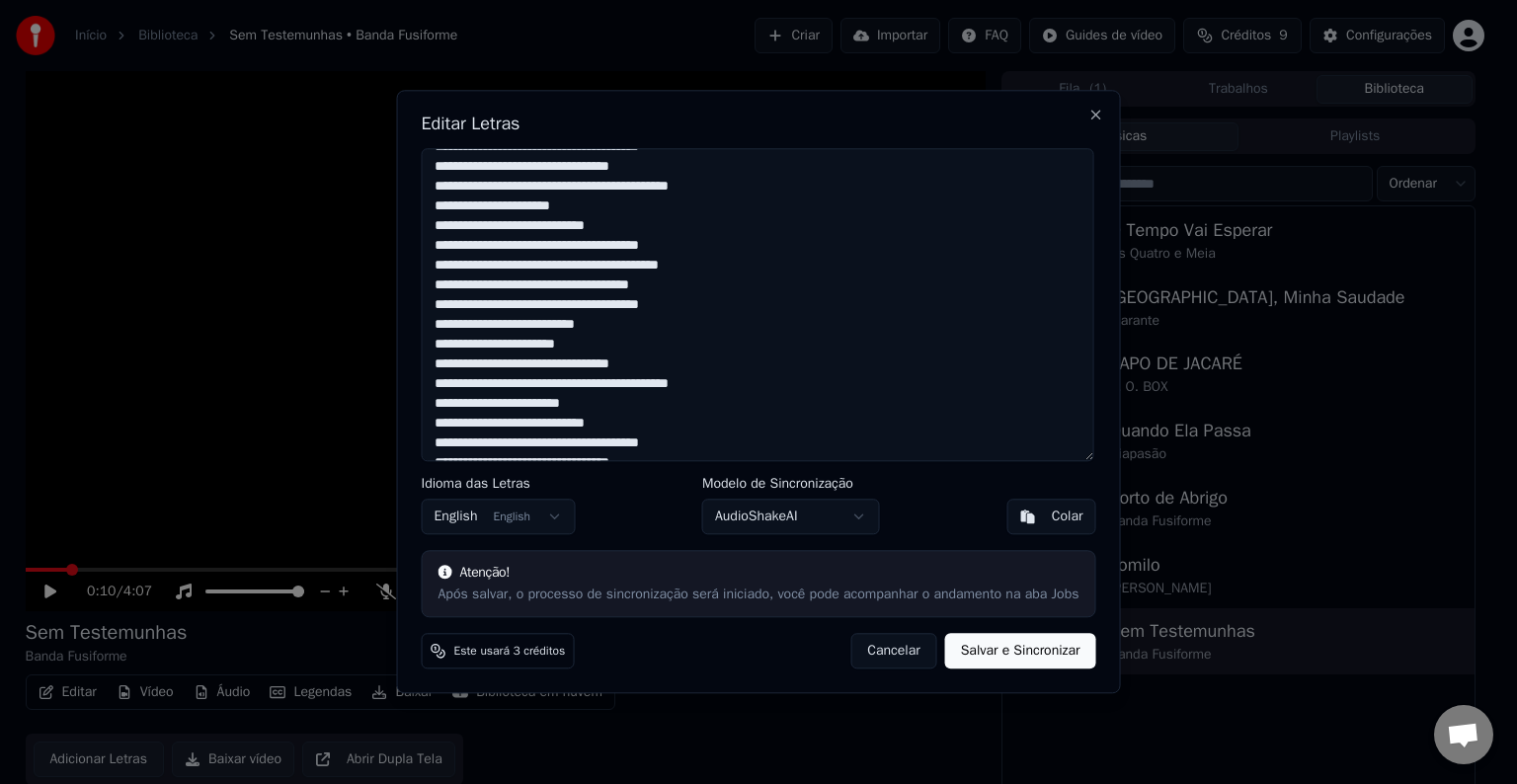 click at bounding box center [758, 304] 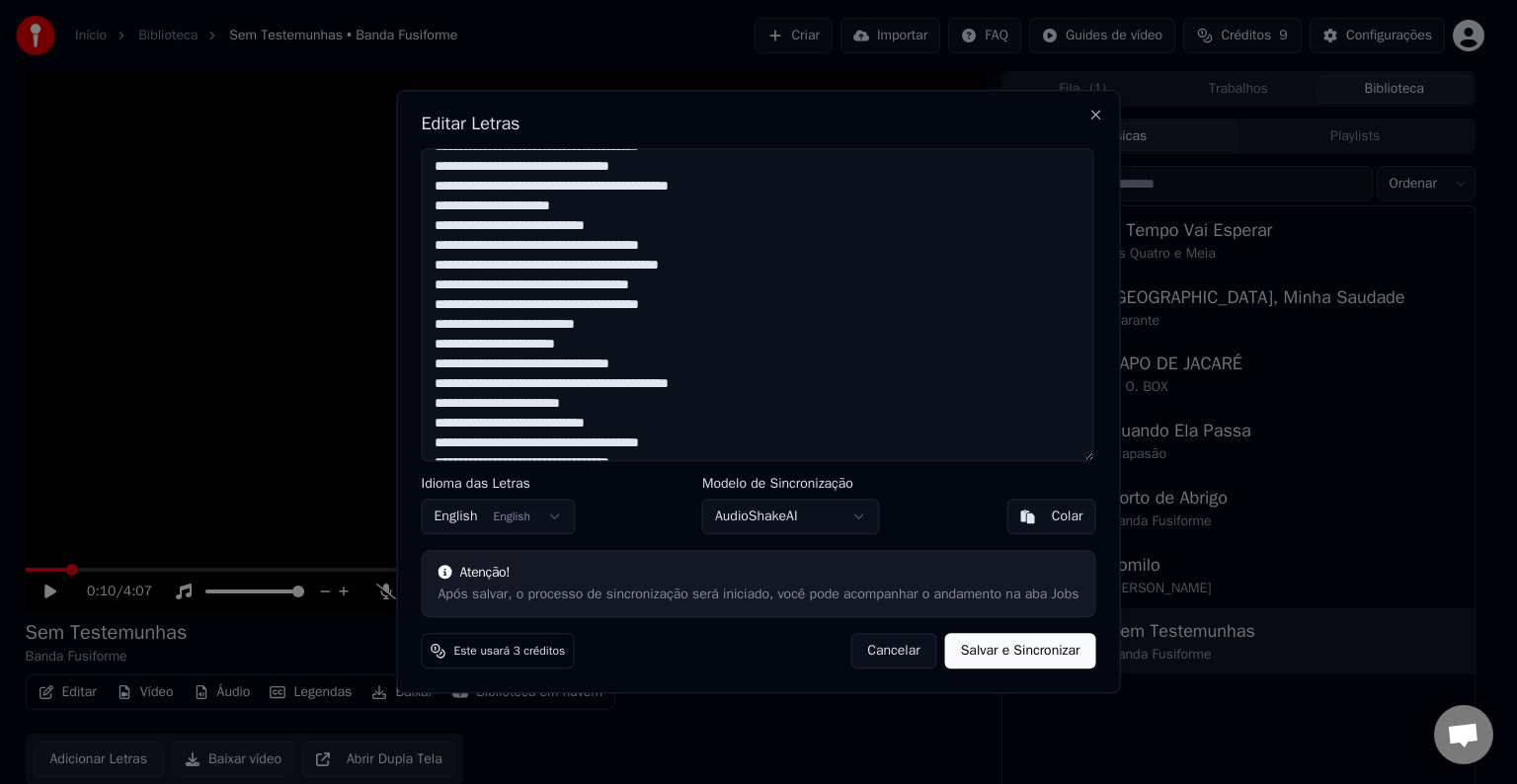 drag, startPoint x: 435, startPoint y: 268, endPoint x: 749, endPoint y: 265, distance: 314.01433 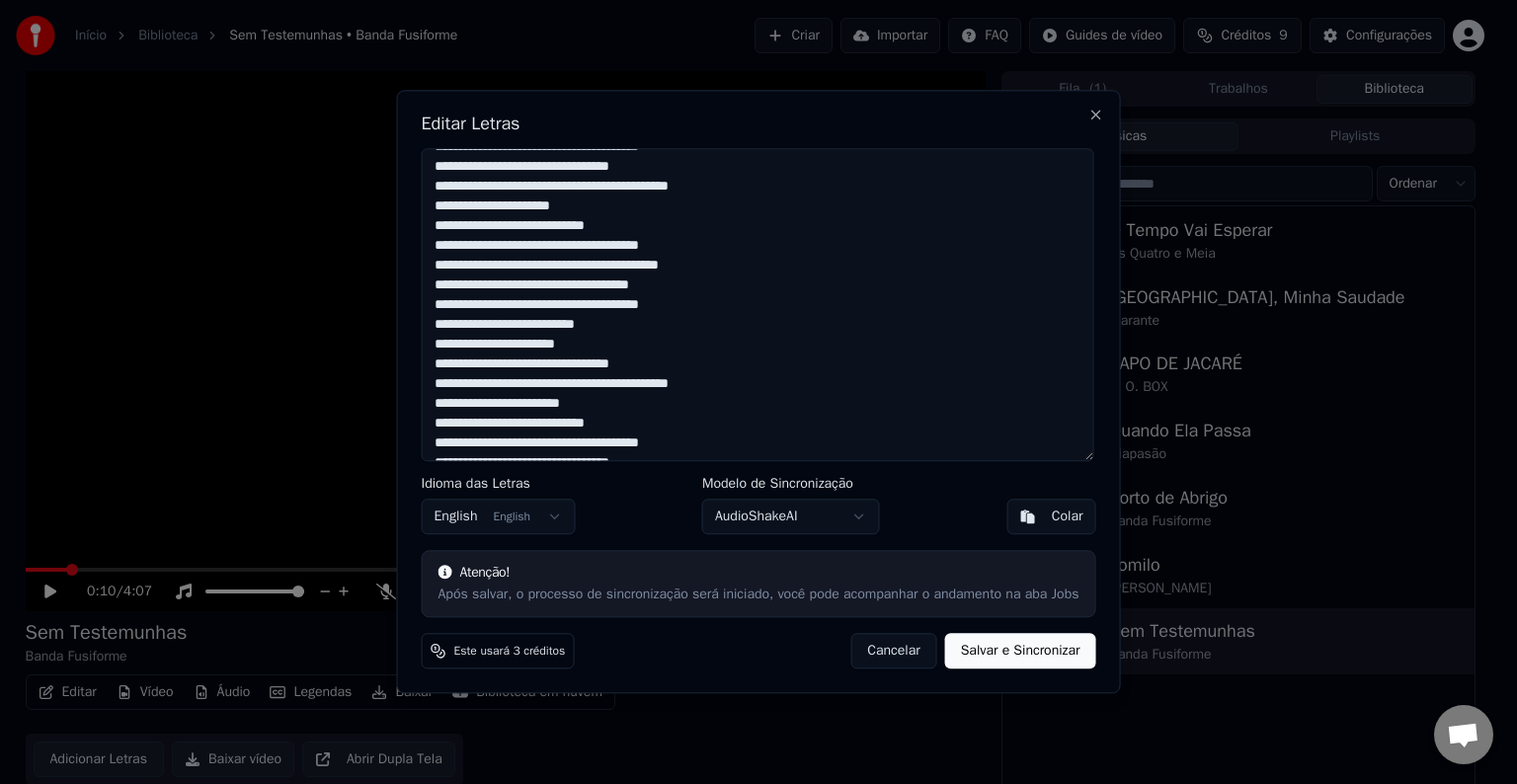 click at bounding box center [758, 304] 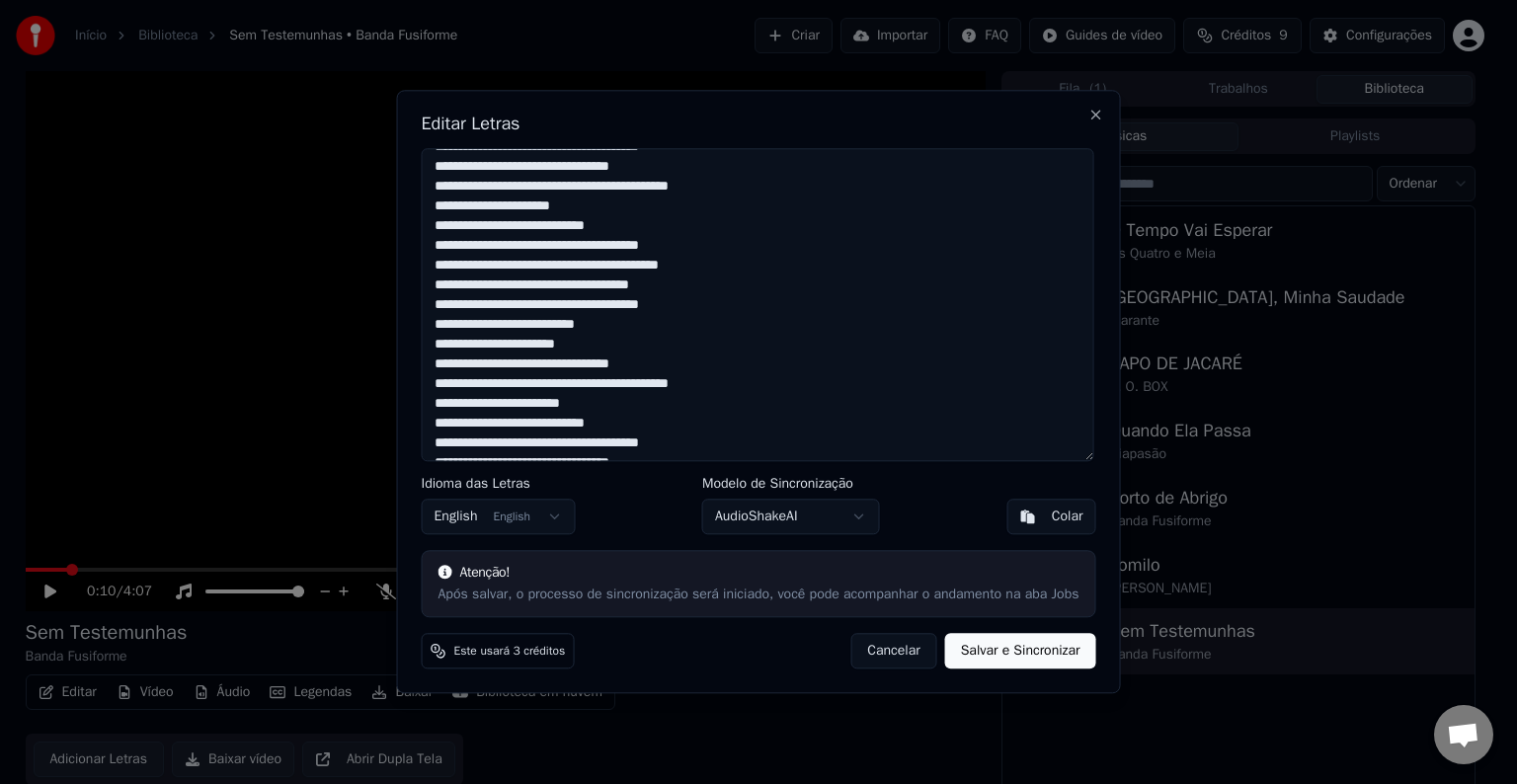 drag, startPoint x: 435, startPoint y: 285, endPoint x: 694, endPoint y: 285, distance: 259 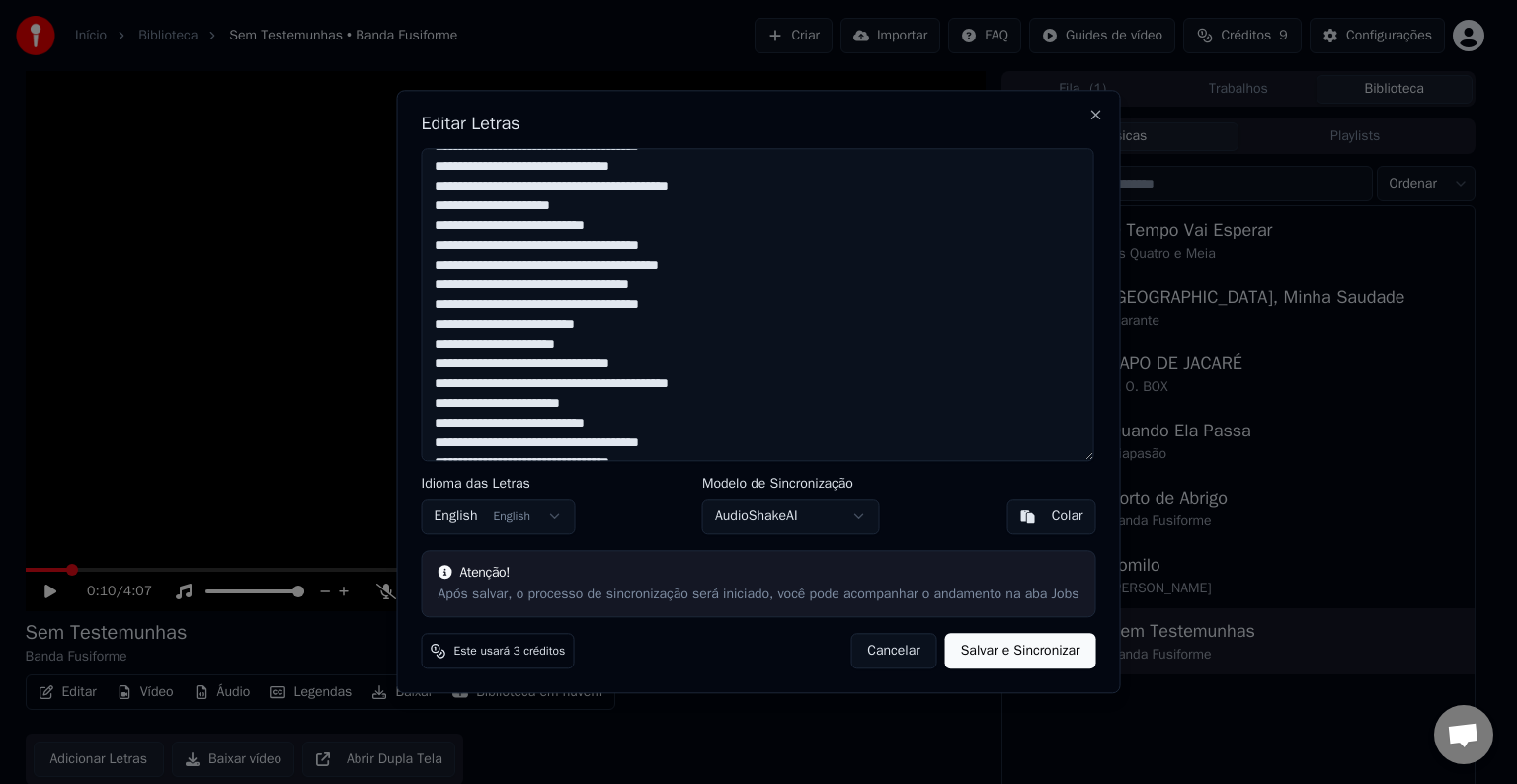 click at bounding box center [758, 304] 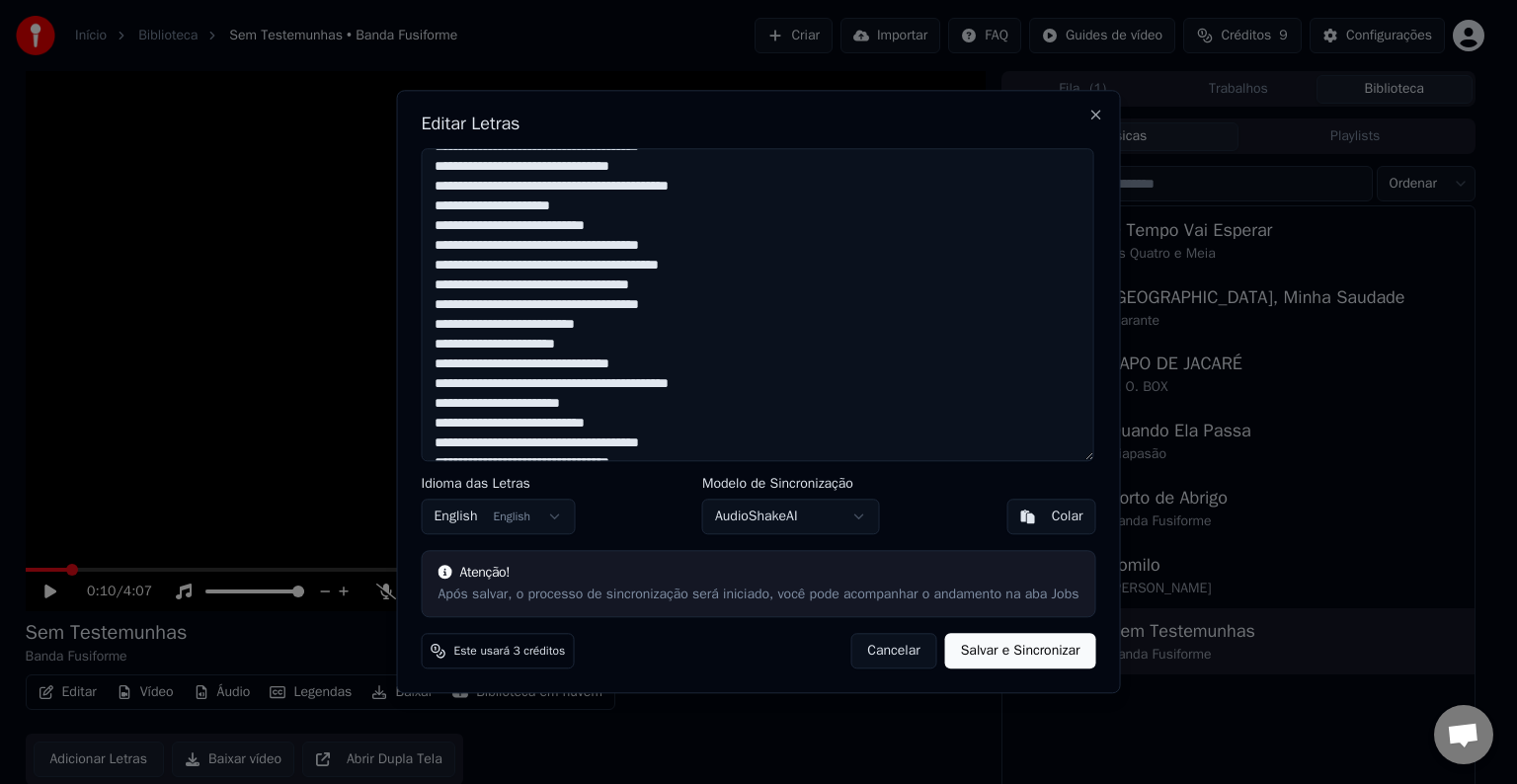 drag, startPoint x: 436, startPoint y: 300, endPoint x: 691, endPoint y: 303, distance: 255.01765 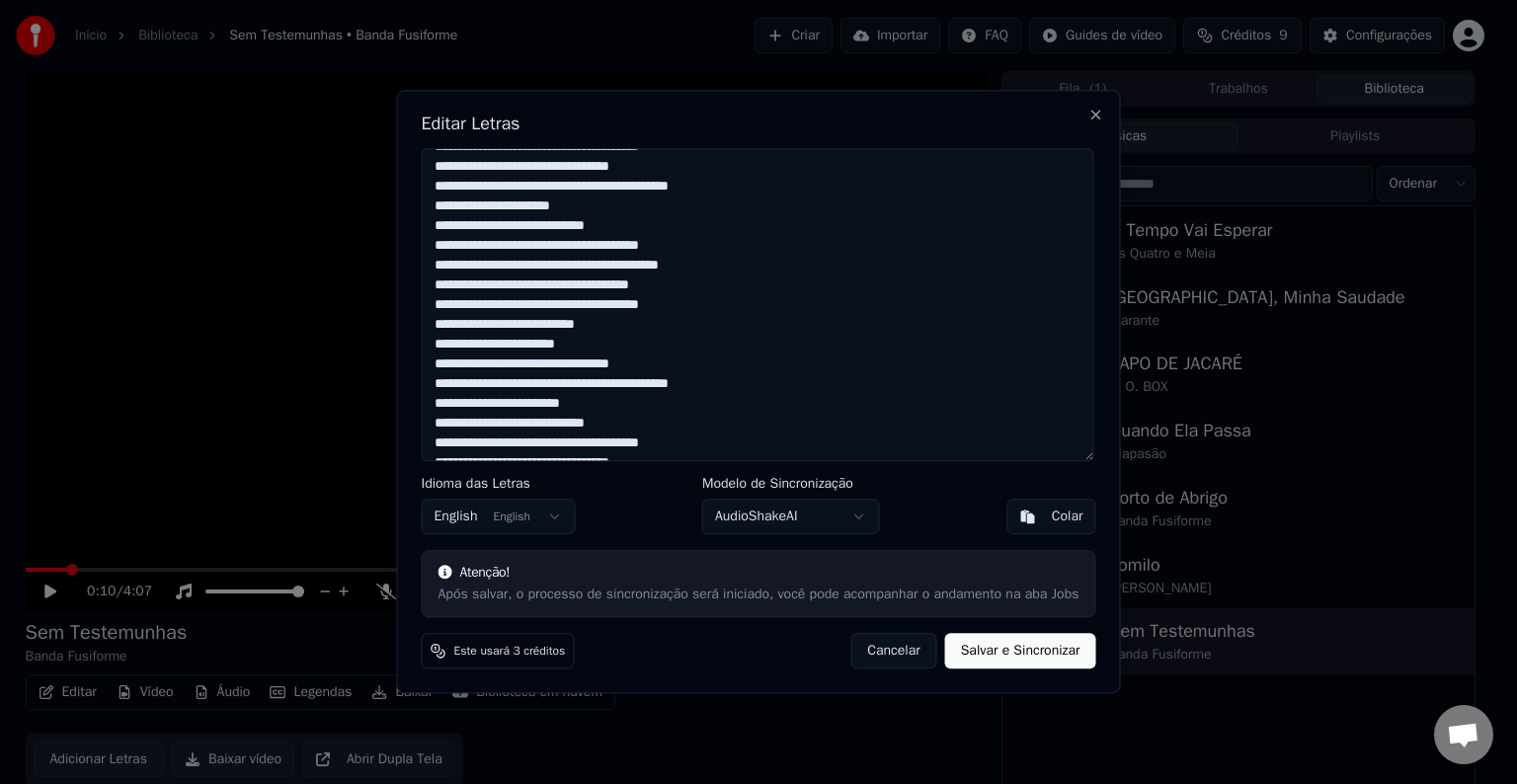 click at bounding box center (758, 304) 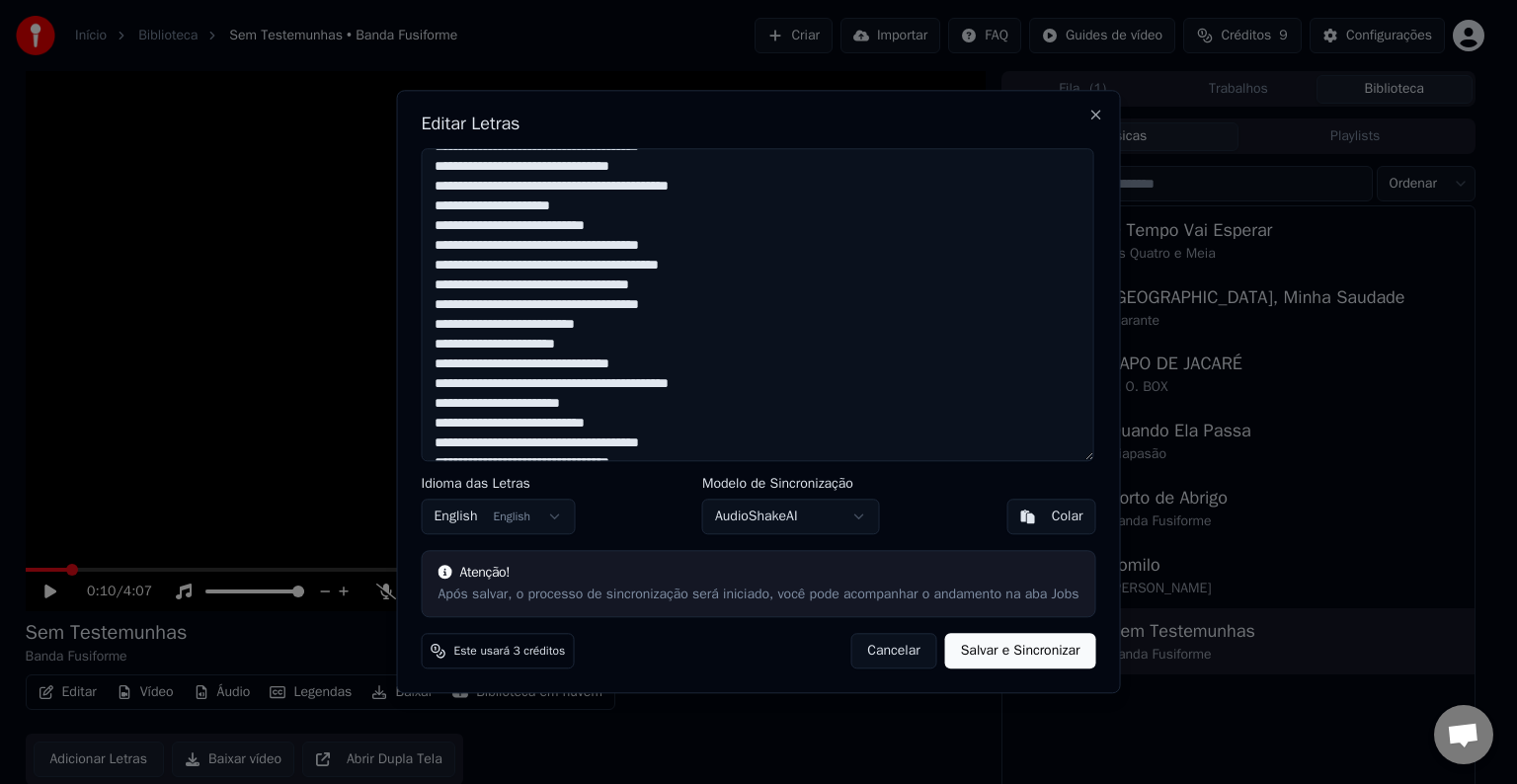 drag, startPoint x: 435, startPoint y: 304, endPoint x: 585, endPoint y: 304, distance: 150 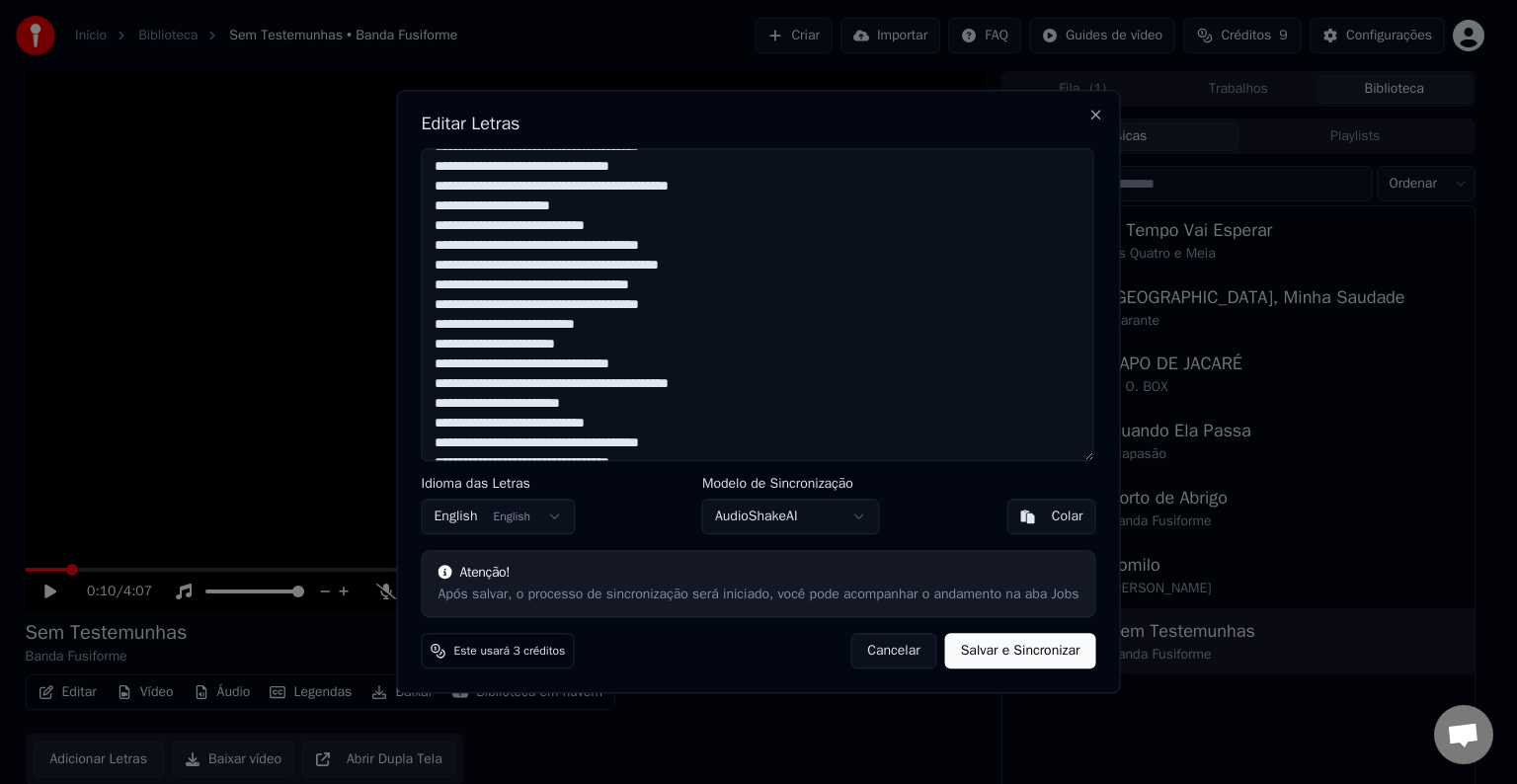 click at bounding box center (758, 304) 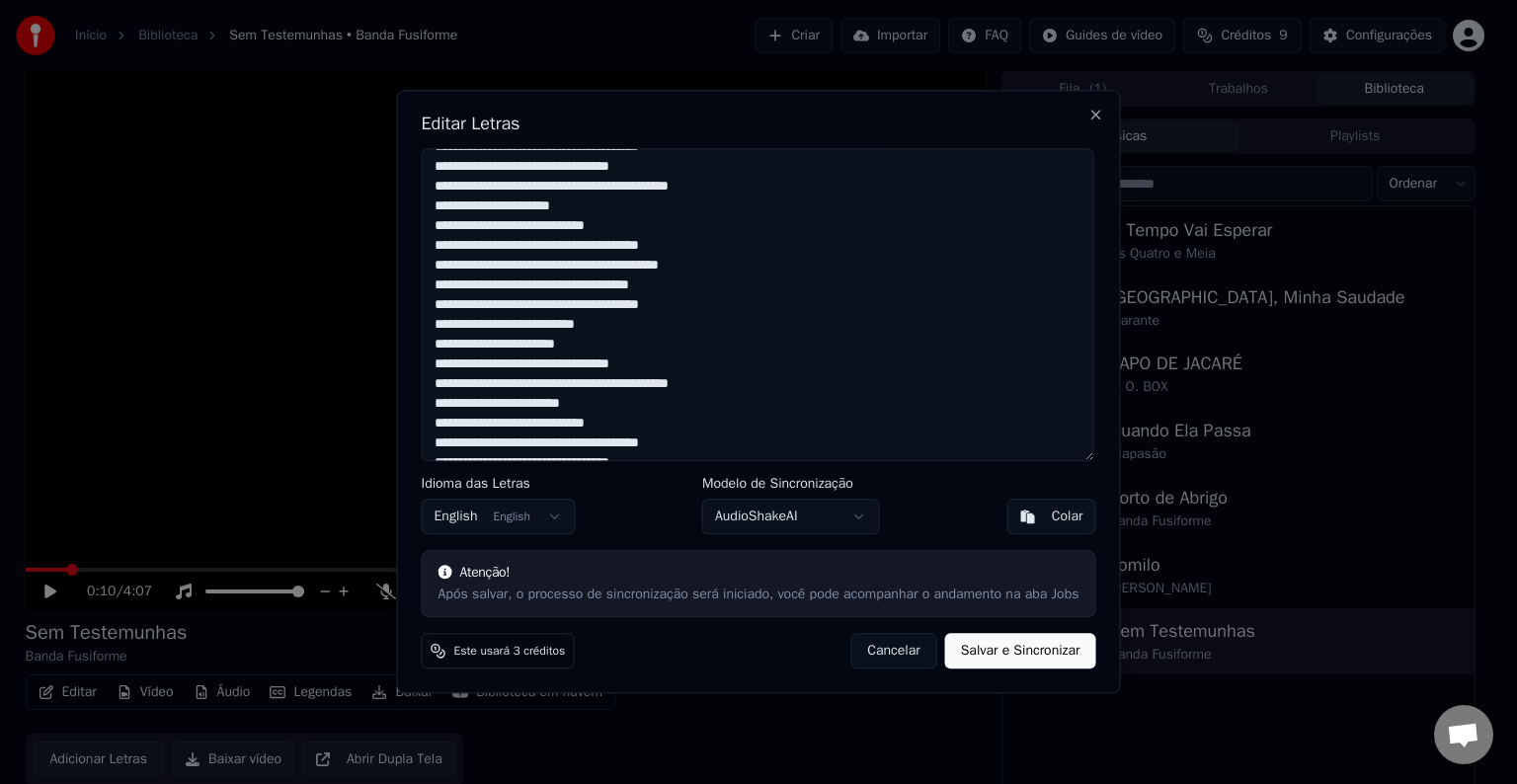 drag, startPoint x: 435, startPoint y: 322, endPoint x: 614, endPoint y: 322, distance: 179 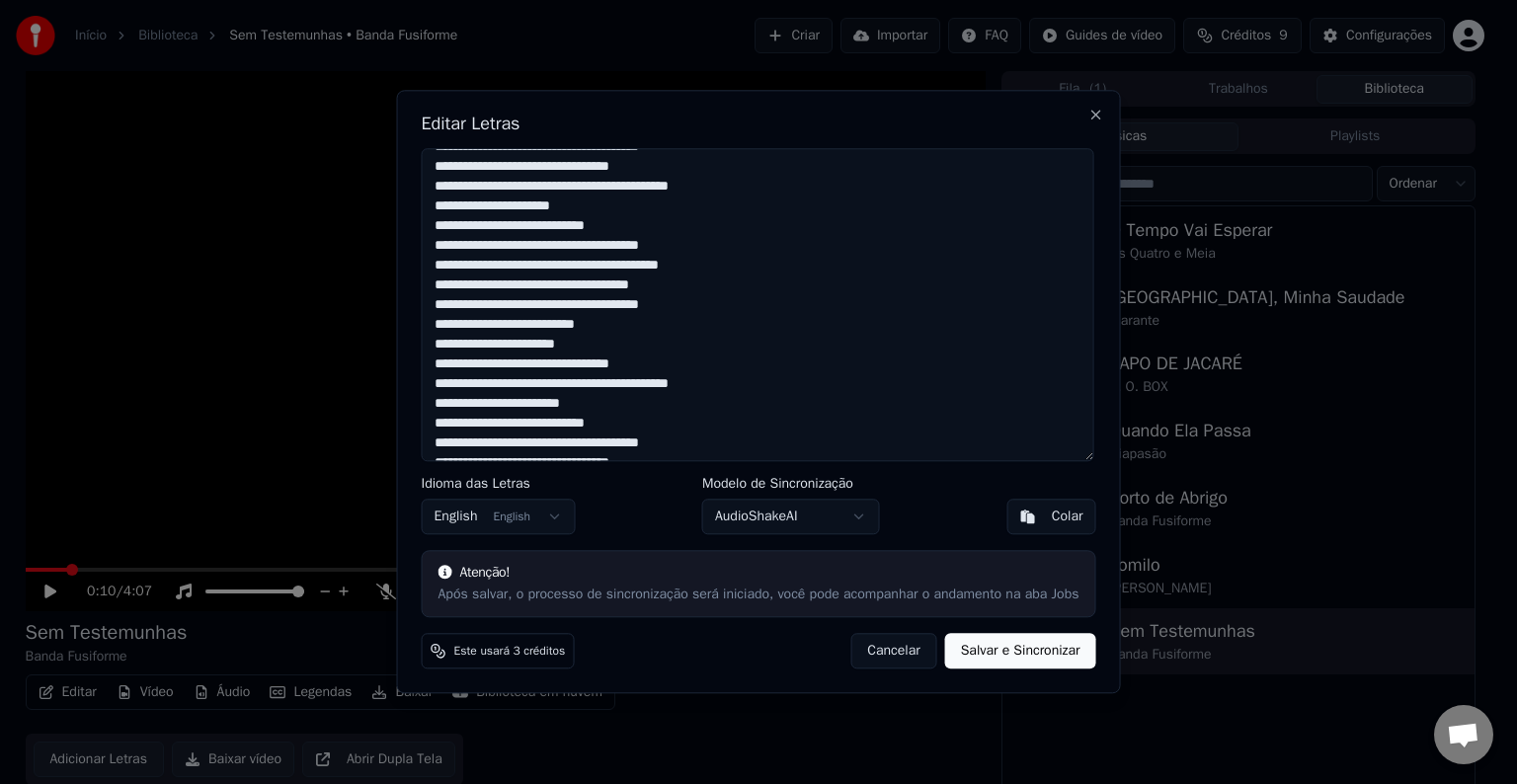 click at bounding box center (758, 304) 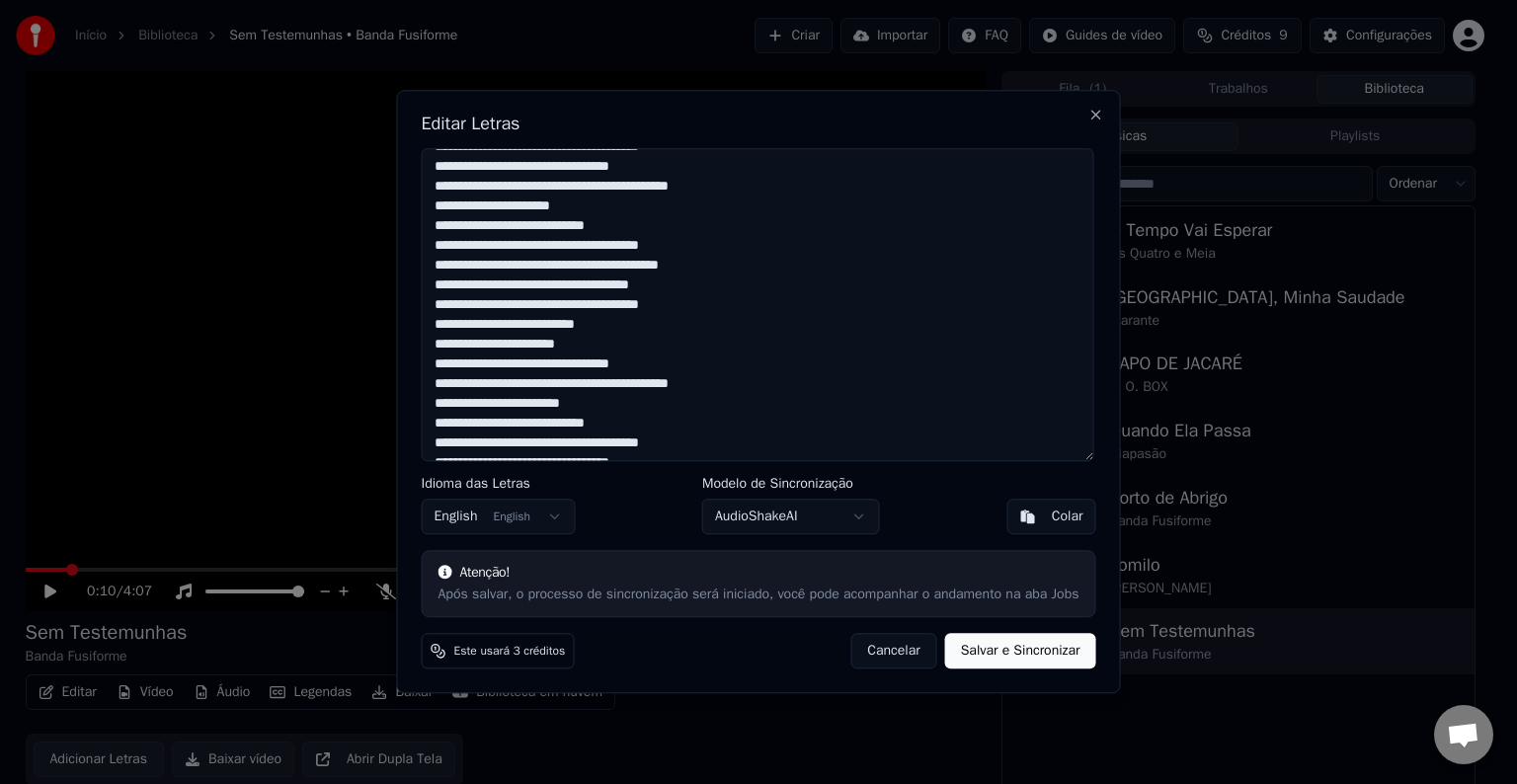 drag, startPoint x: 439, startPoint y: 341, endPoint x: 609, endPoint y: 341, distance: 170 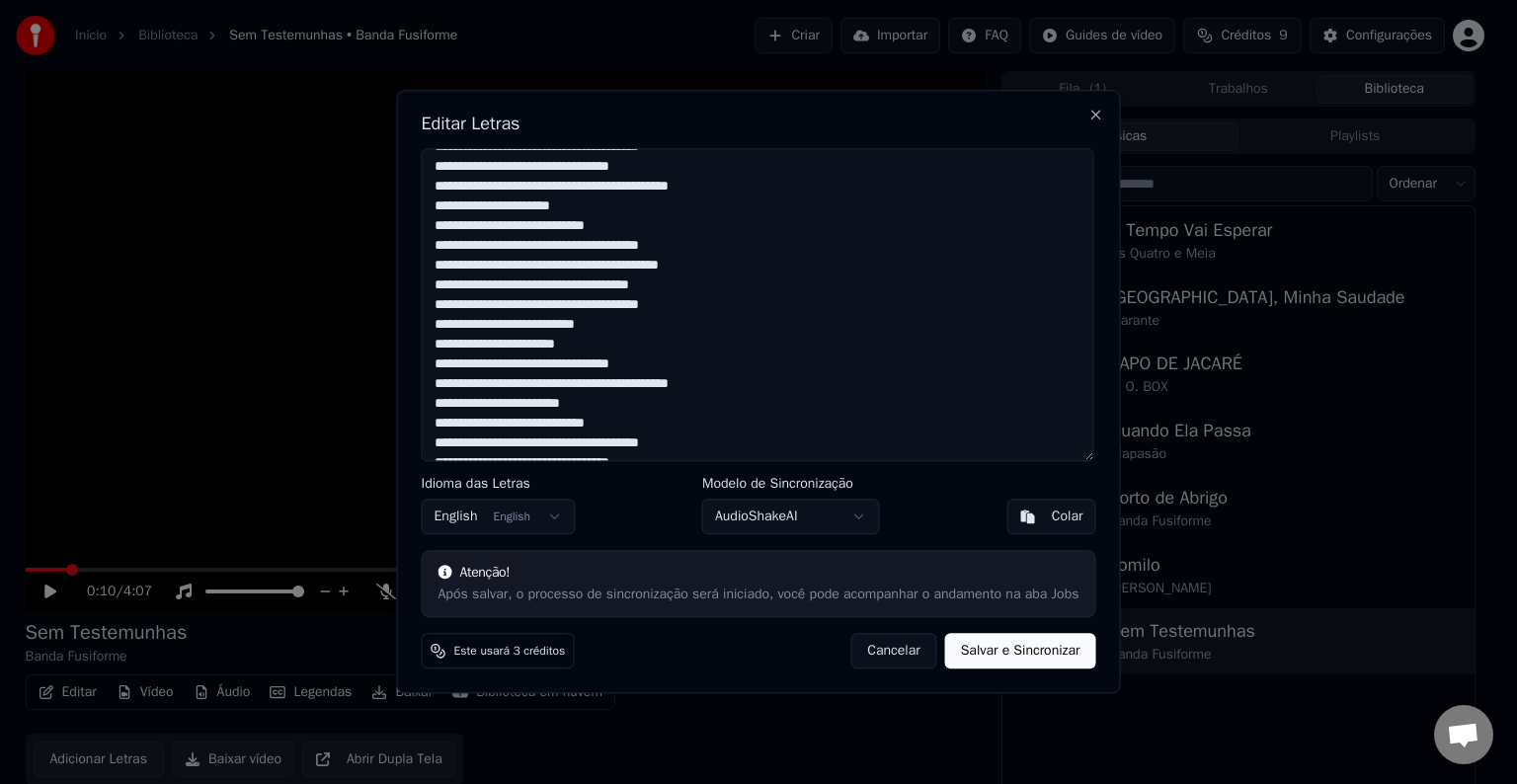 click at bounding box center [758, 304] 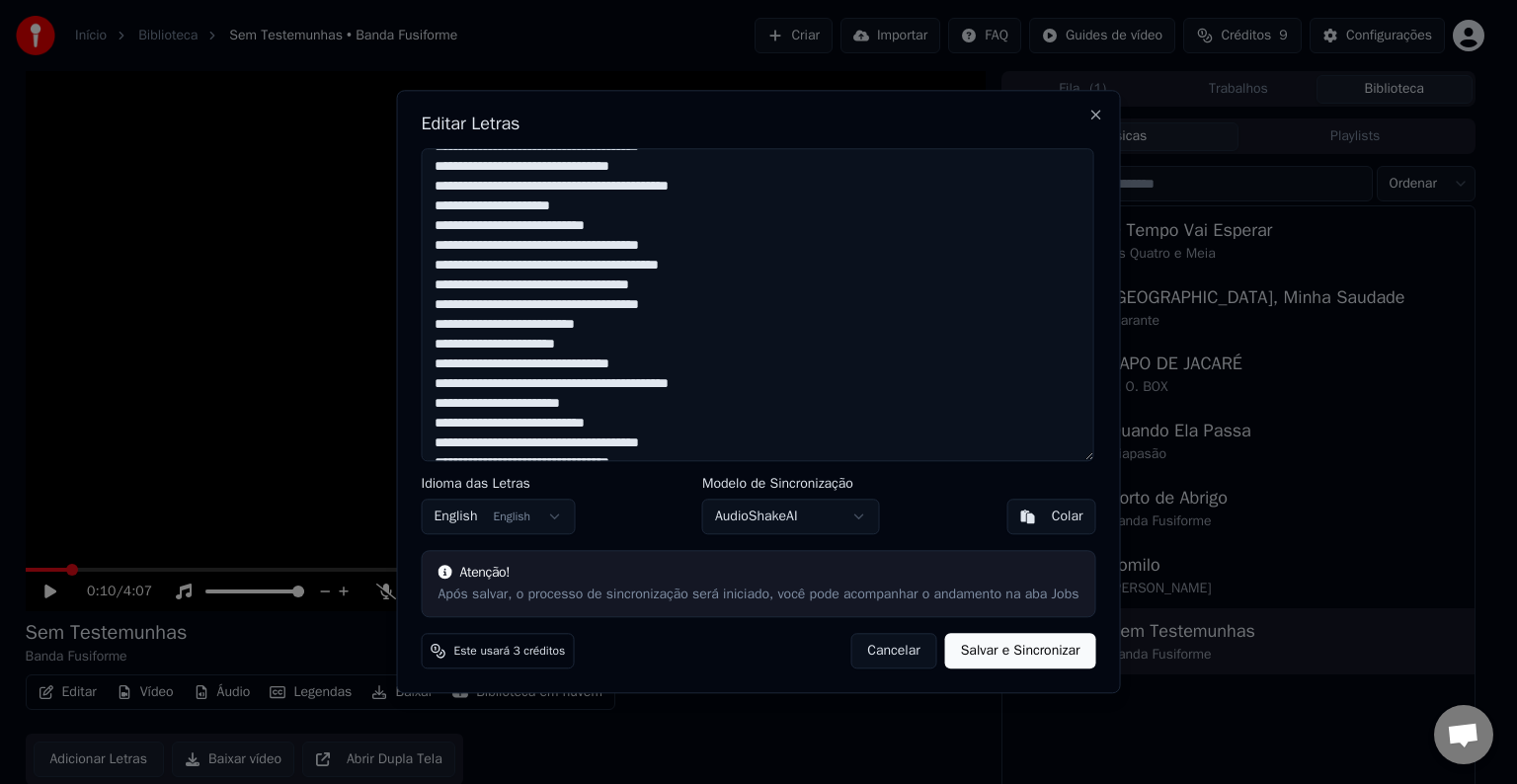 drag, startPoint x: 435, startPoint y: 363, endPoint x: 659, endPoint y: 361, distance: 224.0089 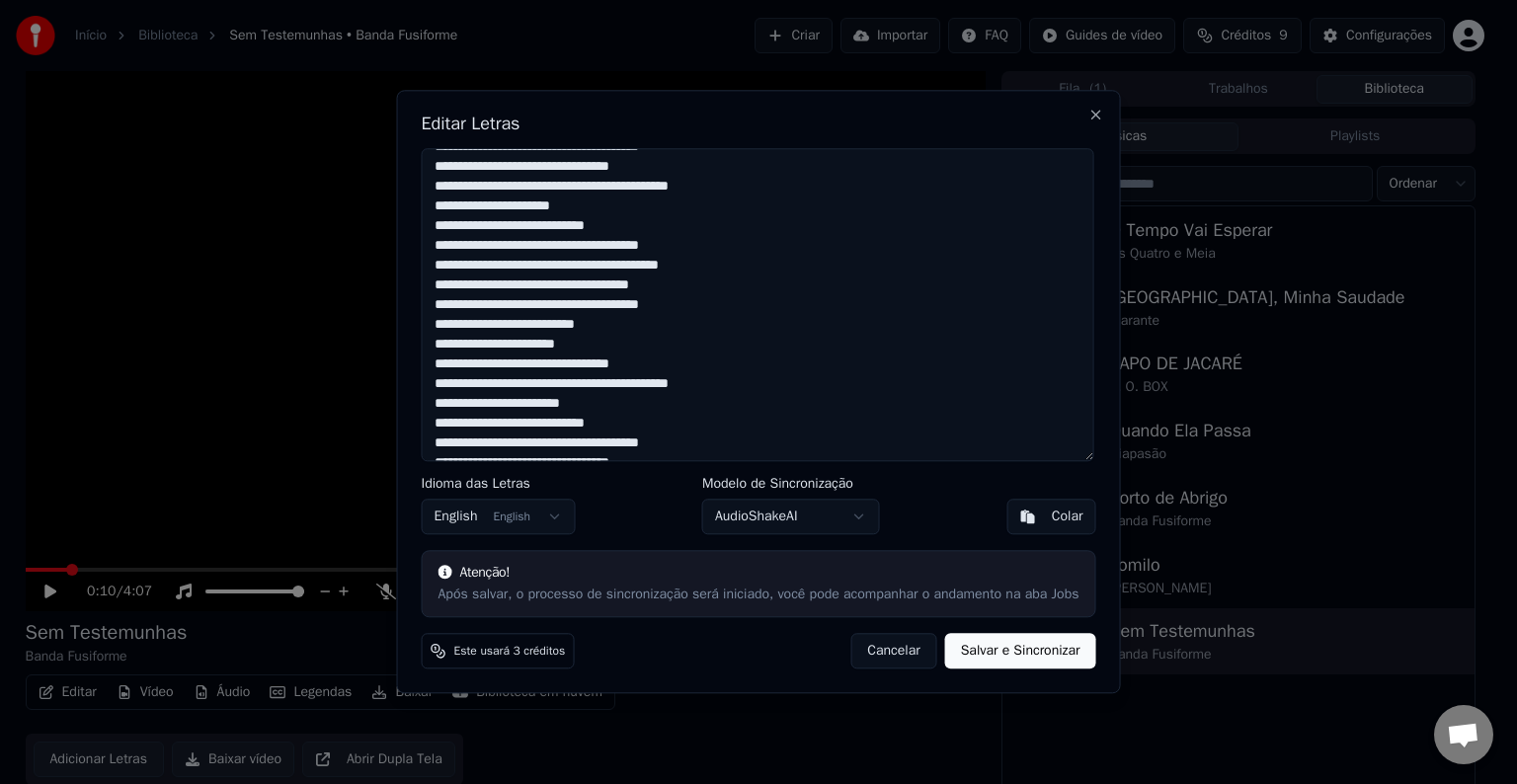 click at bounding box center (758, 304) 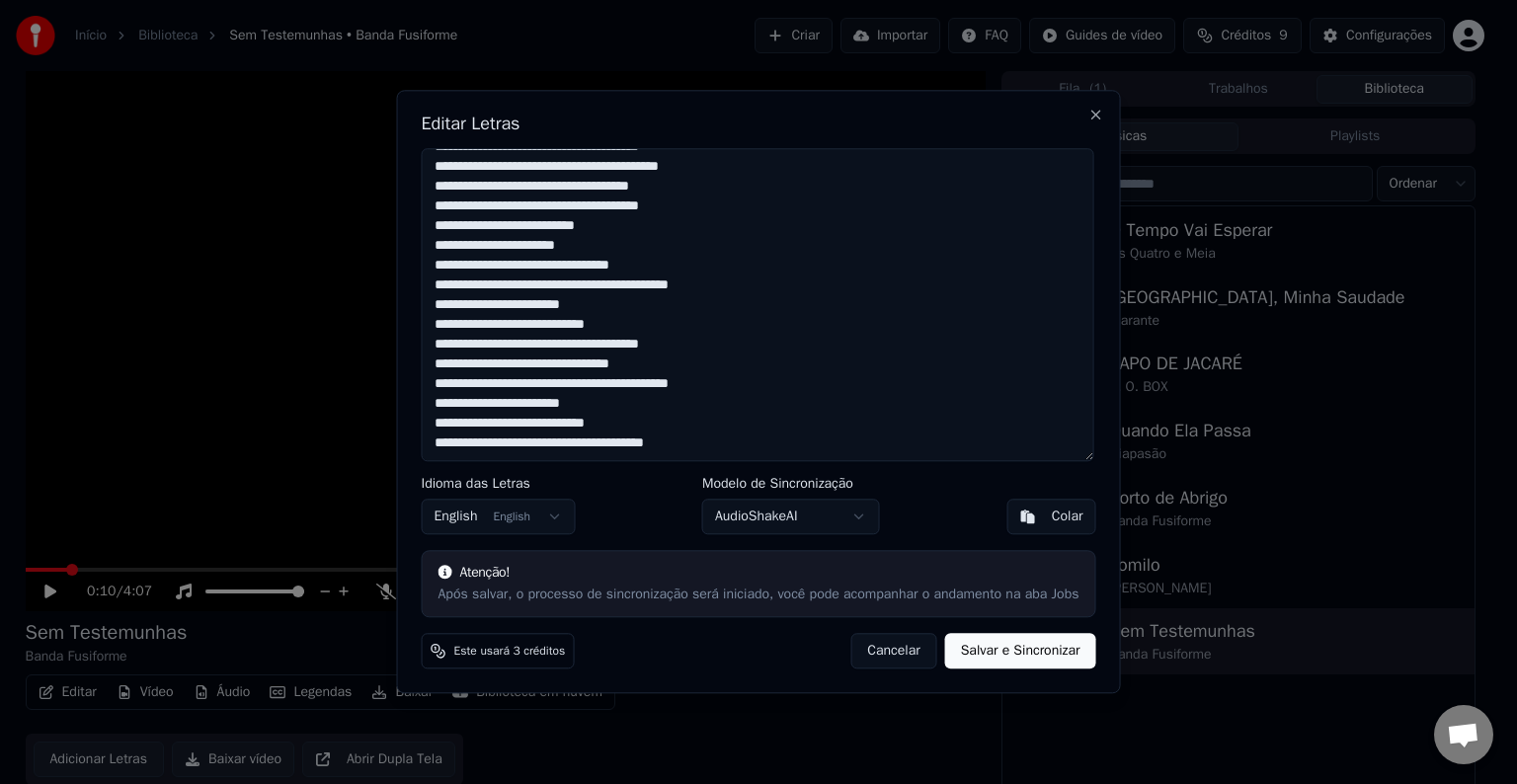 click at bounding box center [758, 304] 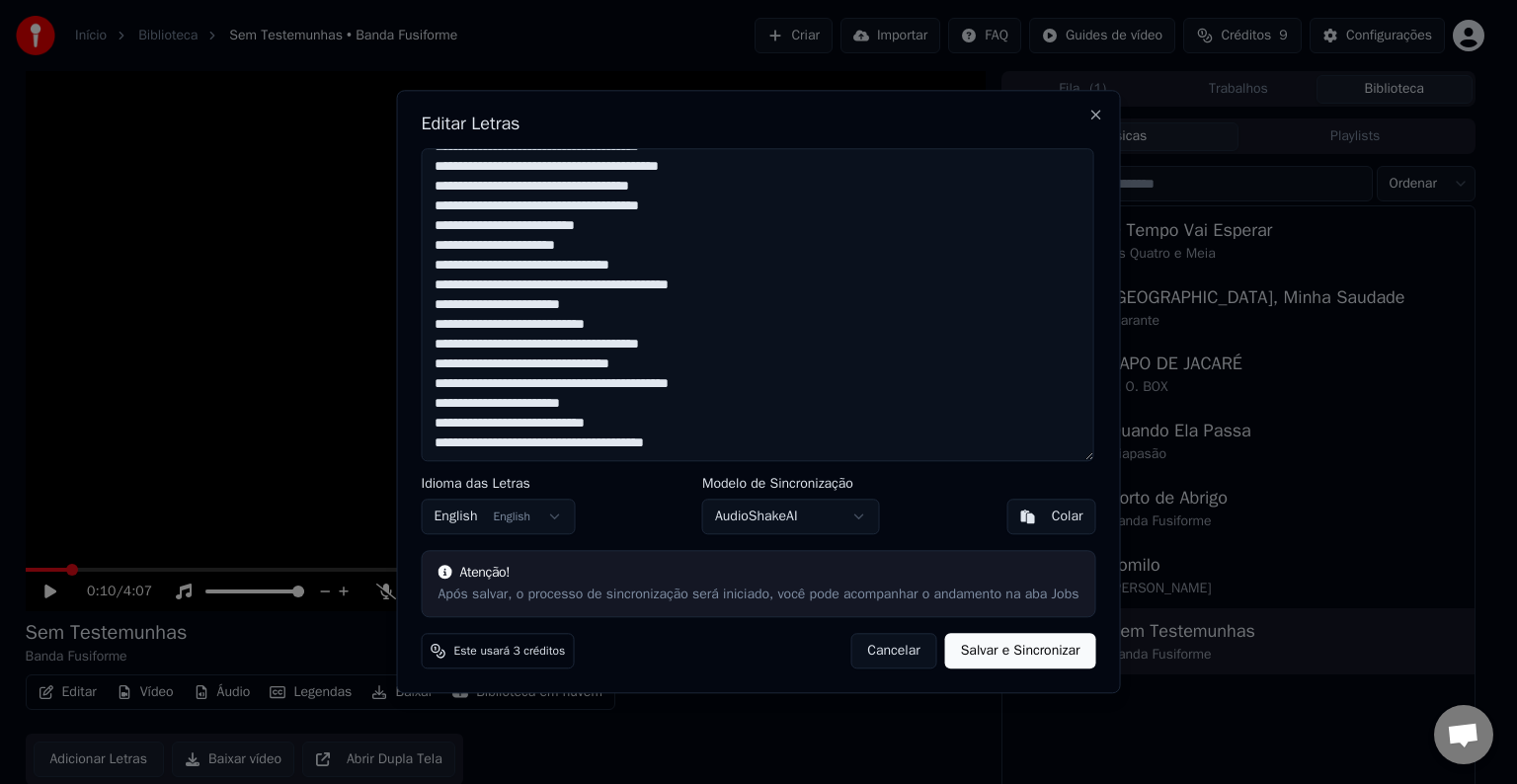 click at bounding box center (758, 304) 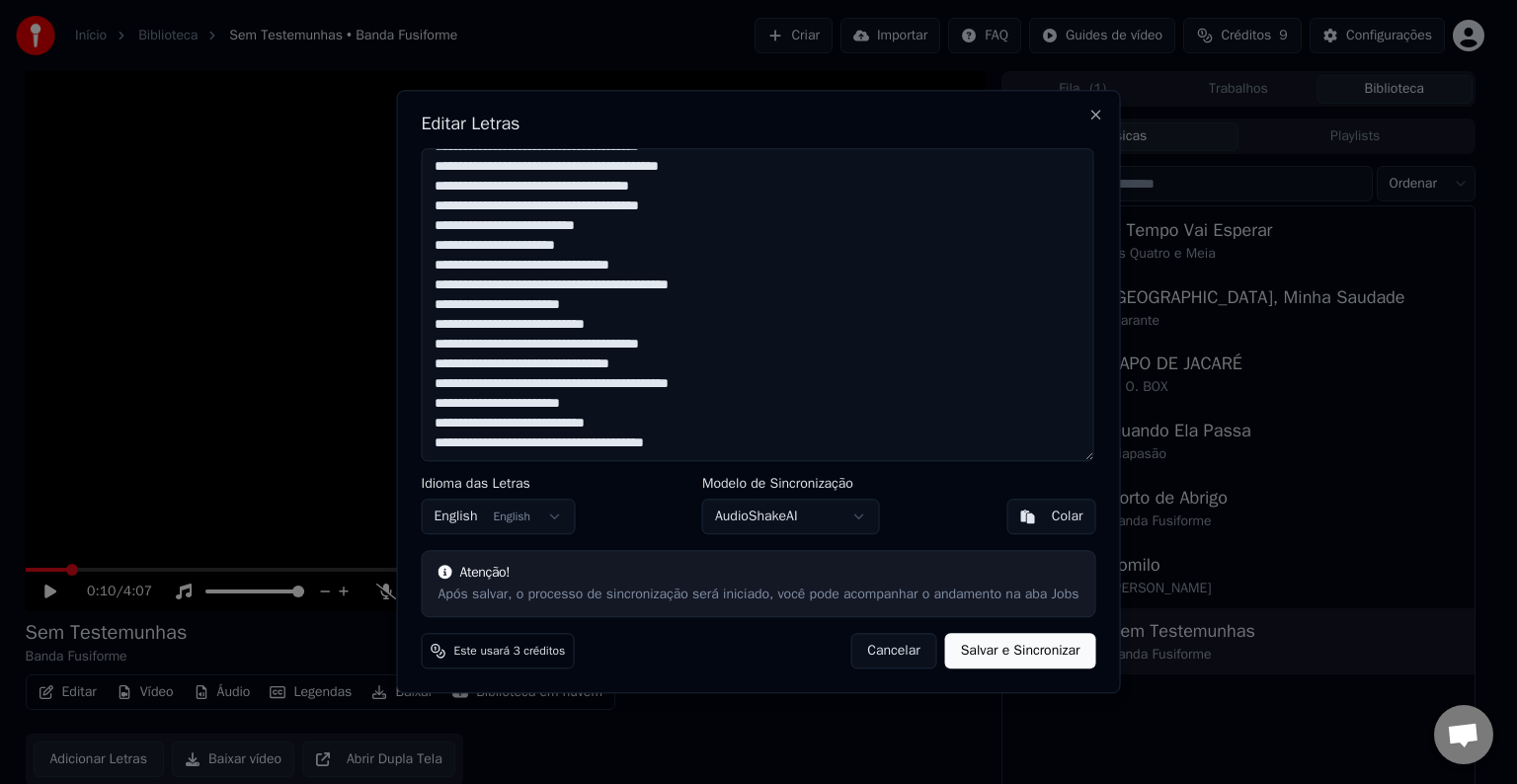 drag, startPoint x: 747, startPoint y: 284, endPoint x: 439, endPoint y: 286, distance: 308.0065 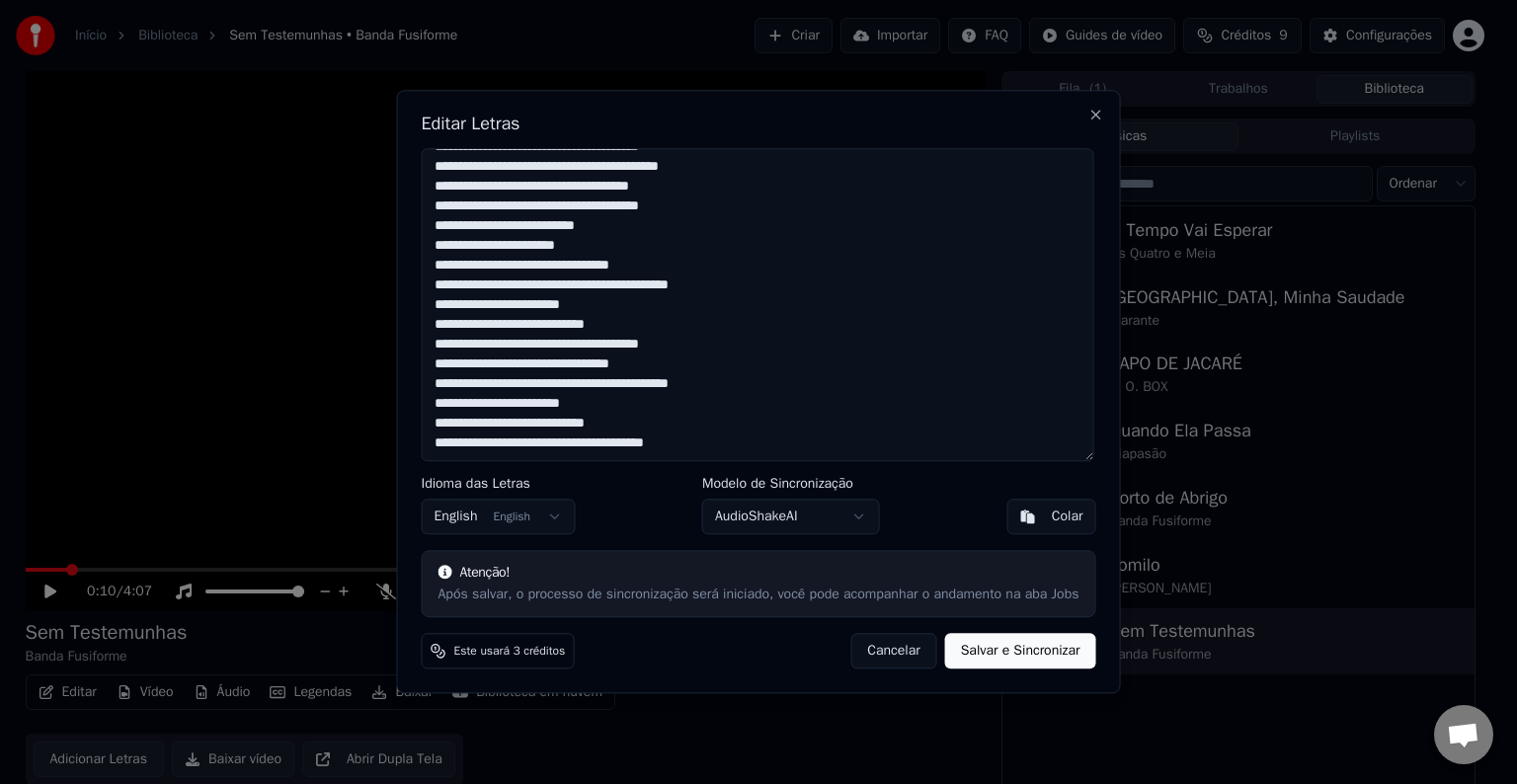 click at bounding box center (758, 304) 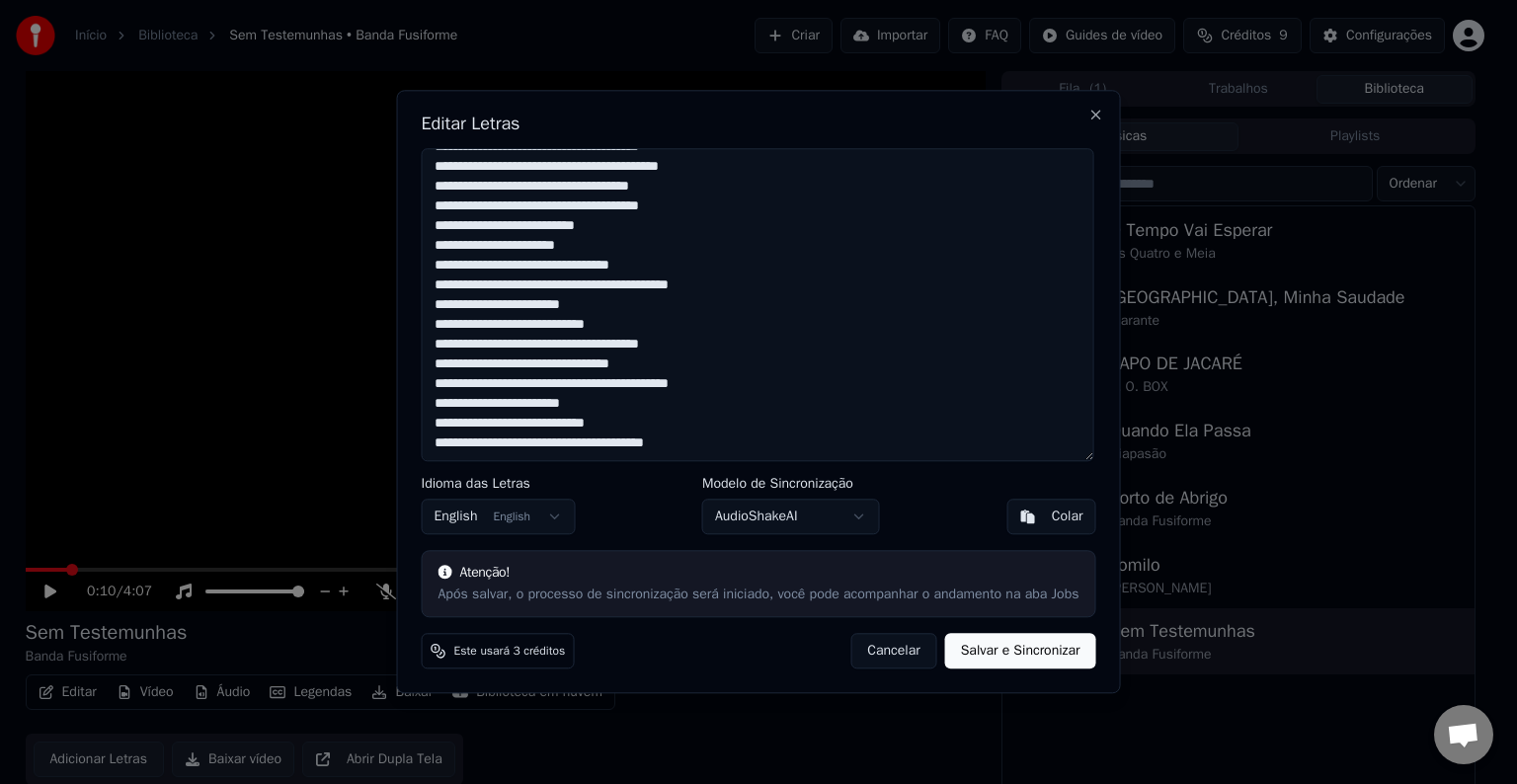 drag, startPoint x: 438, startPoint y: 308, endPoint x: 599, endPoint y: 306, distance: 161.01242 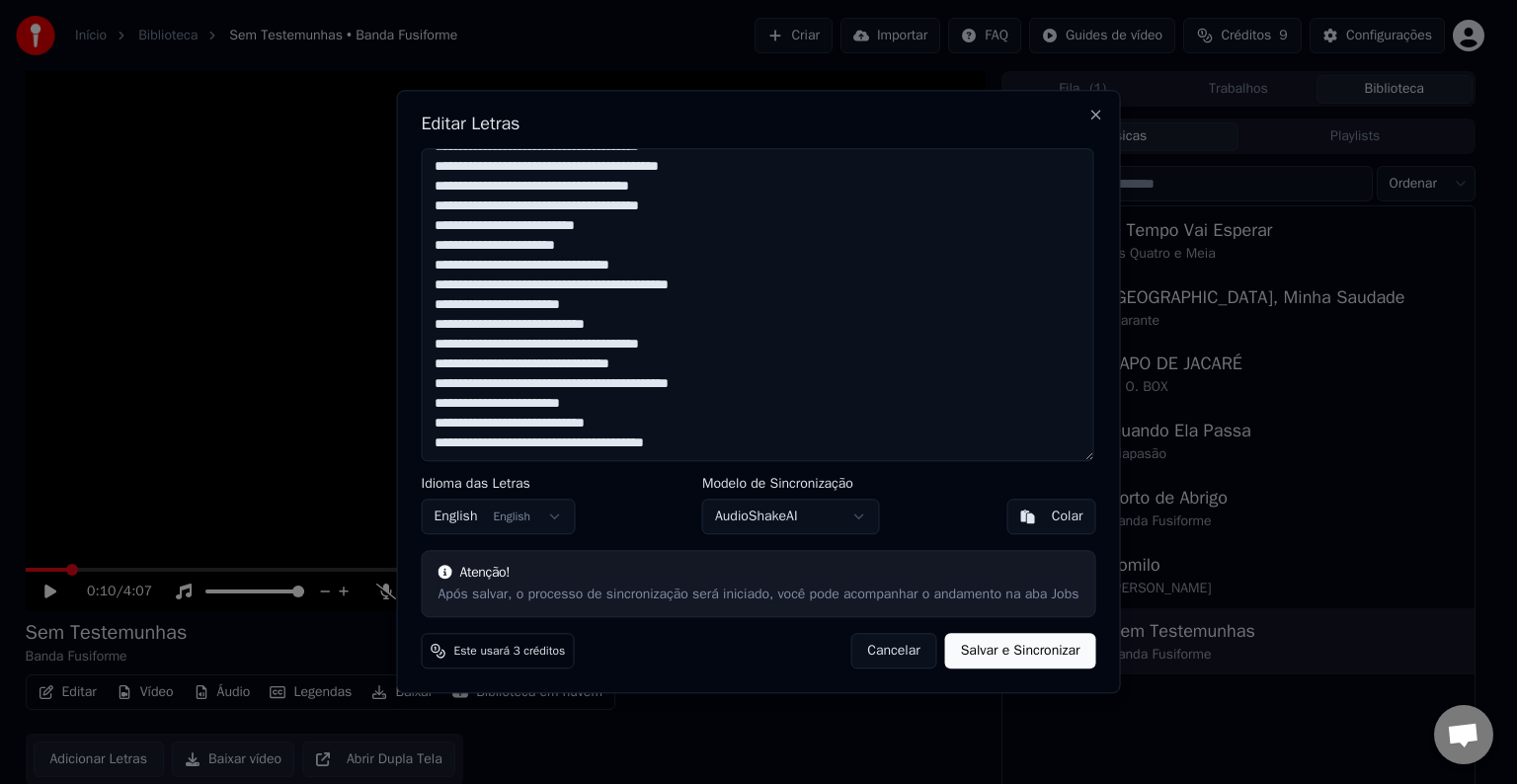click at bounding box center (758, 304) 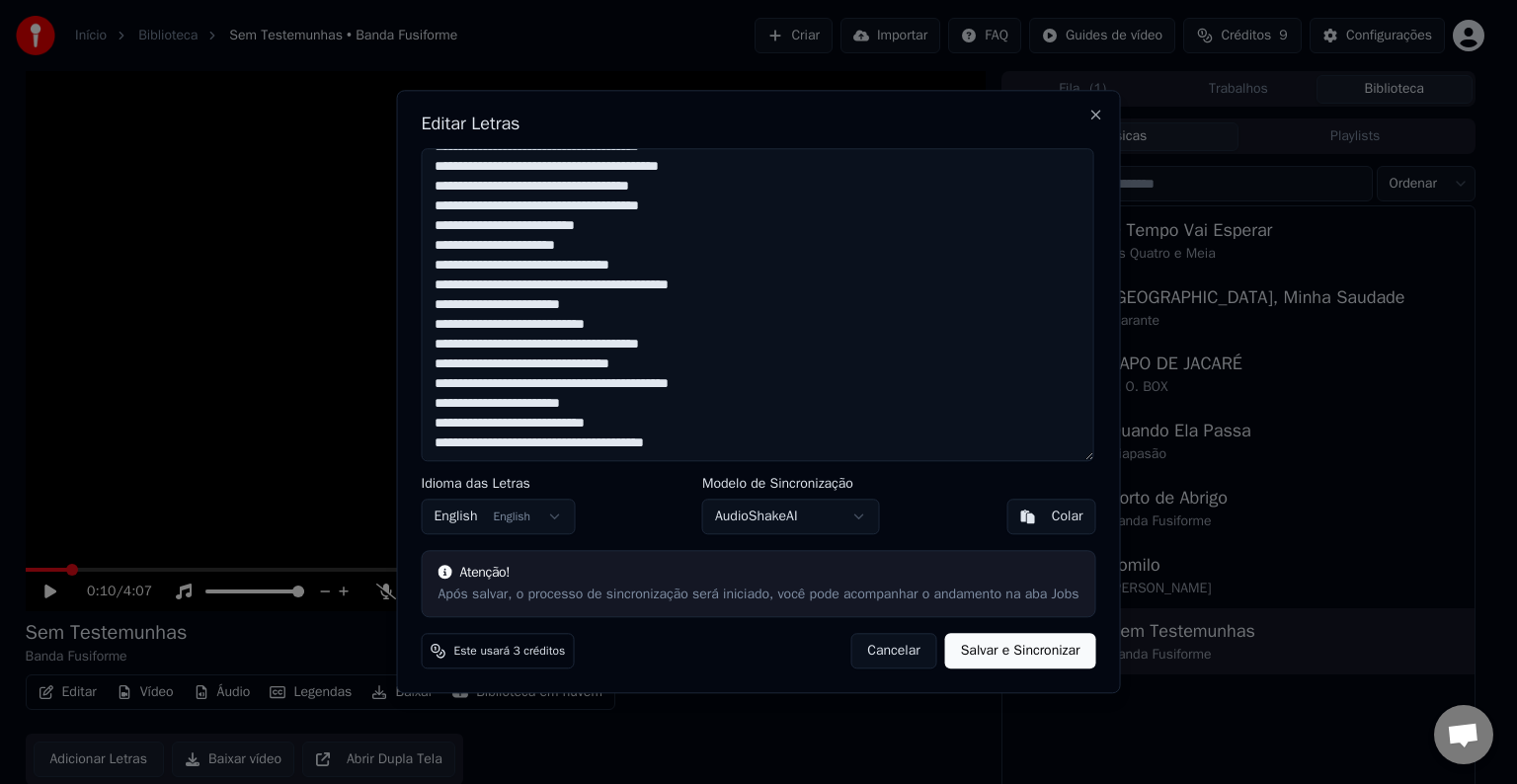 drag, startPoint x: 435, startPoint y: 322, endPoint x: 664, endPoint y: 322, distance: 229 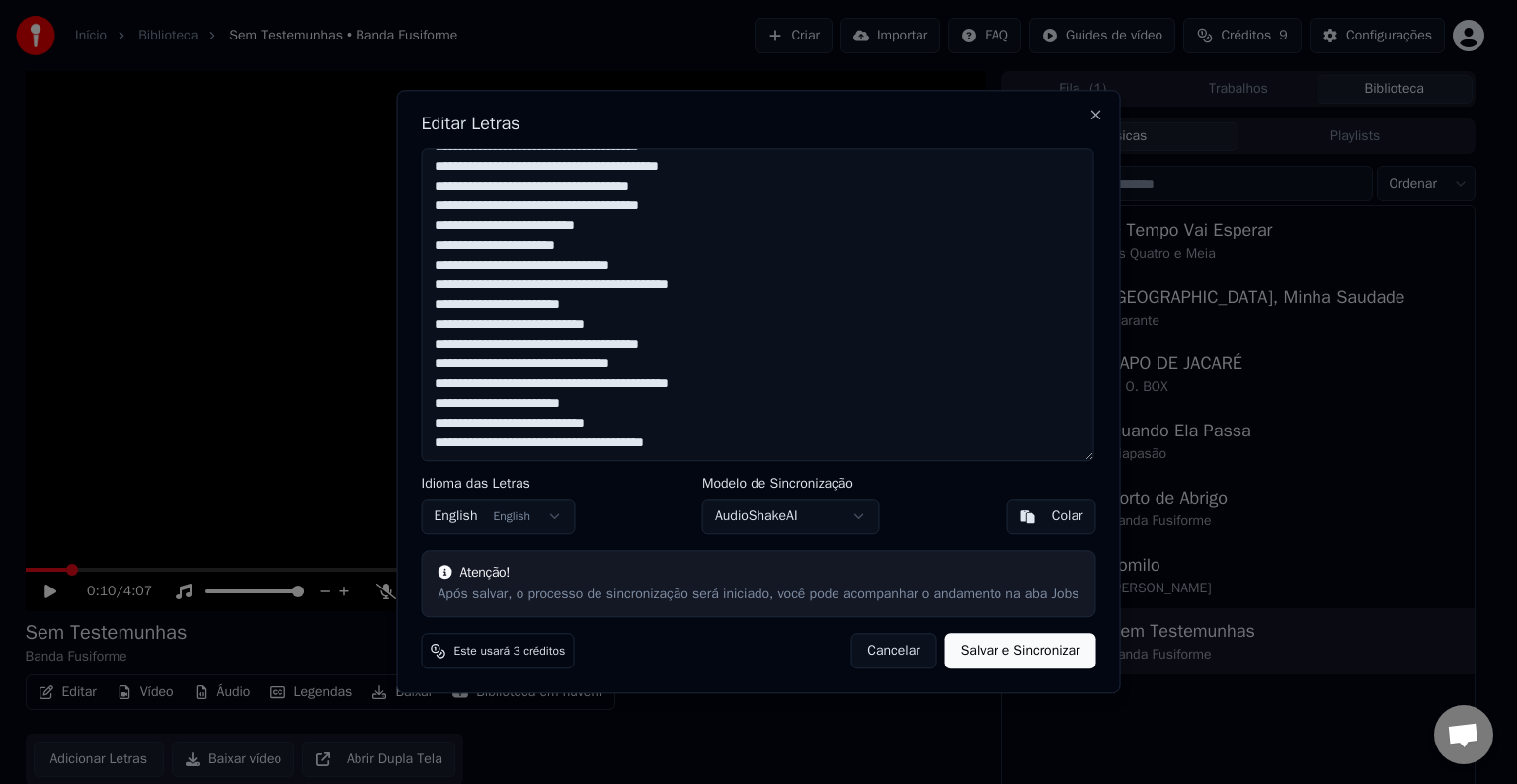 click at bounding box center (758, 304) 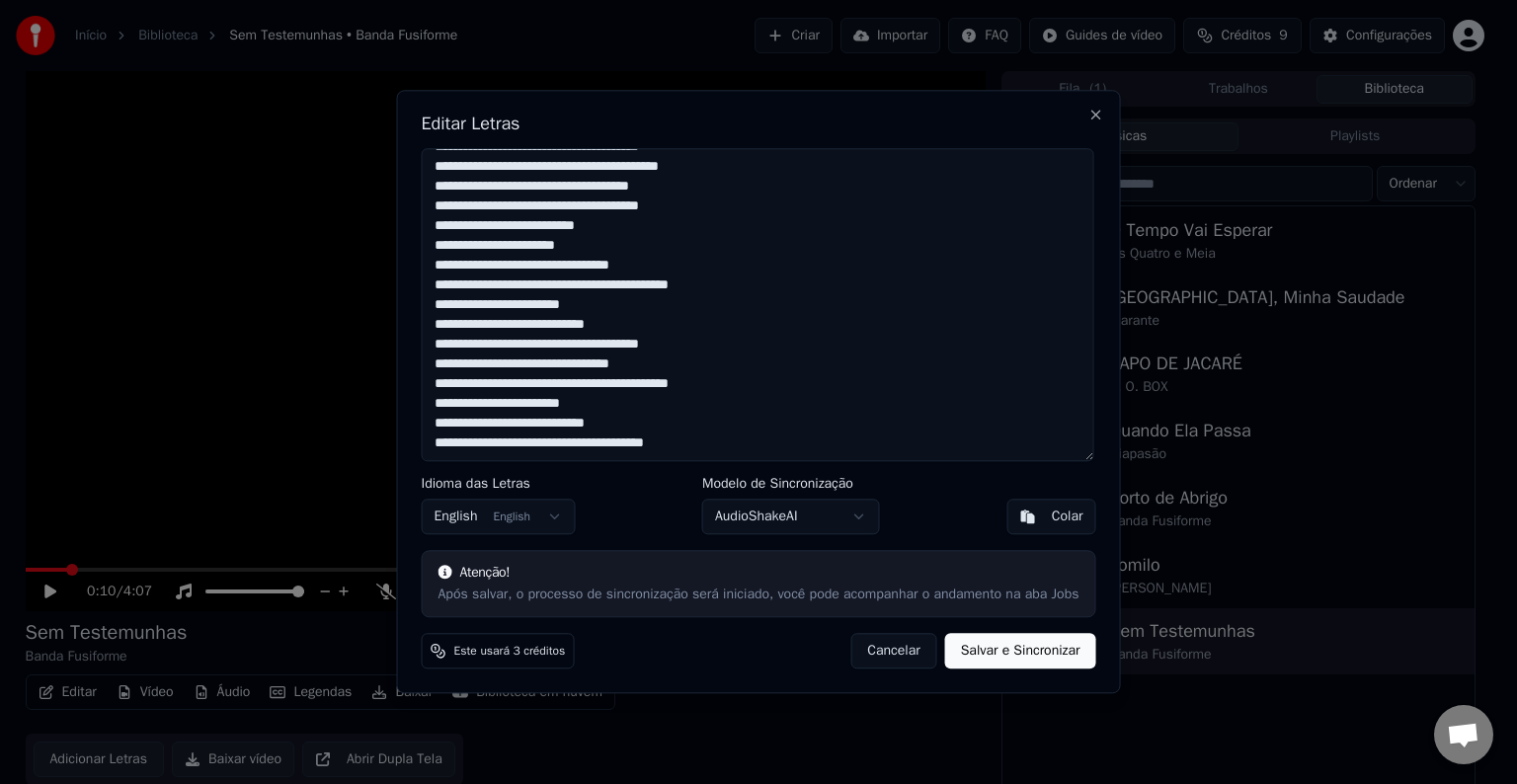 click at bounding box center [758, 304] 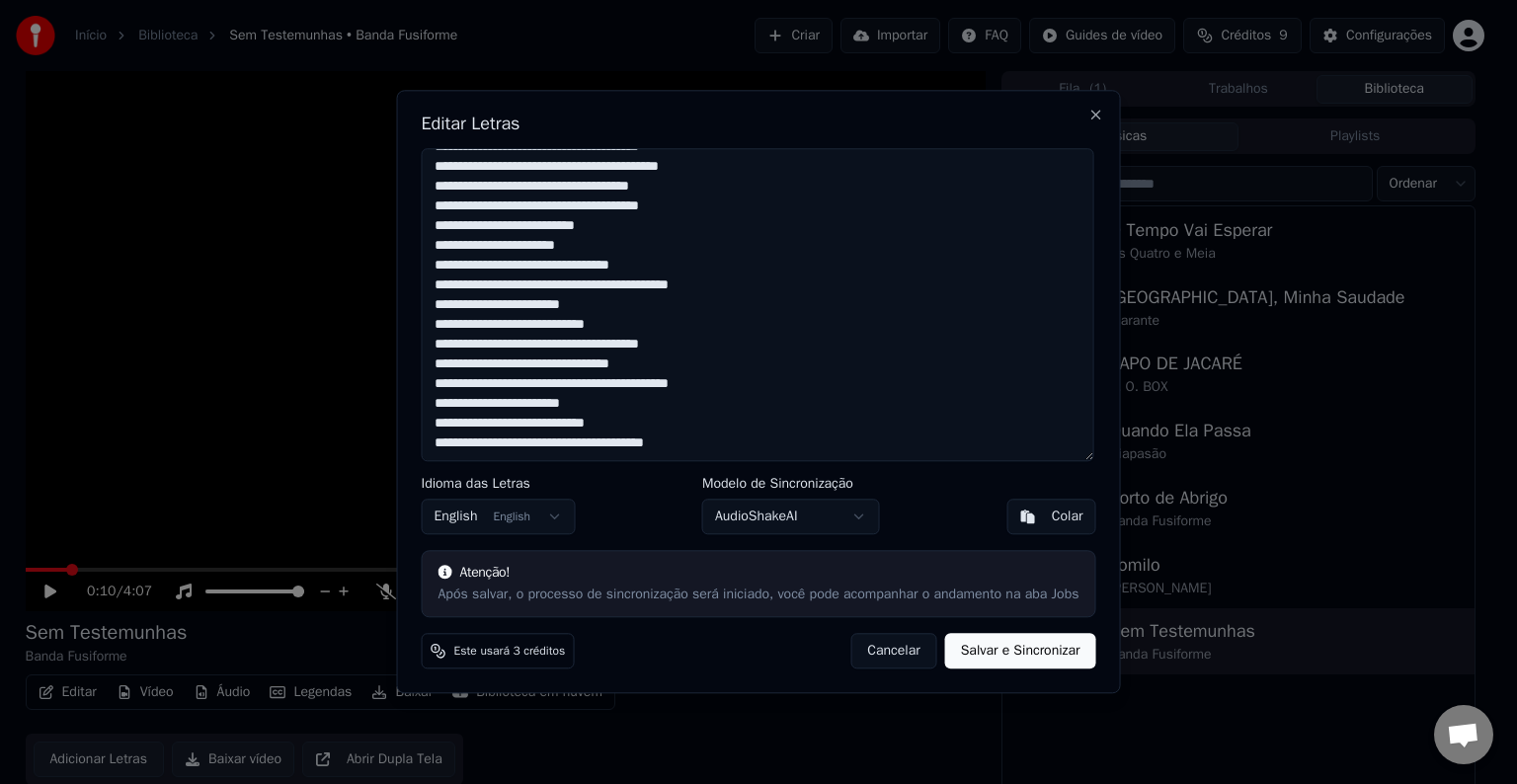 click at bounding box center [758, 304] 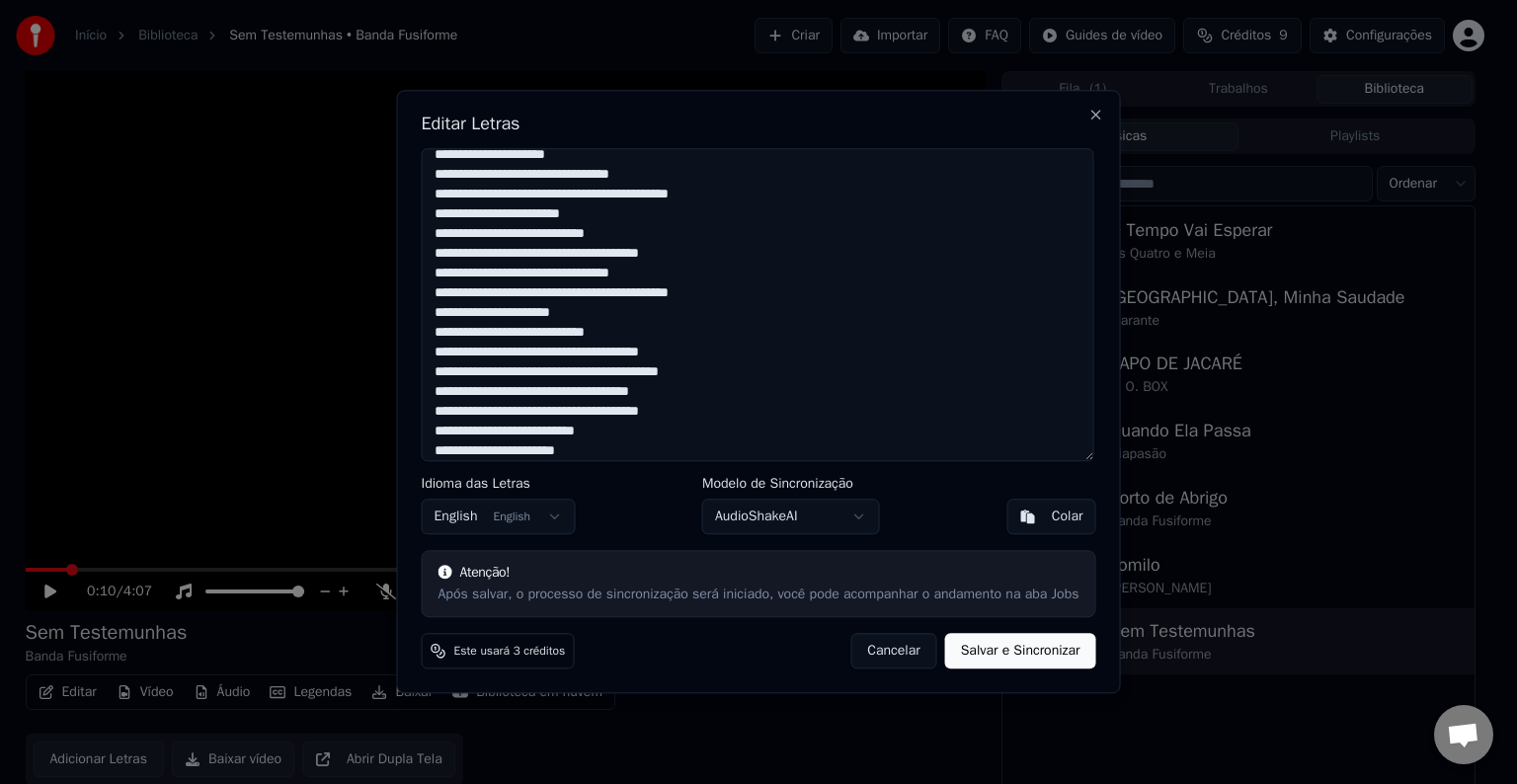 scroll, scrollTop: 0, scrollLeft: 0, axis: both 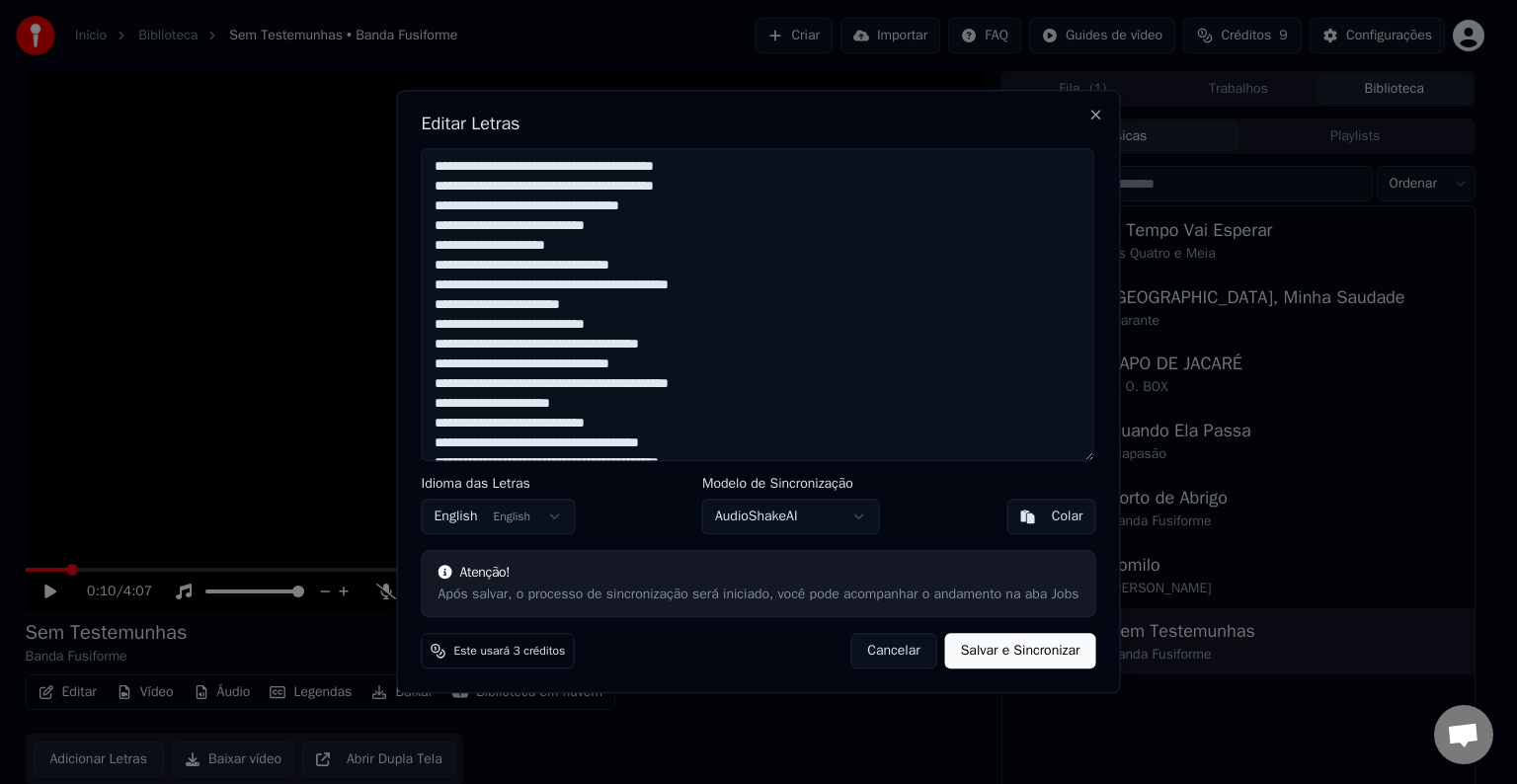 drag, startPoint x: 626, startPoint y: 282, endPoint x: 802, endPoint y: 277, distance: 176.071 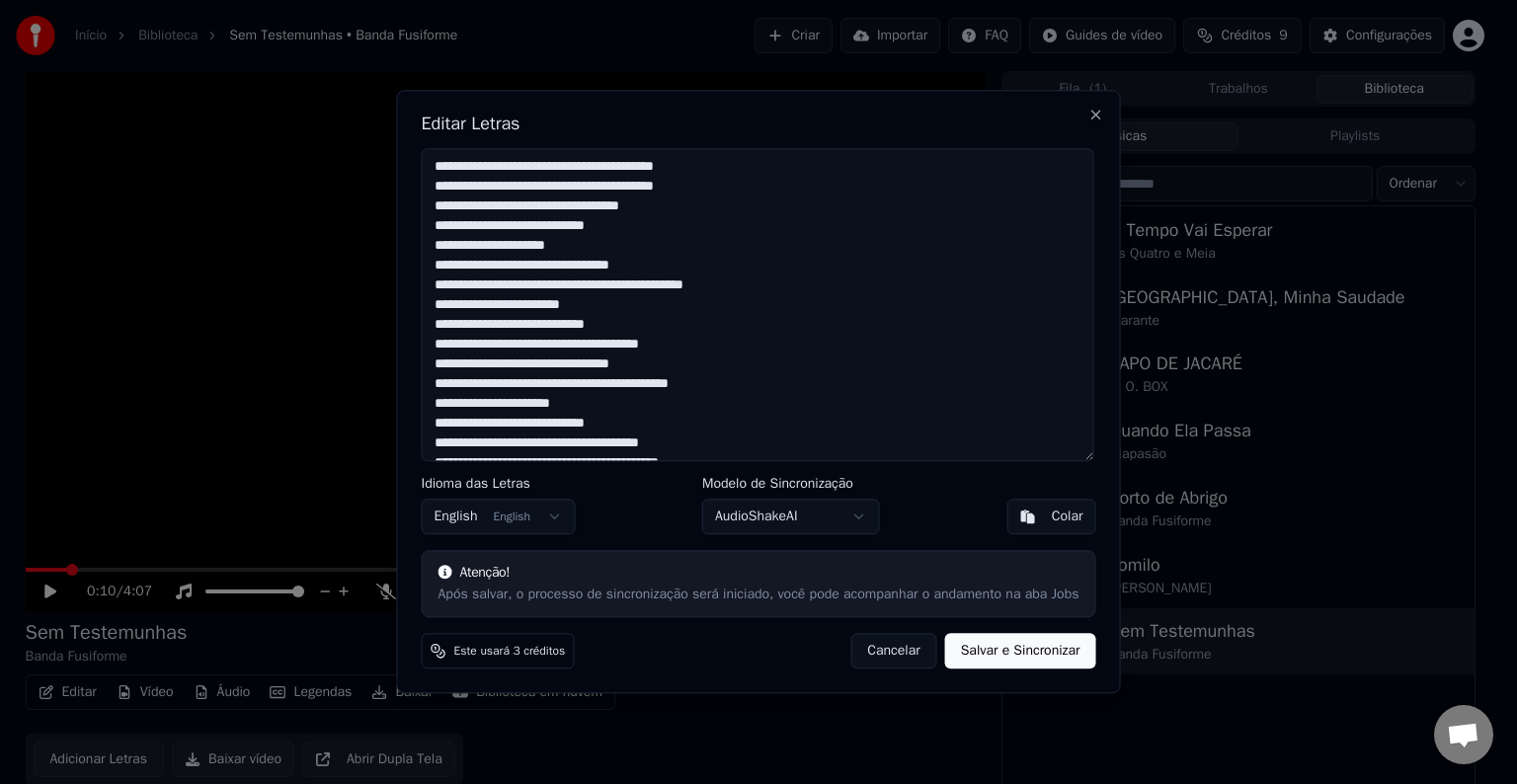drag, startPoint x: 763, startPoint y: 283, endPoint x: 435, endPoint y: 287, distance: 328.02439 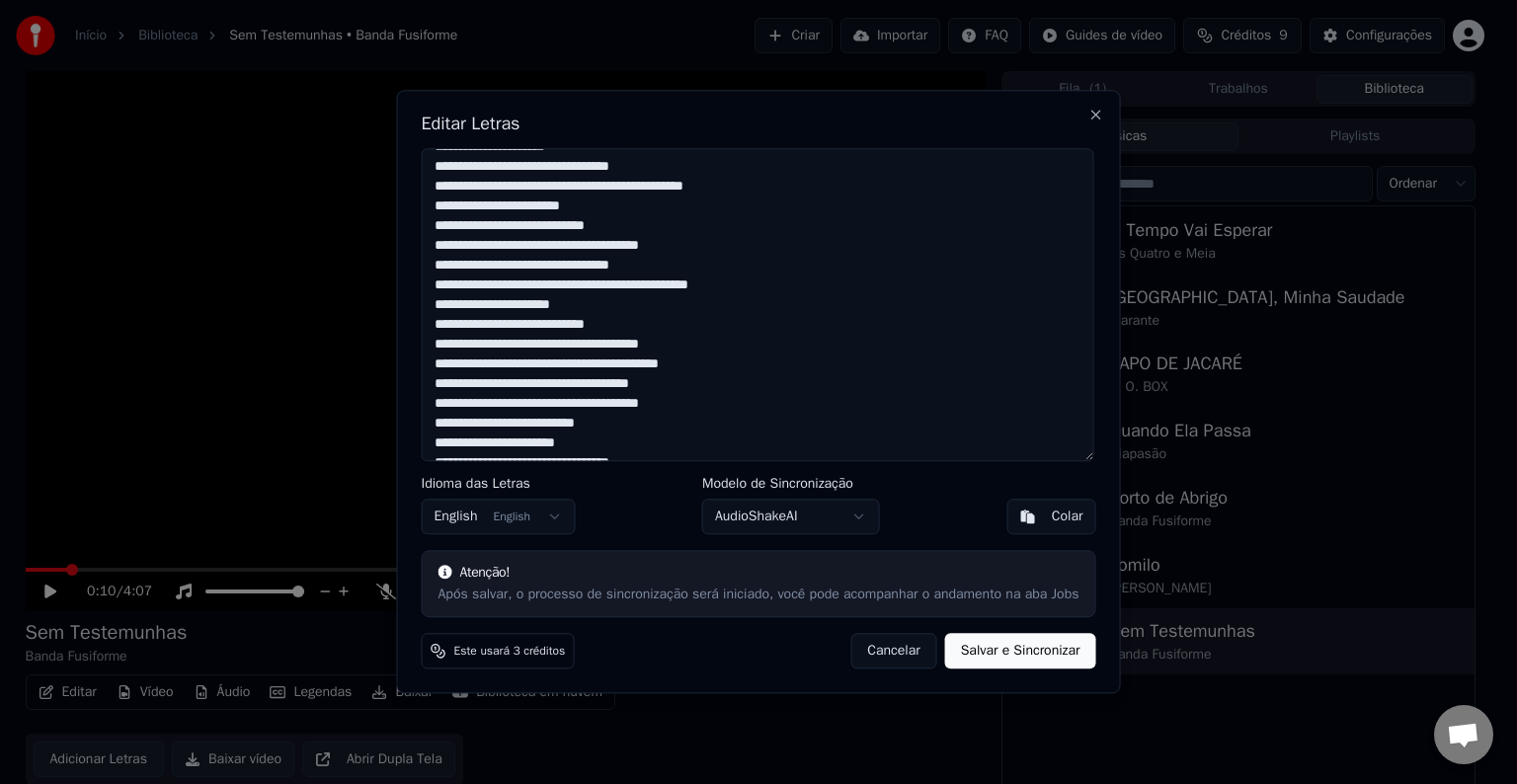 scroll, scrollTop: 197, scrollLeft: 0, axis: vertical 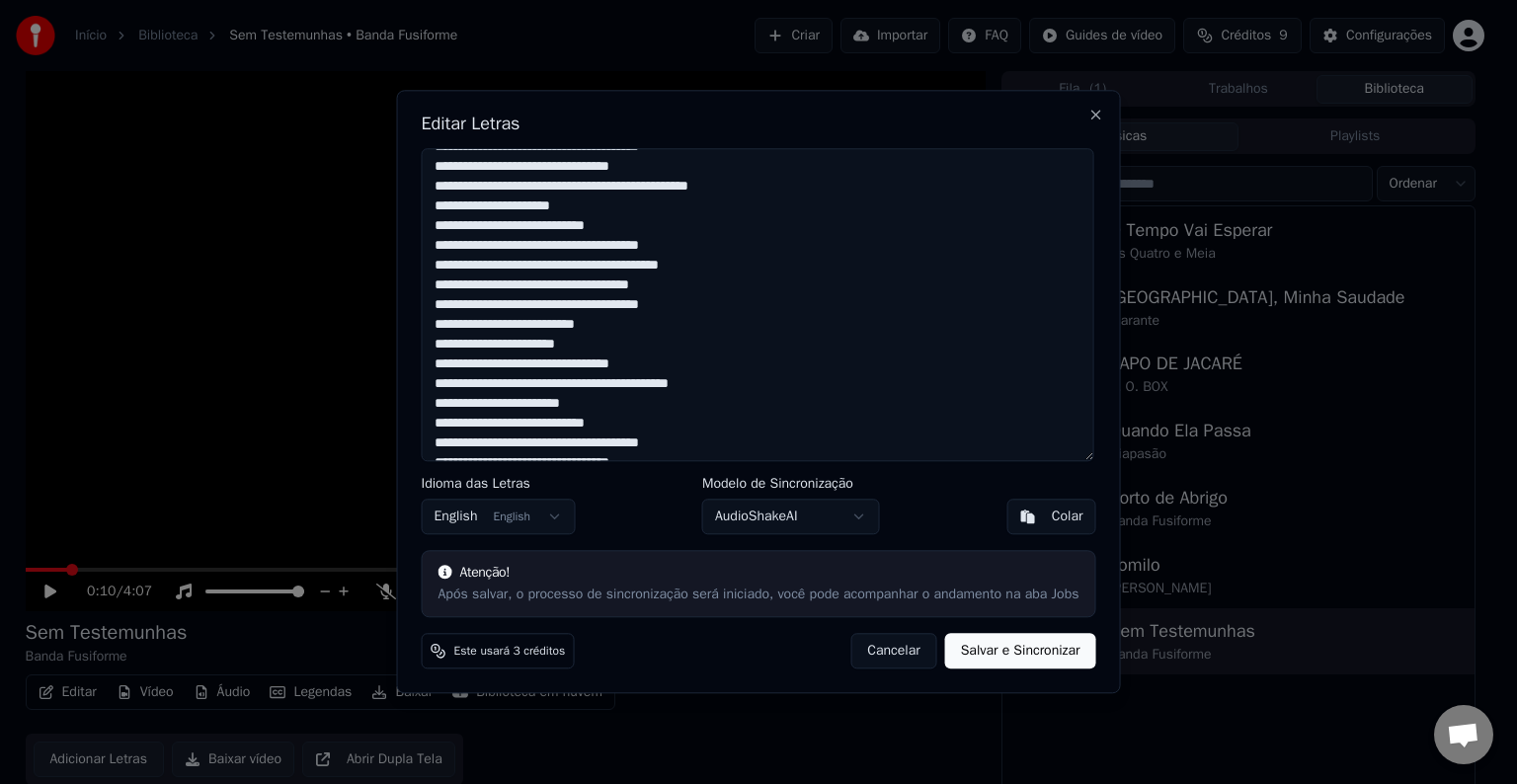 drag, startPoint x: 760, startPoint y: 384, endPoint x: 435, endPoint y: 384, distance: 325 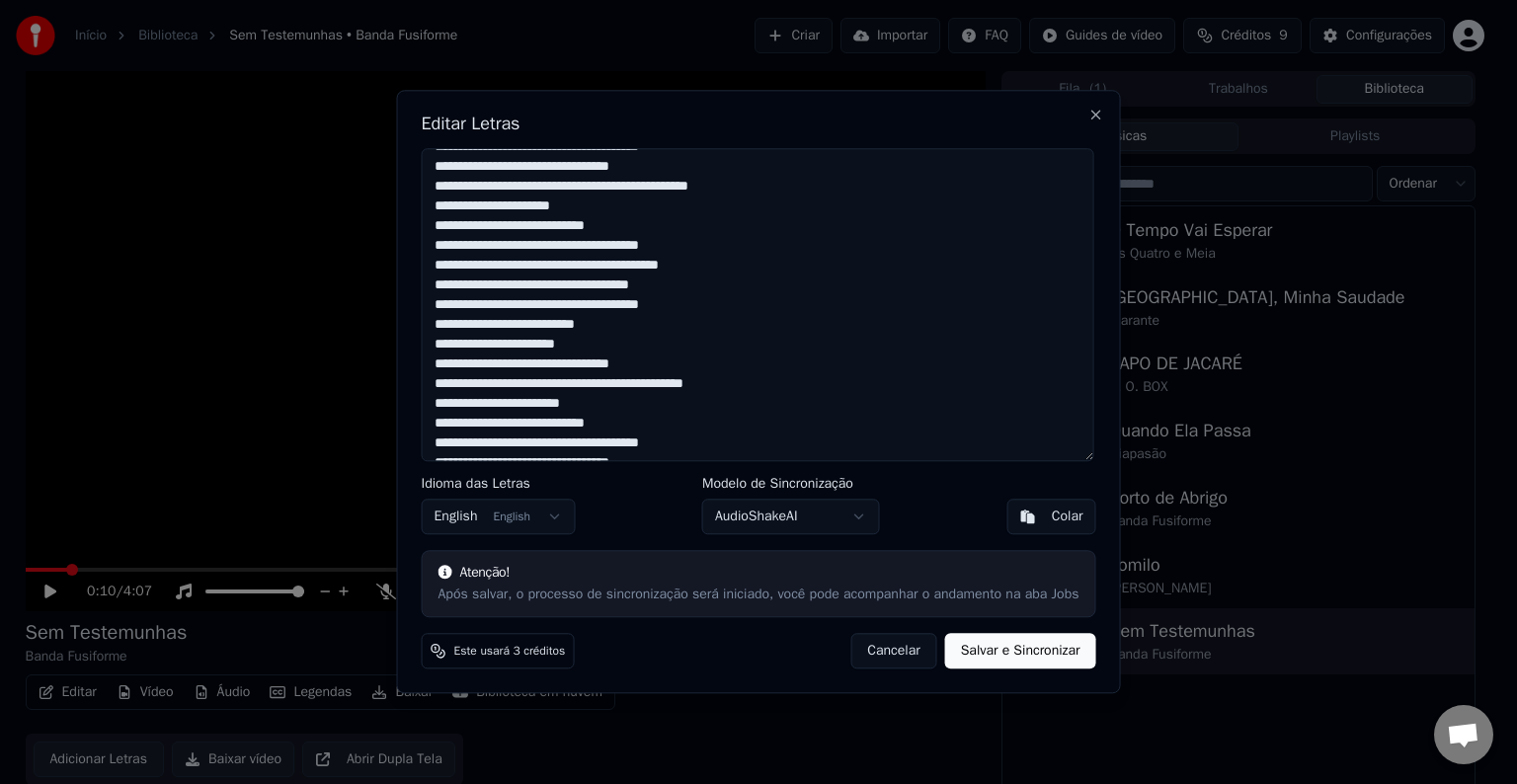 scroll, scrollTop: 296, scrollLeft: 0, axis: vertical 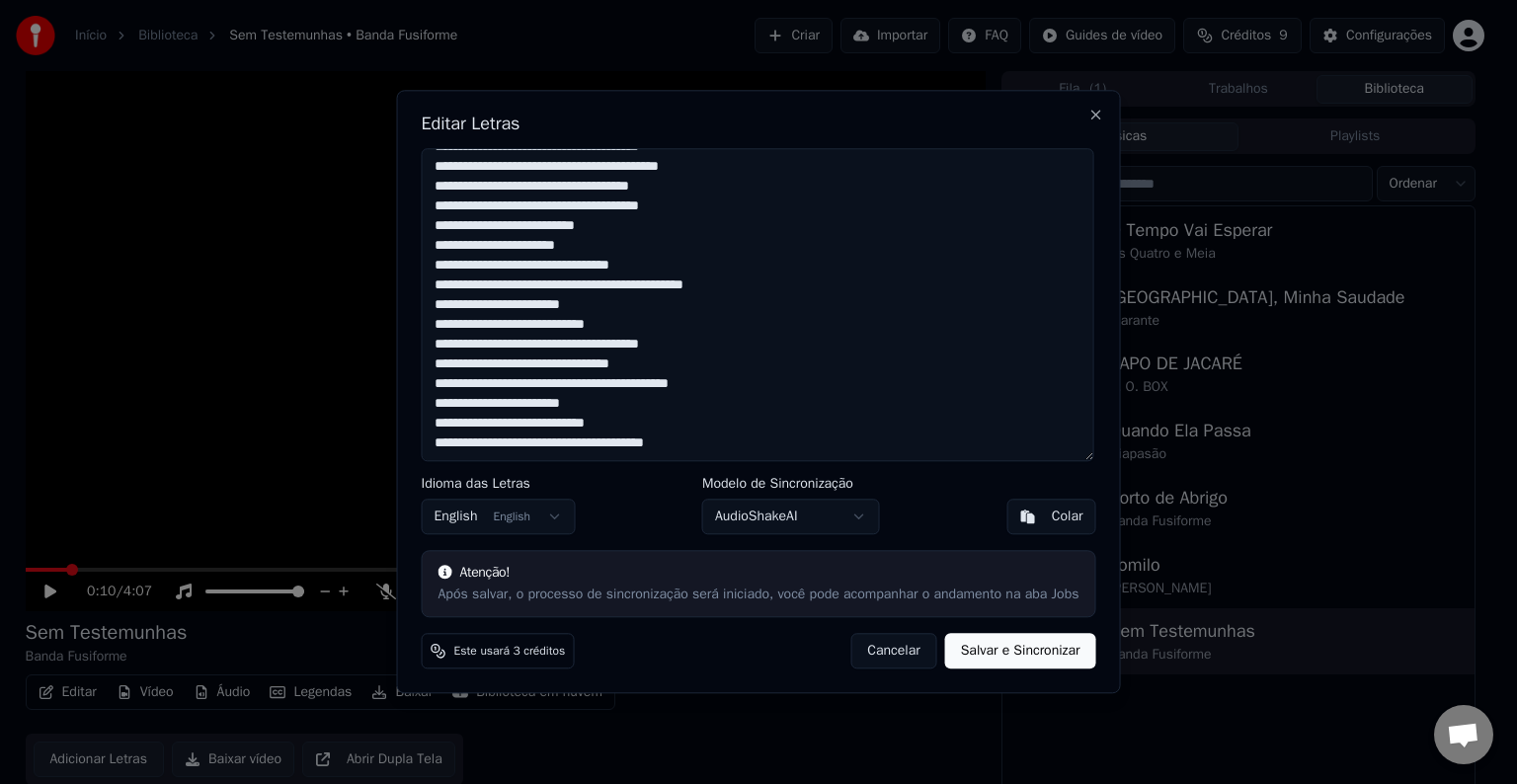 drag, startPoint x: 755, startPoint y: 379, endPoint x: 434, endPoint y: 382, distance: 321.01402 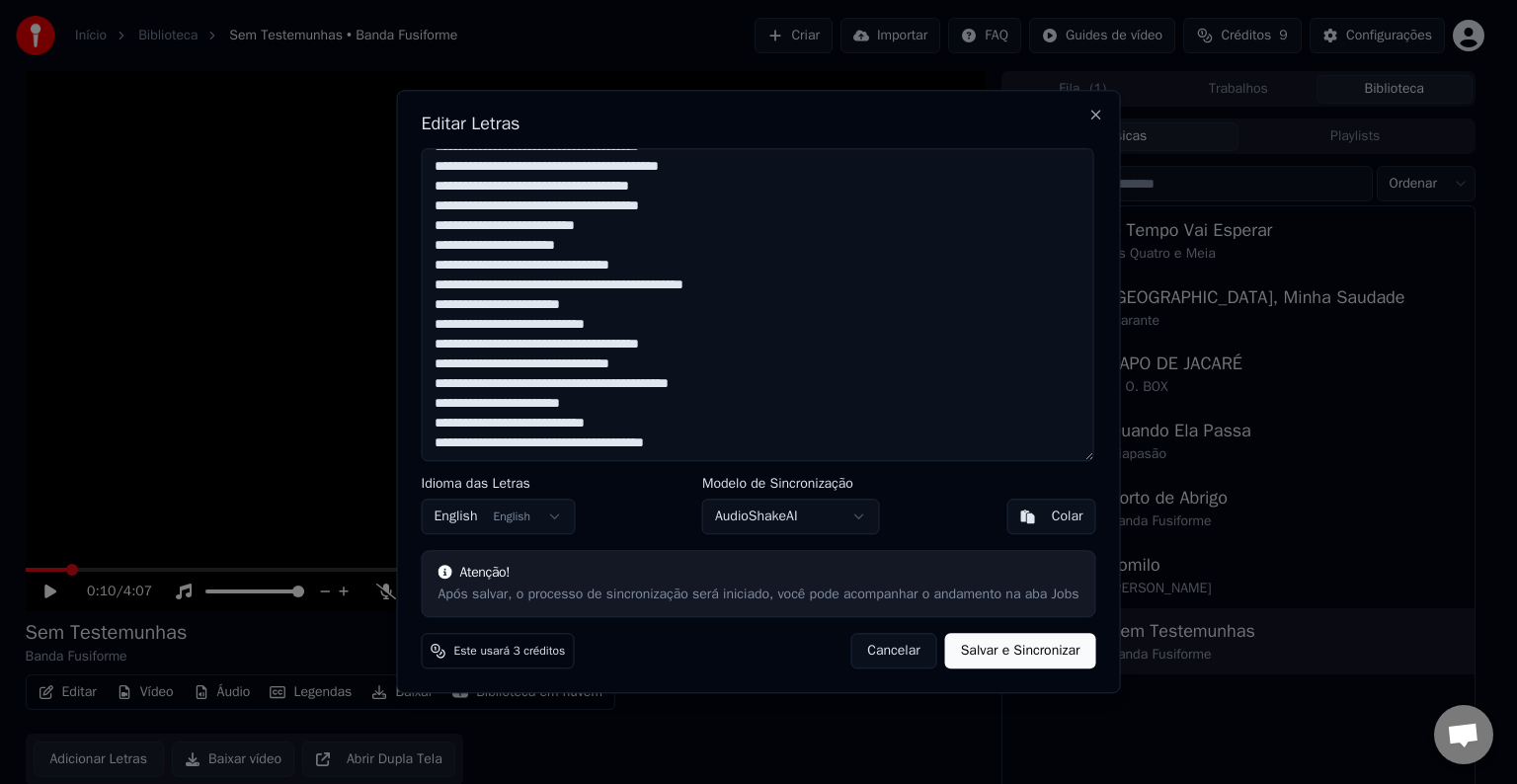 click at bounding box center (758, 304) 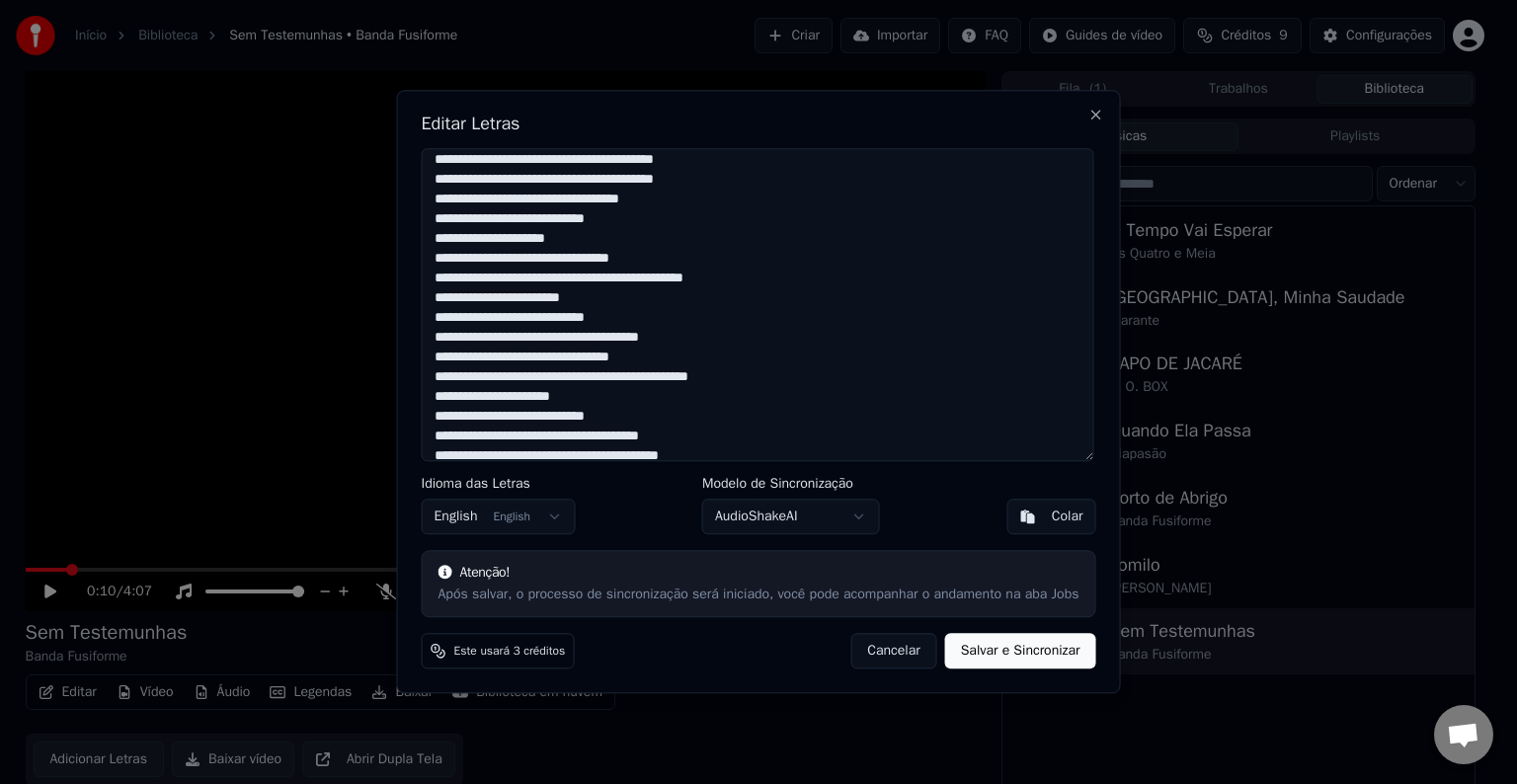 scroll, scrollTop: 0, scrollLeft: 0, axis: both 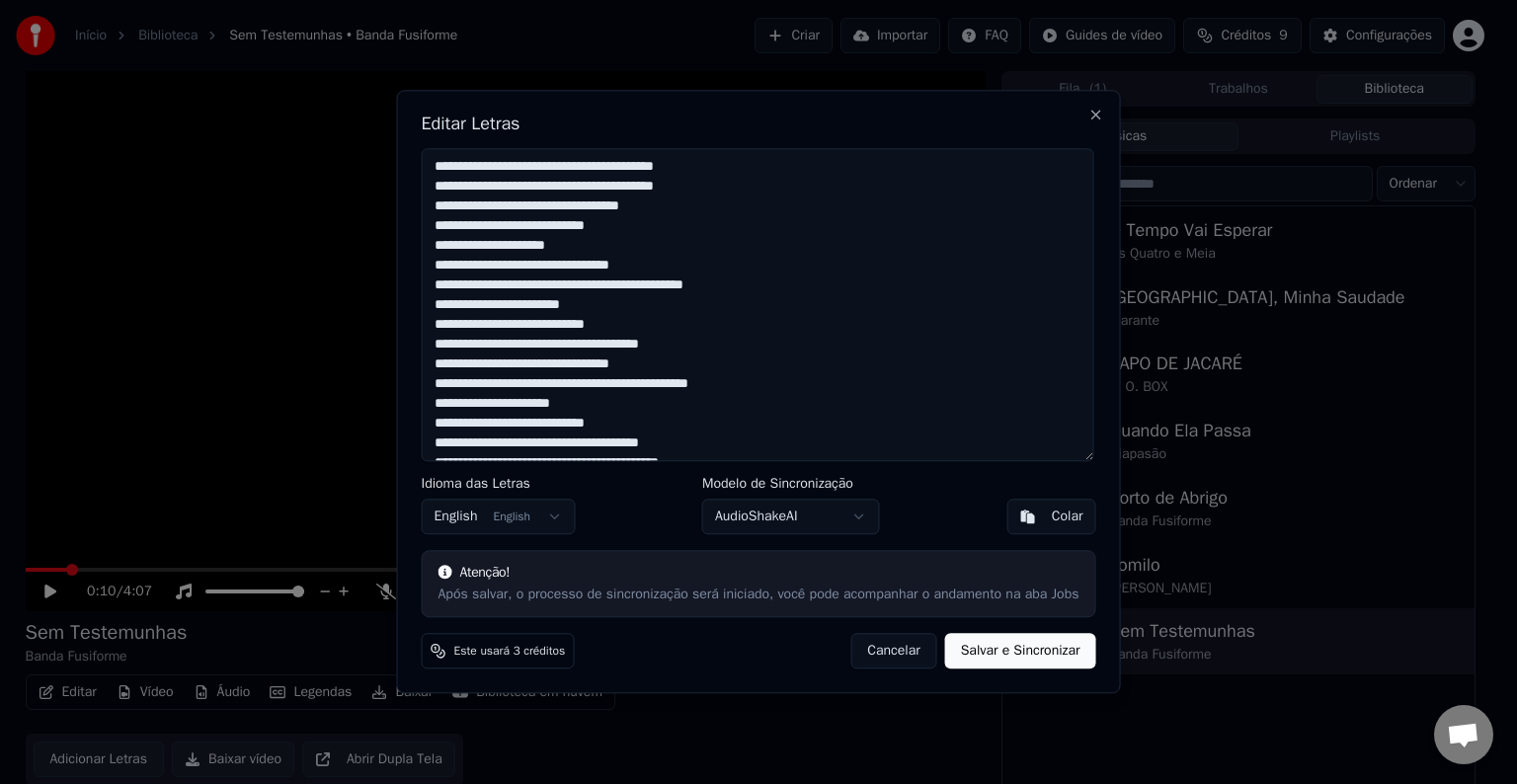 click on "Salvar e Sincronizar" at bounding box center (1020, 652) 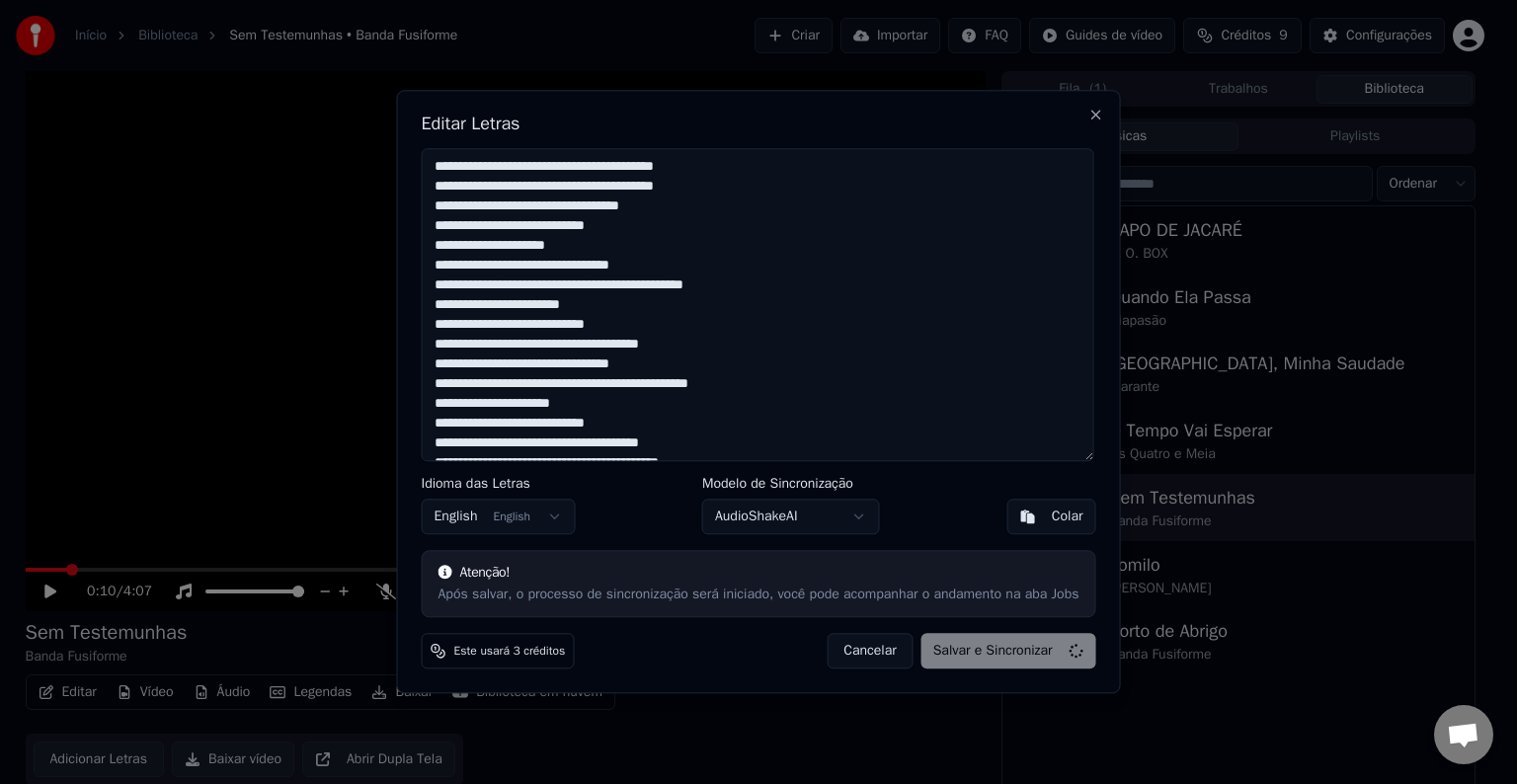 type on "**********" 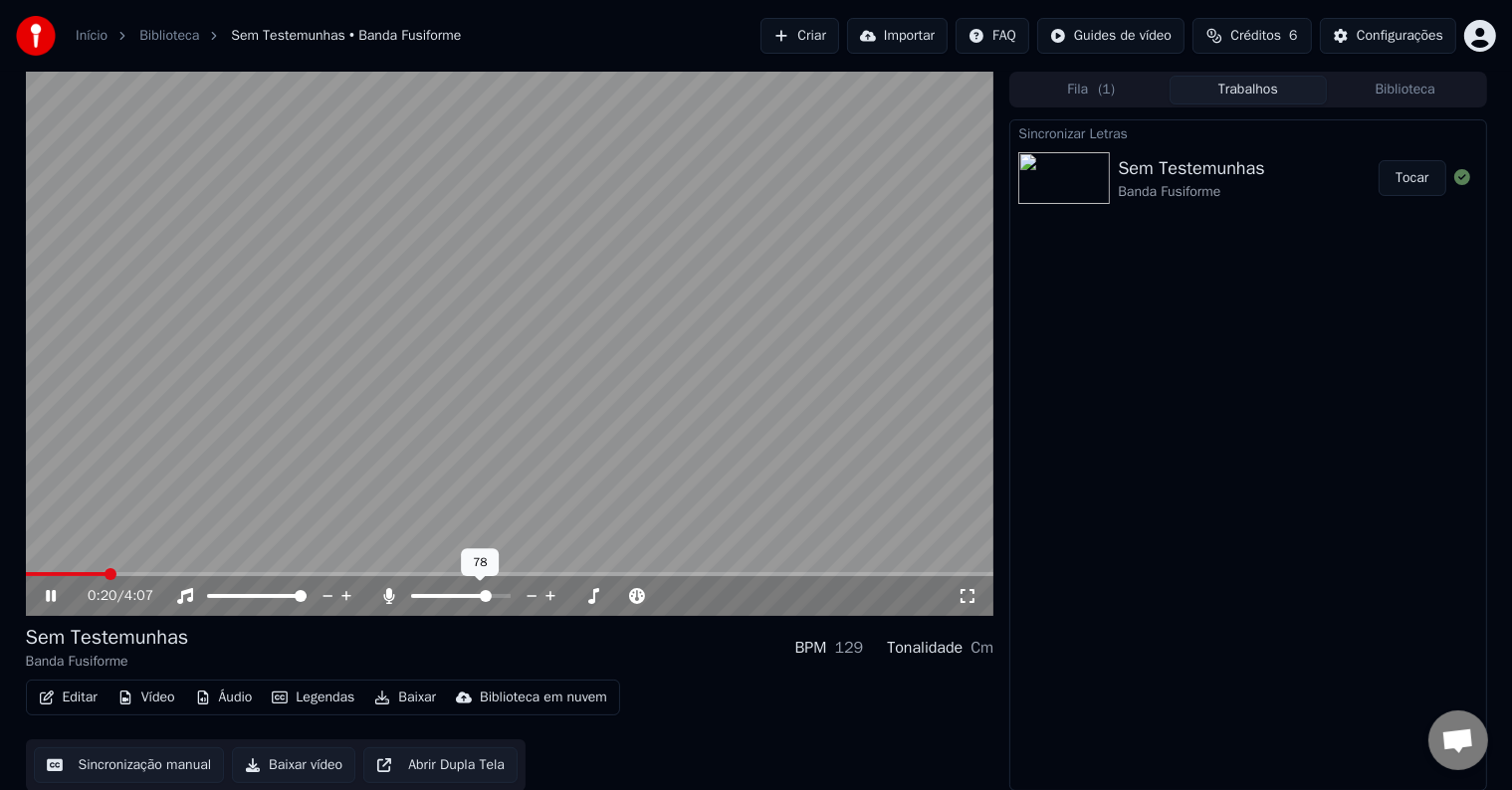 click at bounding box center [486, 596] 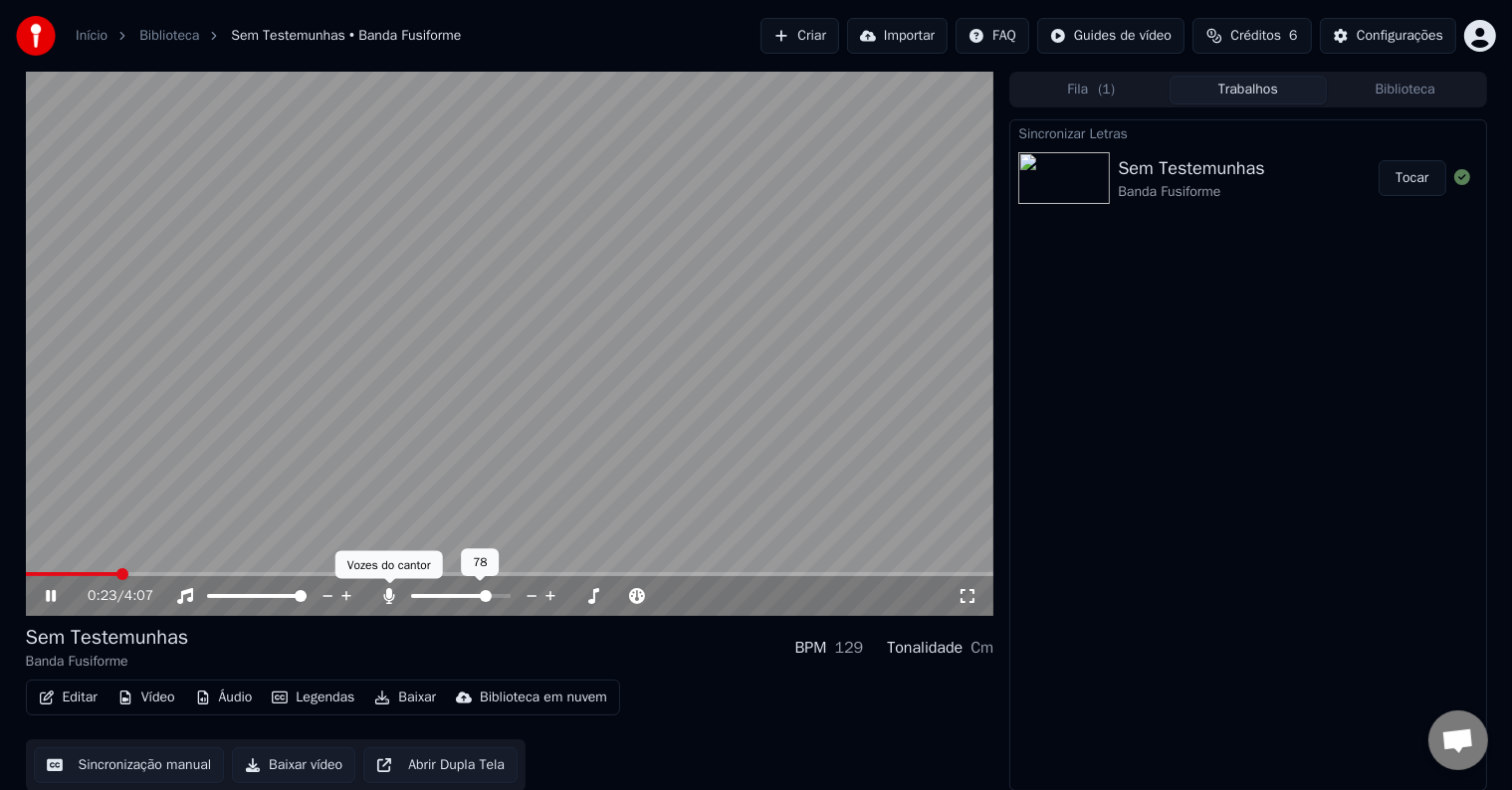 click 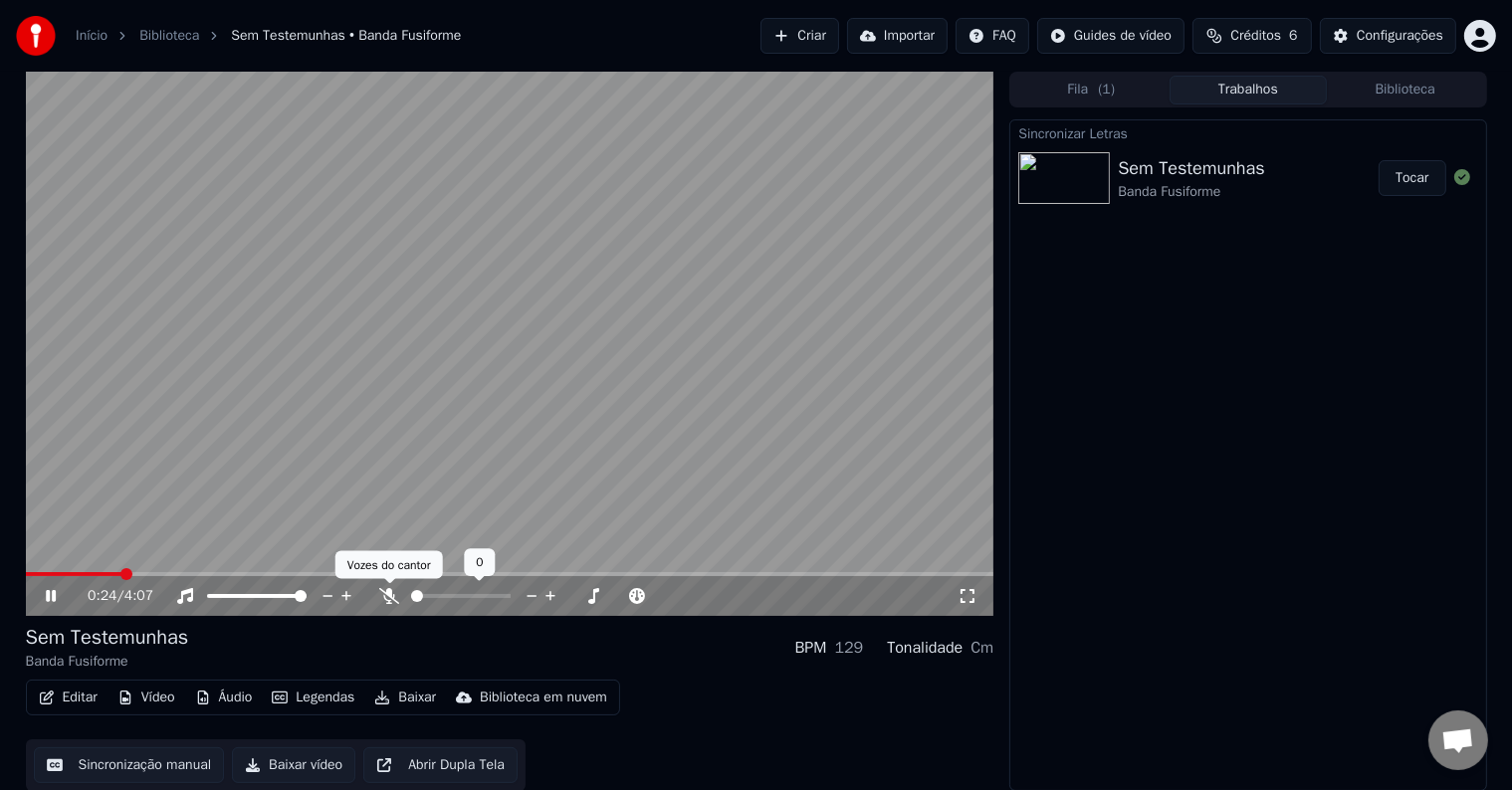 click 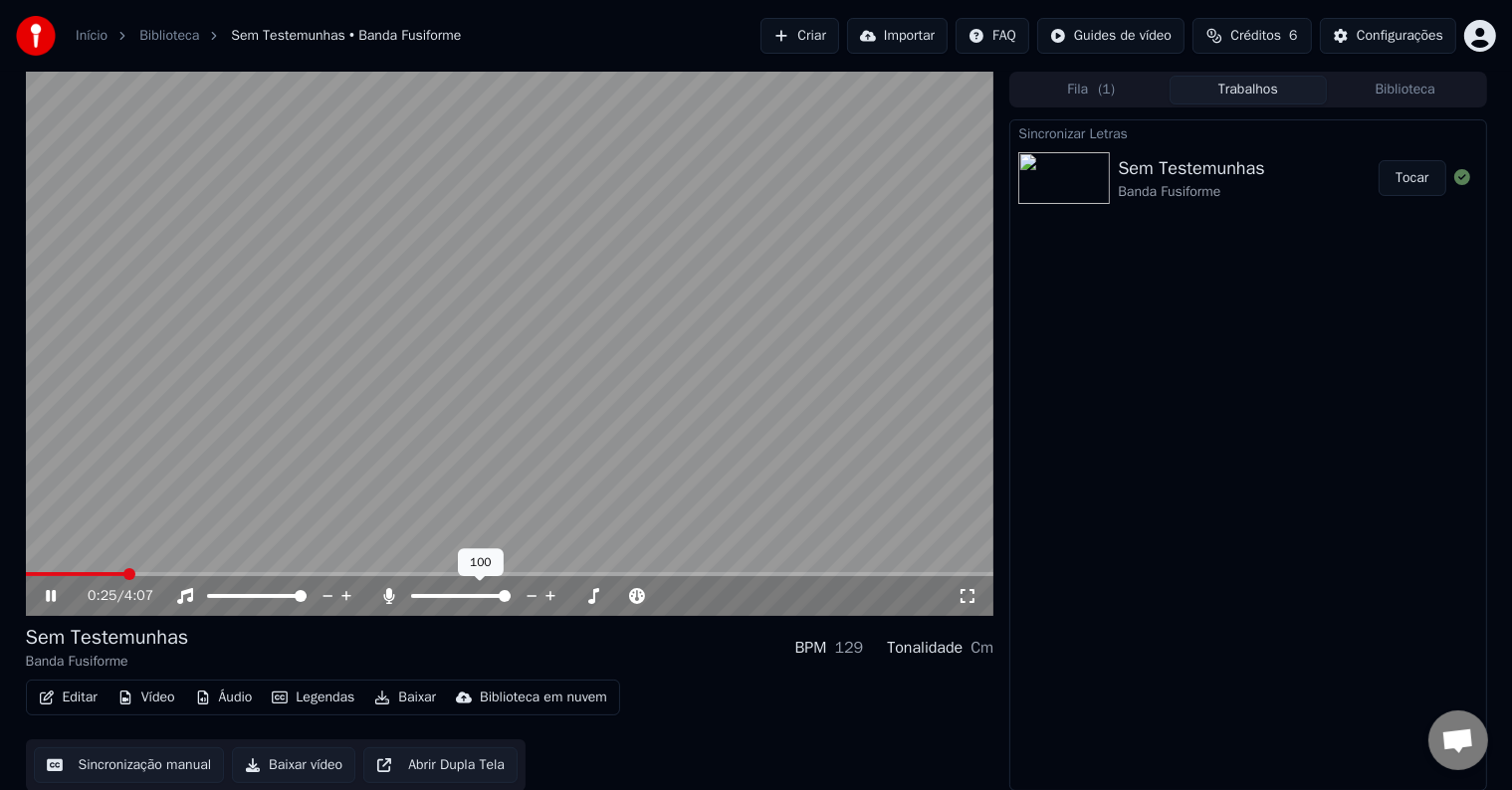 click 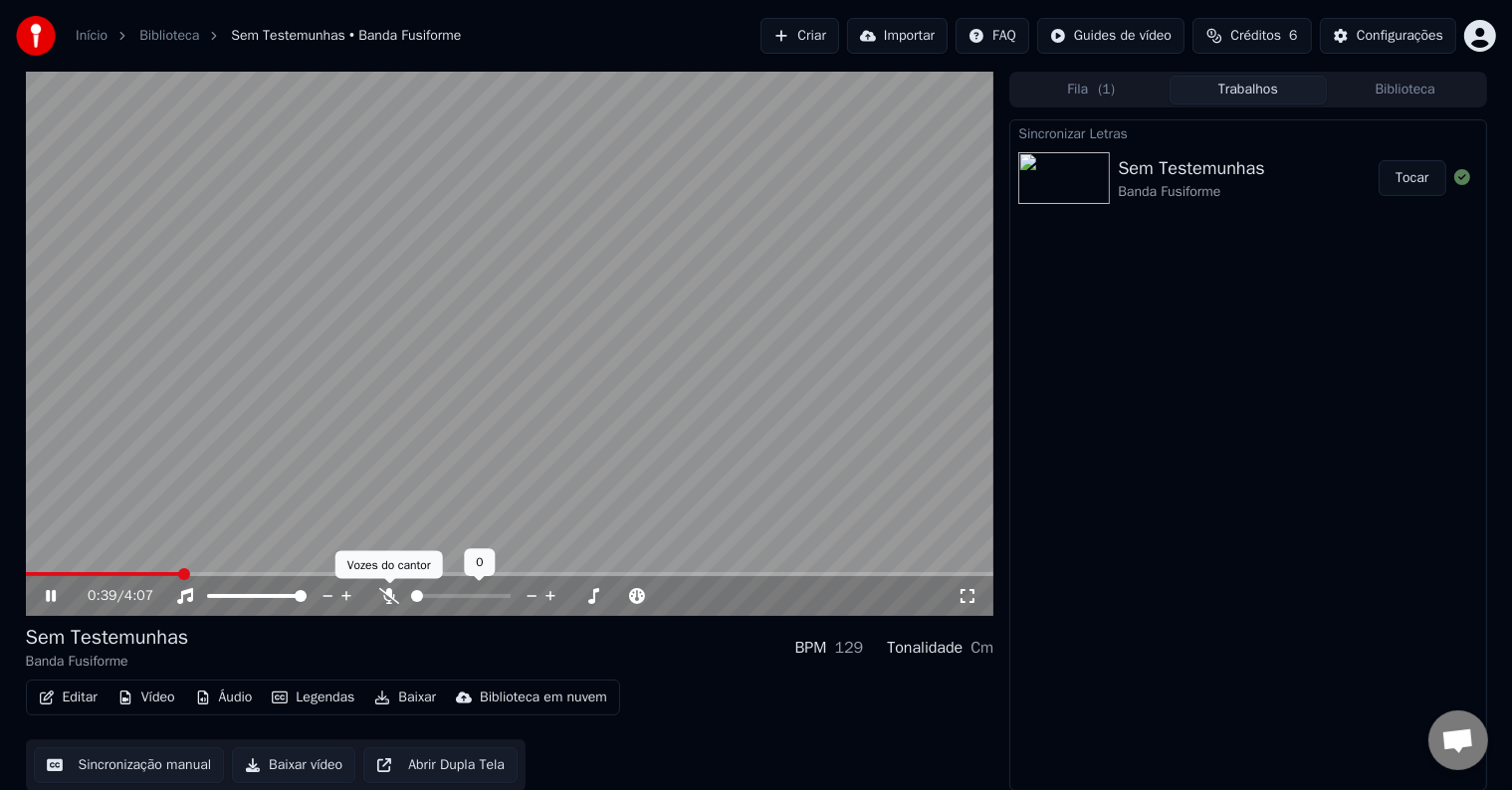 click 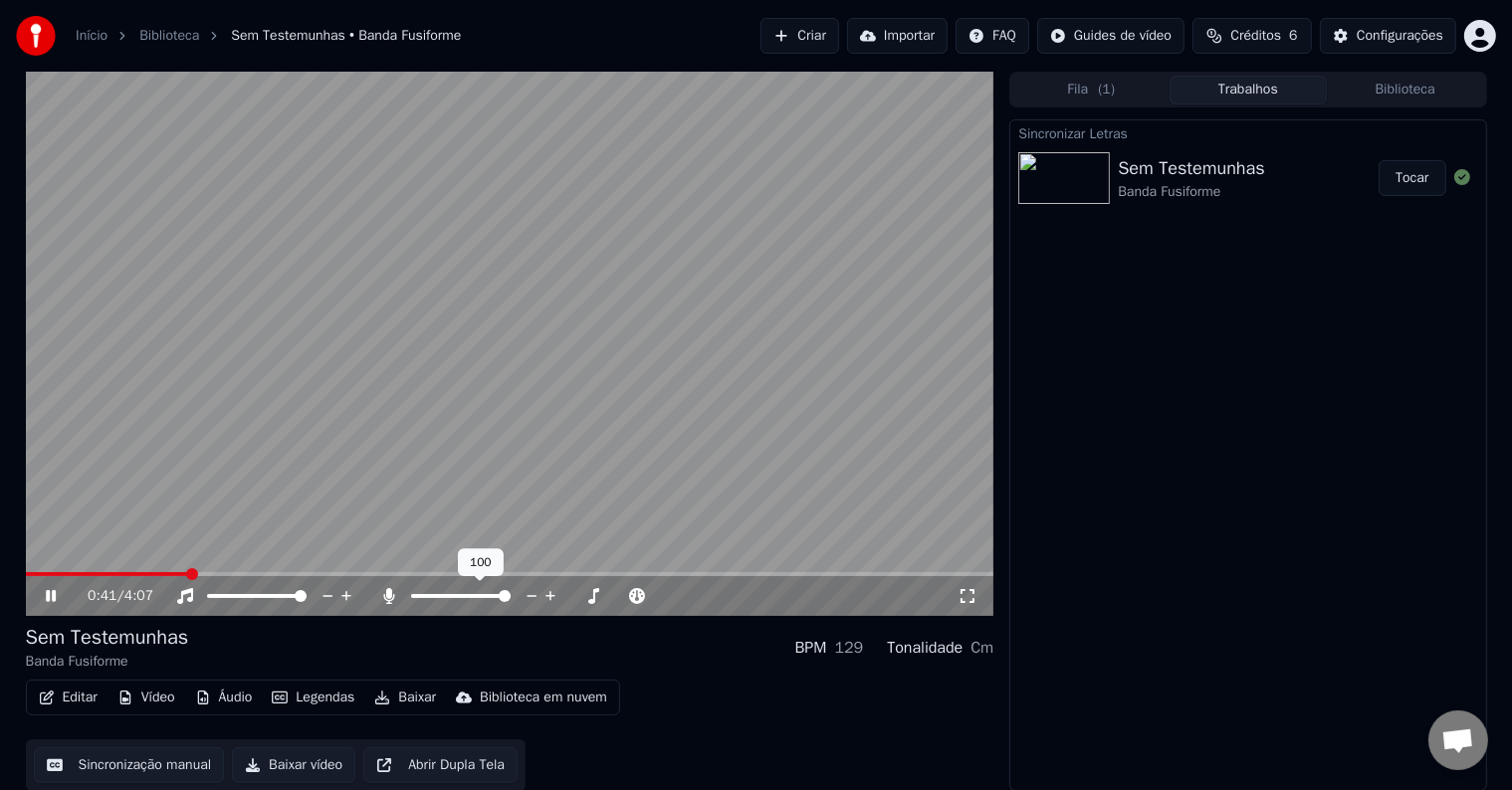 click 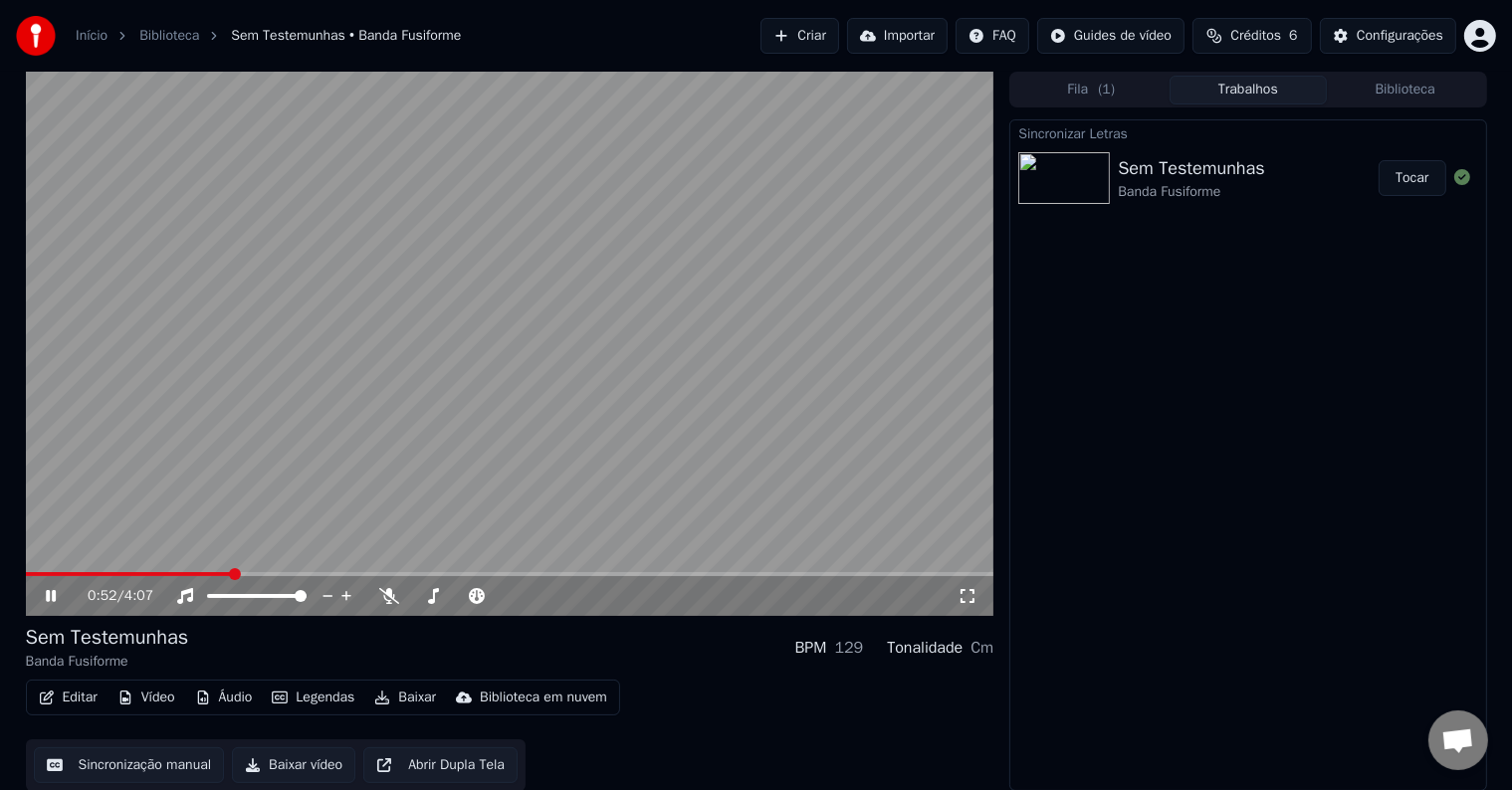 click on "Editar" at bounding box center [68, 697] 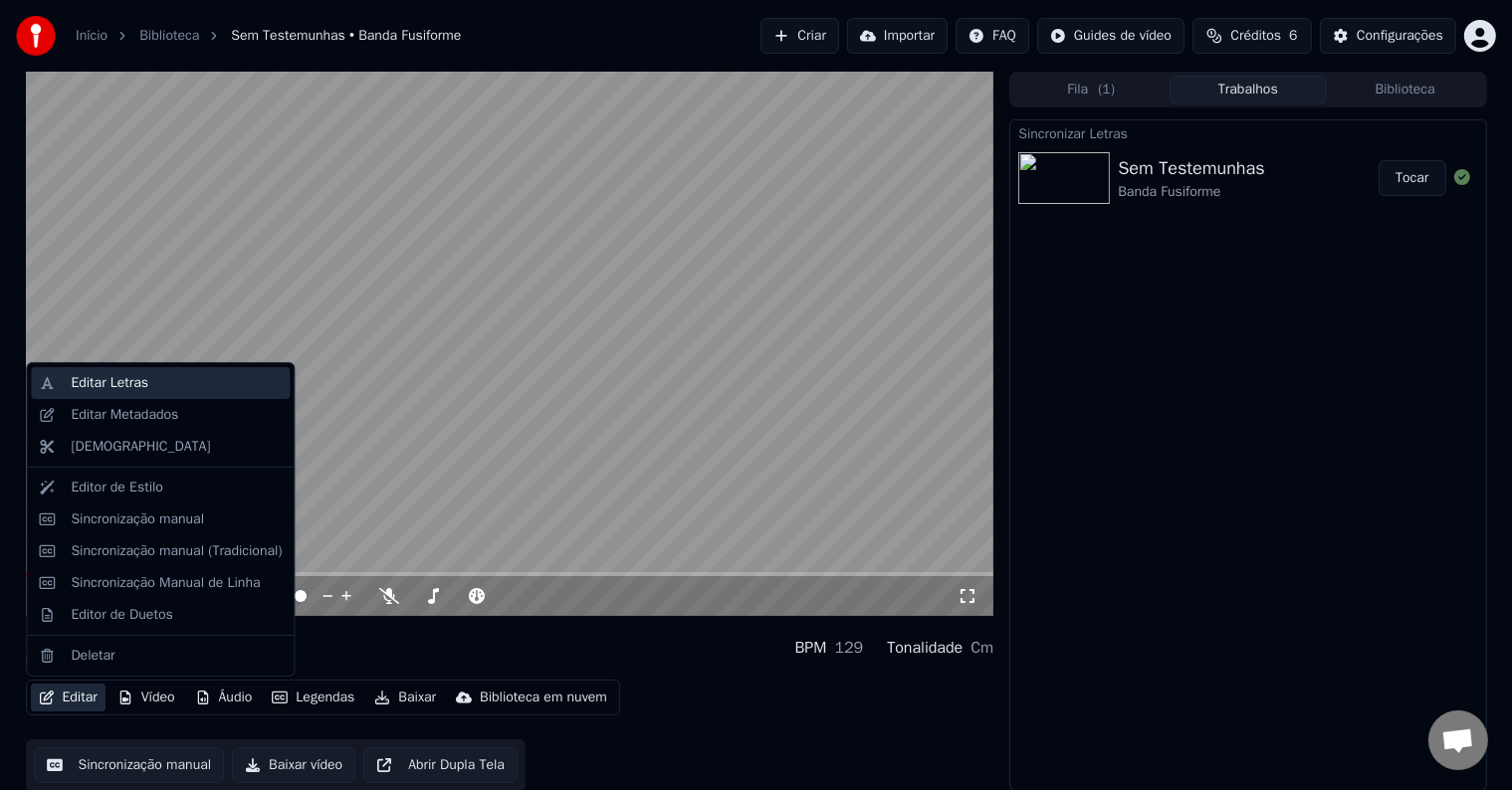 click on "Editar Letras" at bounding box center [109, 383] 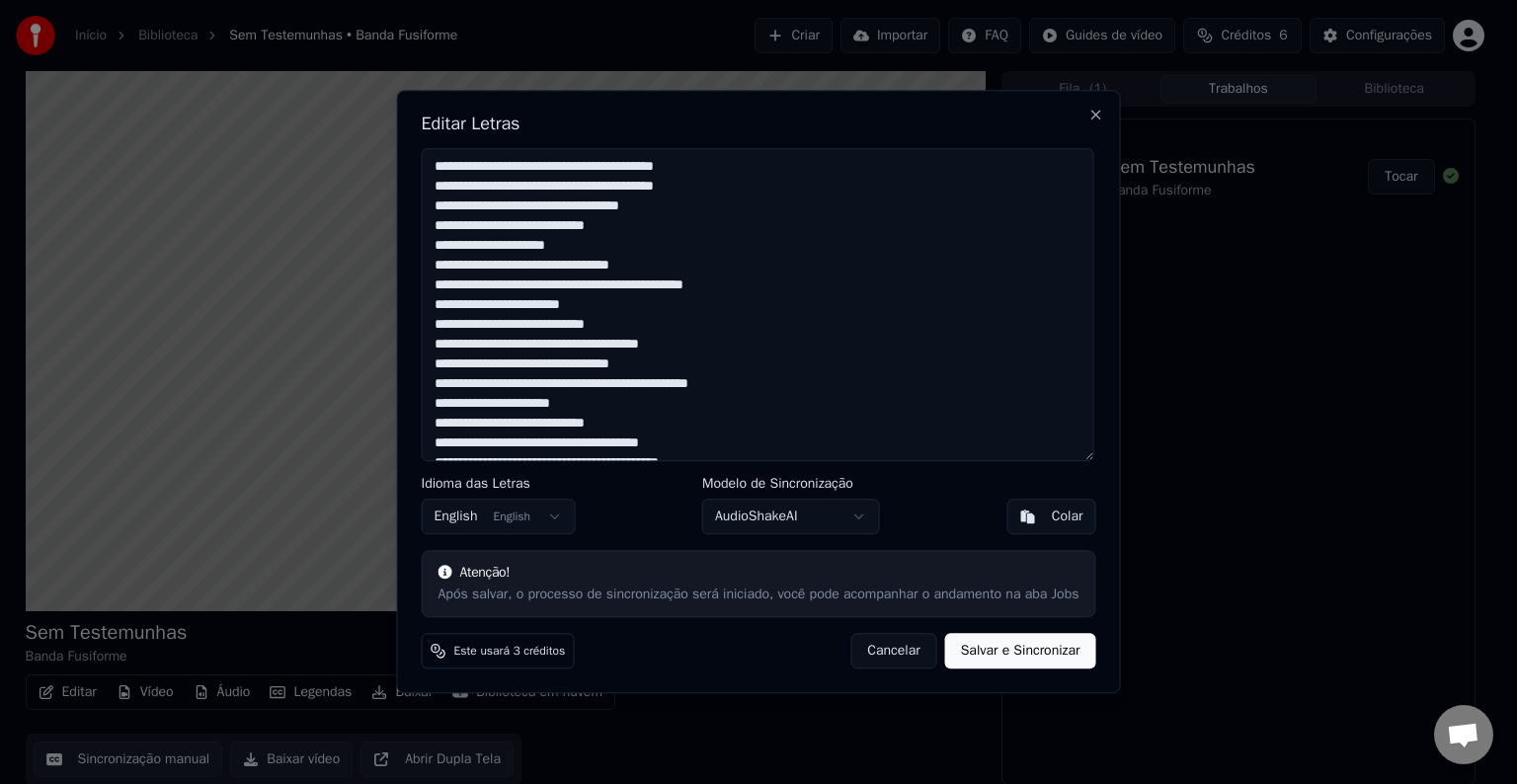 drag, startPoint x: 734, startPoint y: 126, endPoint x: 891, endPoint y: 134, distance: 157.20369 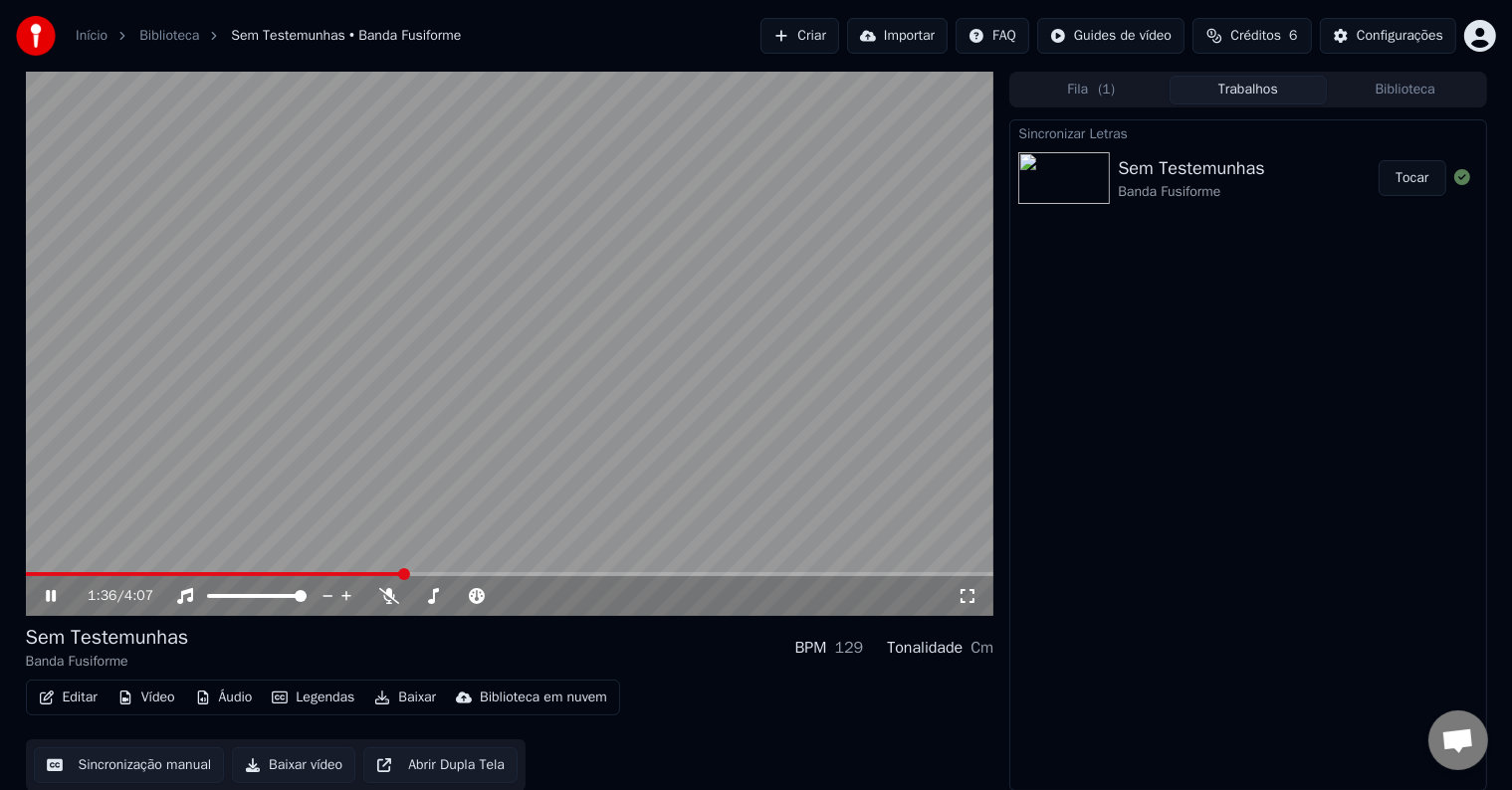 click 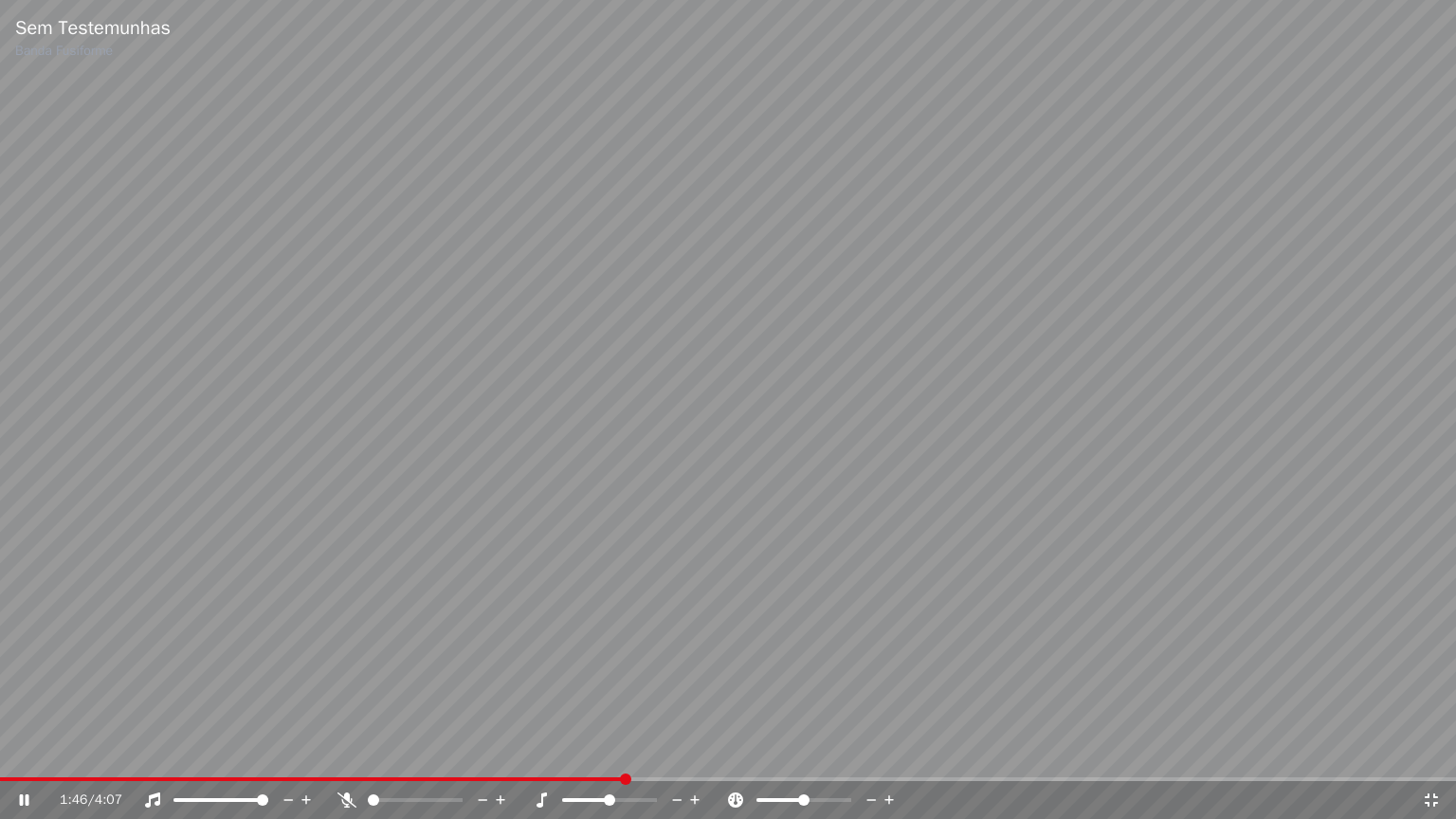 click 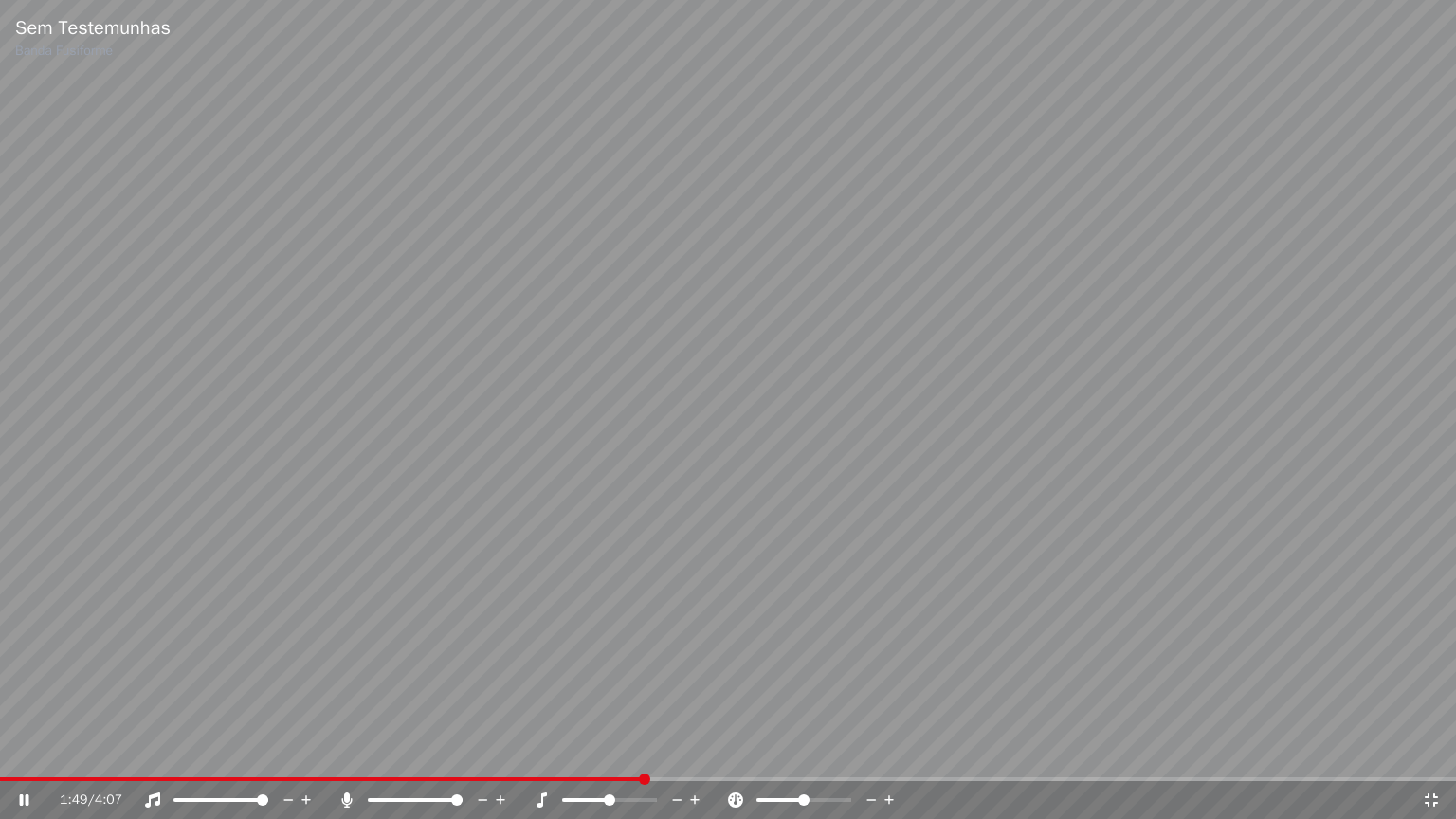click 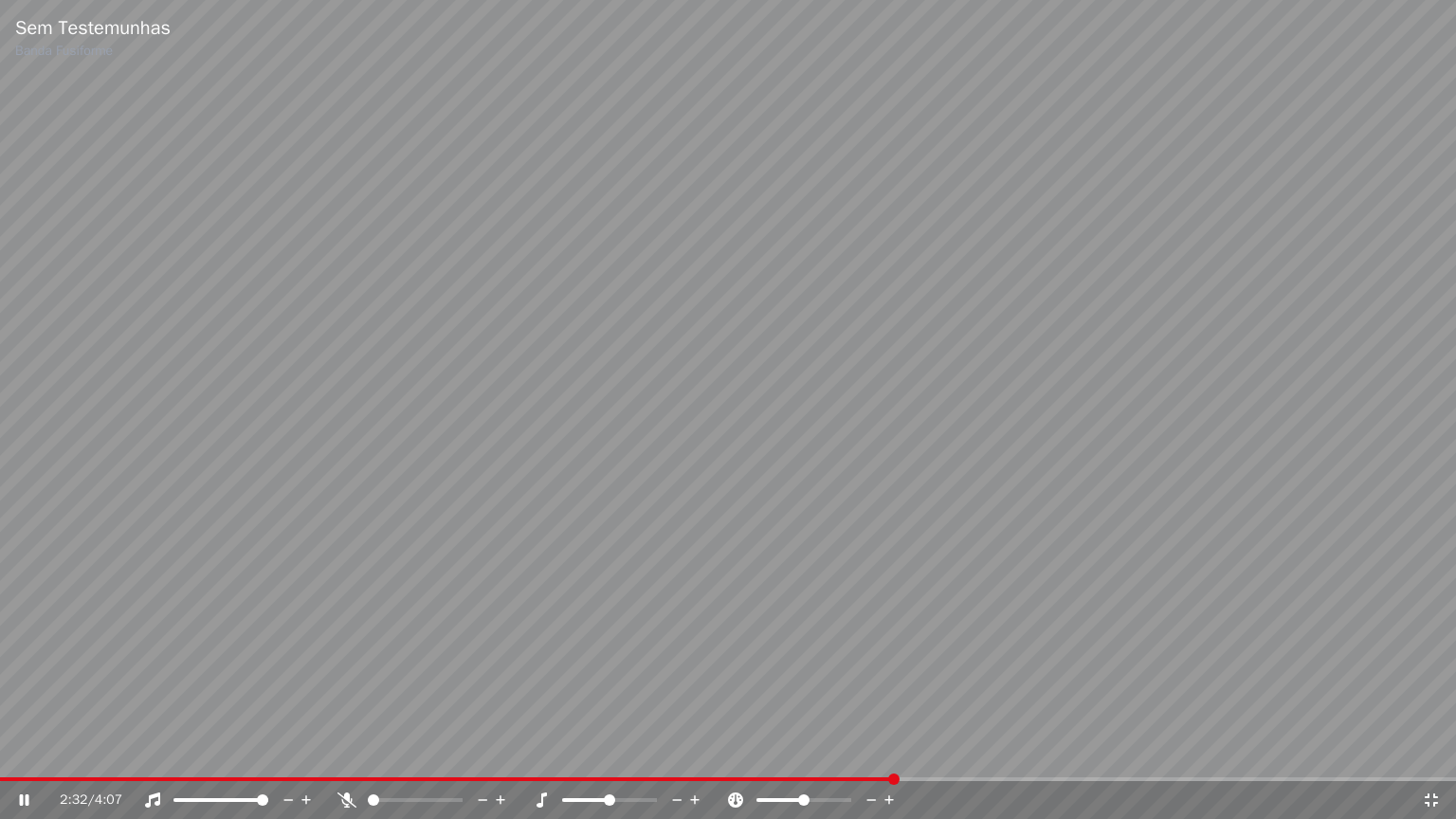 click at bounding box center [728, 410] 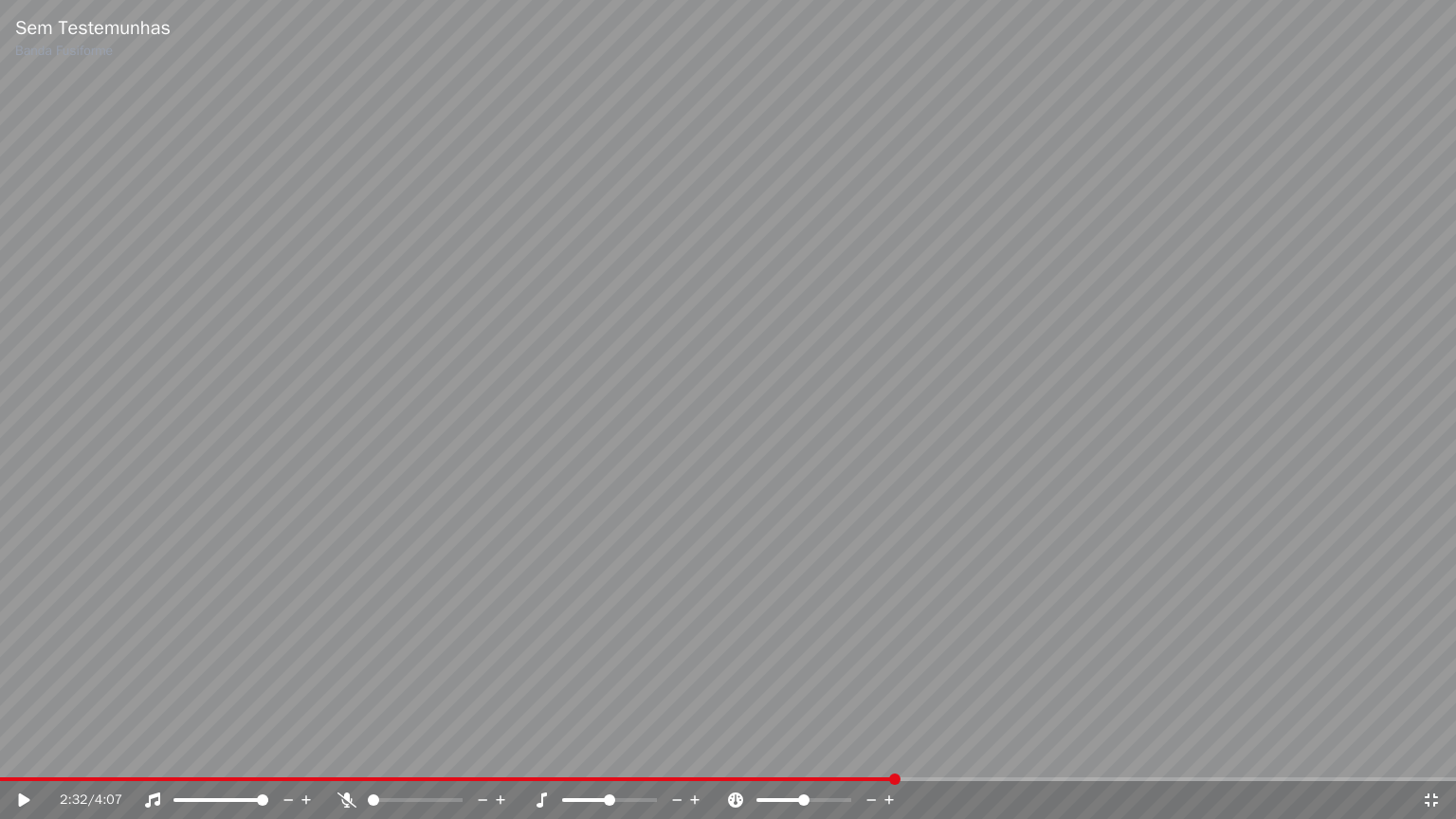 click 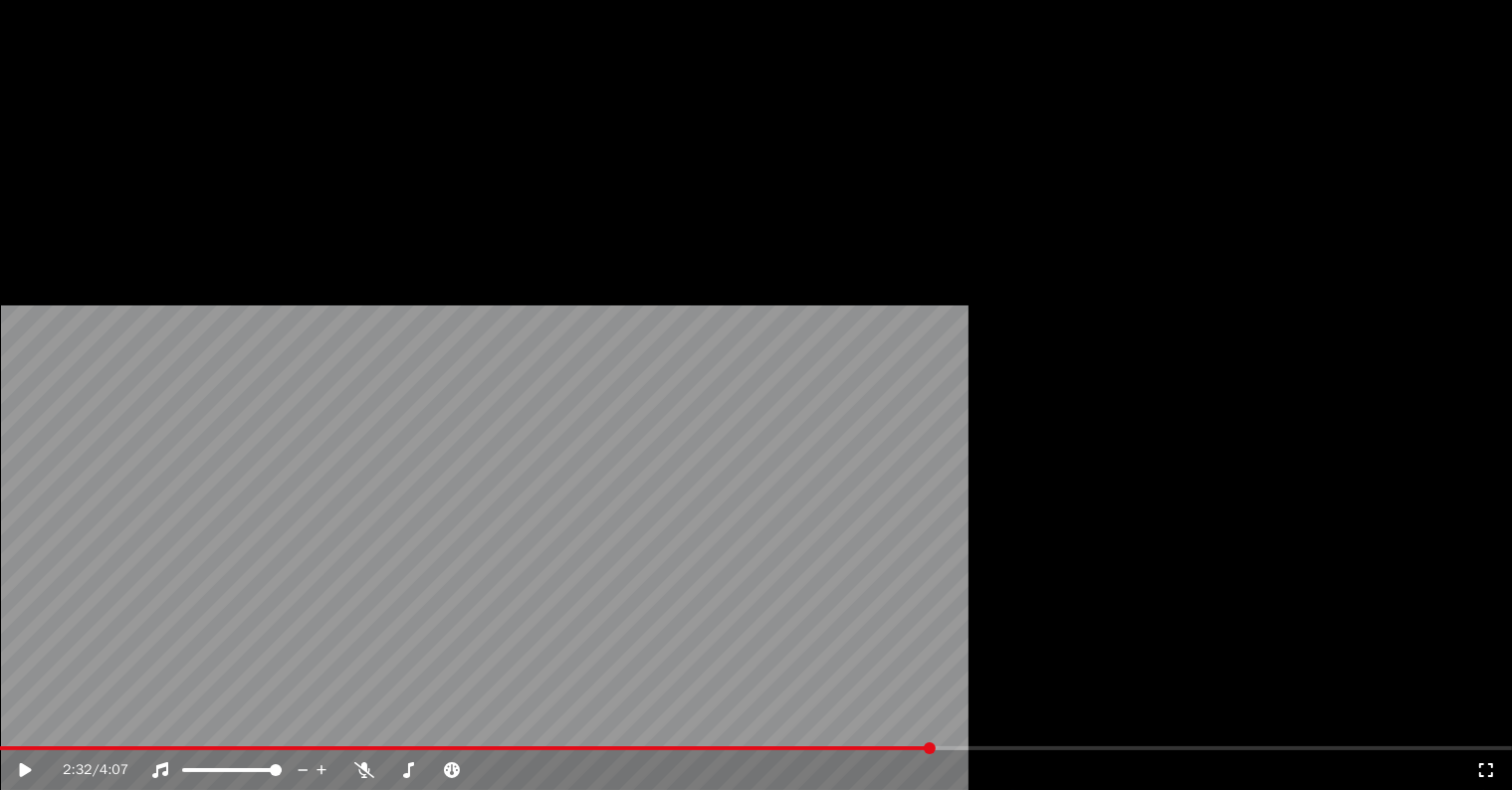 click on "Editar" at bounding box center (68, 153) 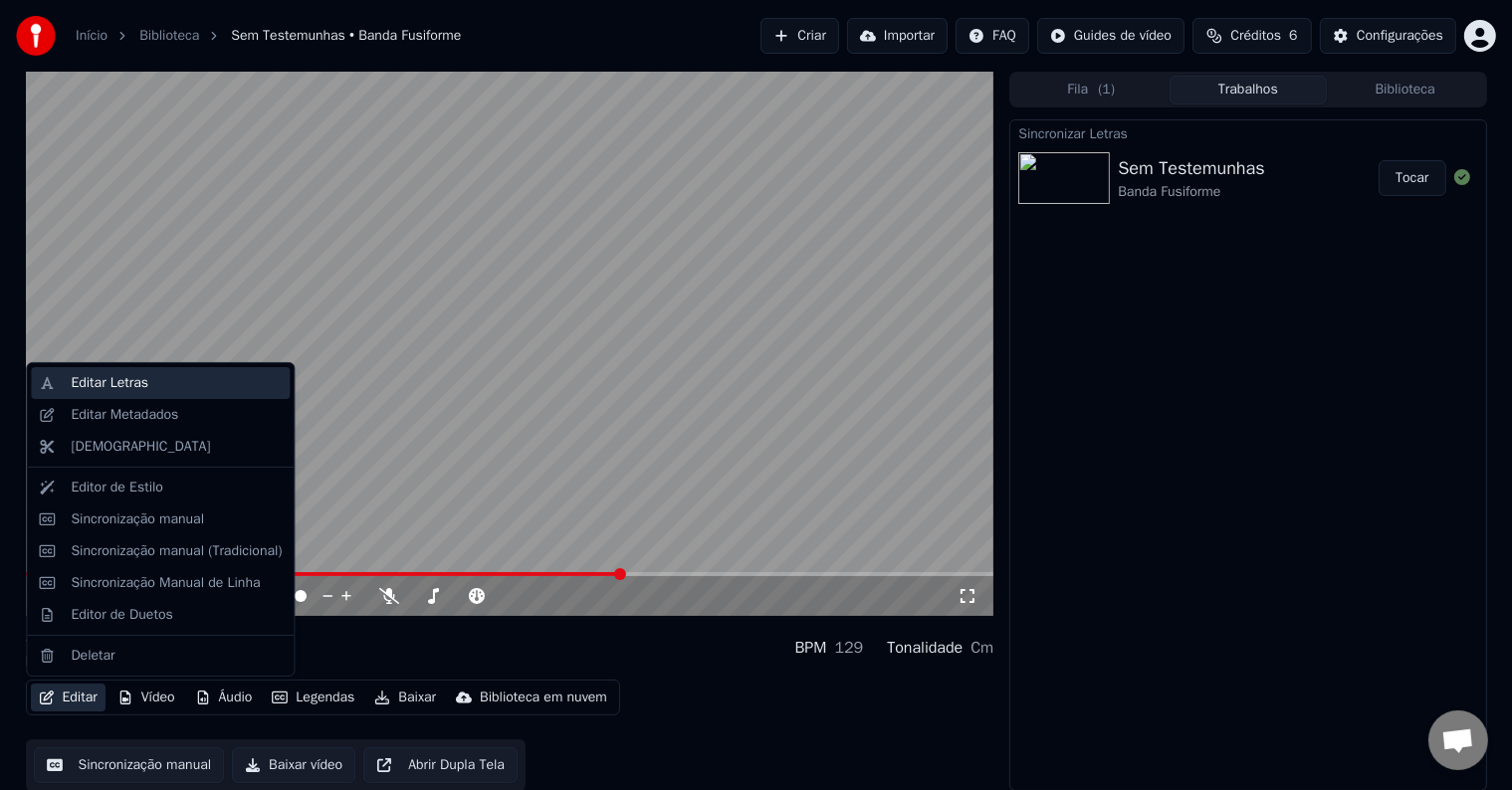 click on "Editar Letras" at bounding box center [109, 383] 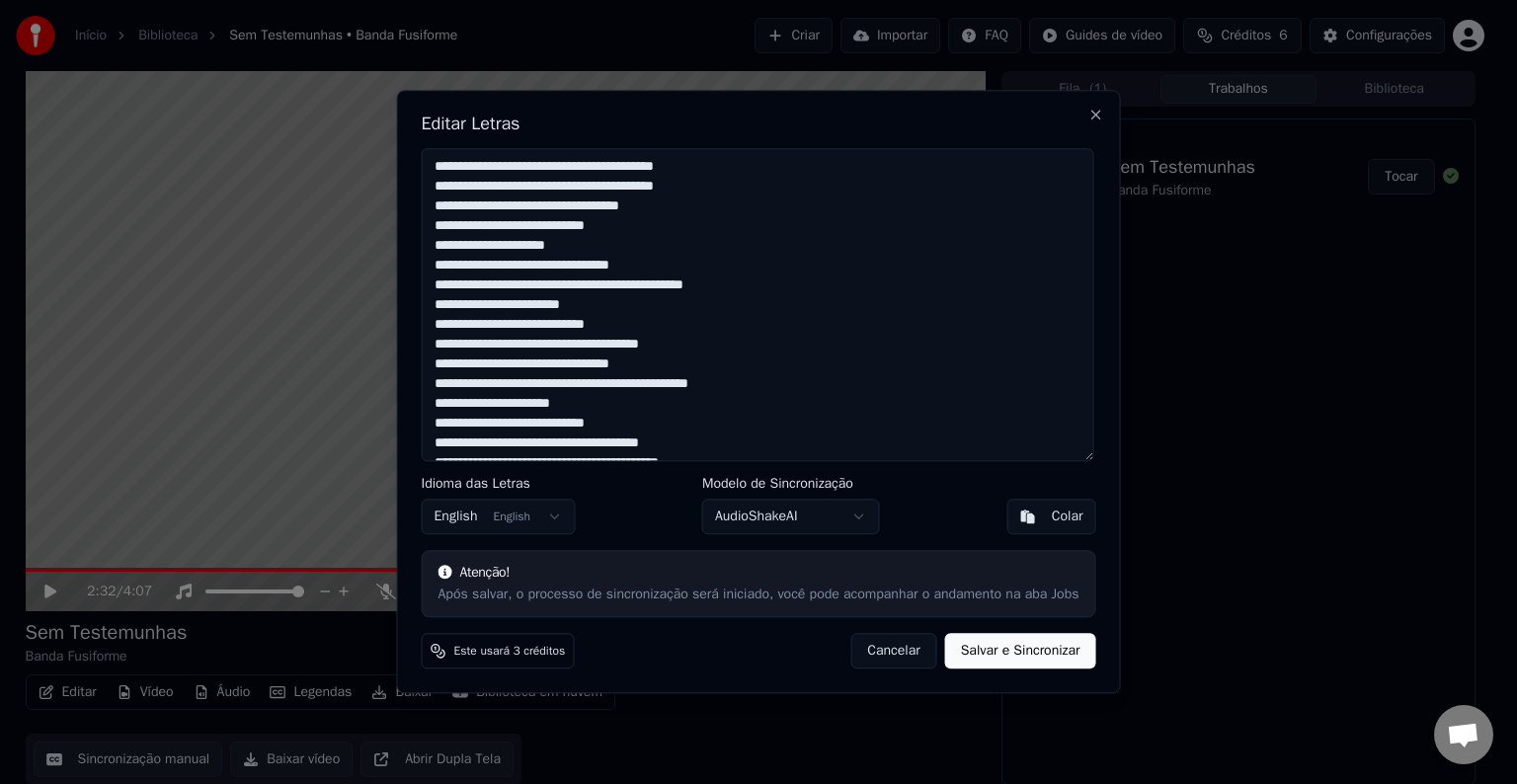 click at bounding box center (758, 304) 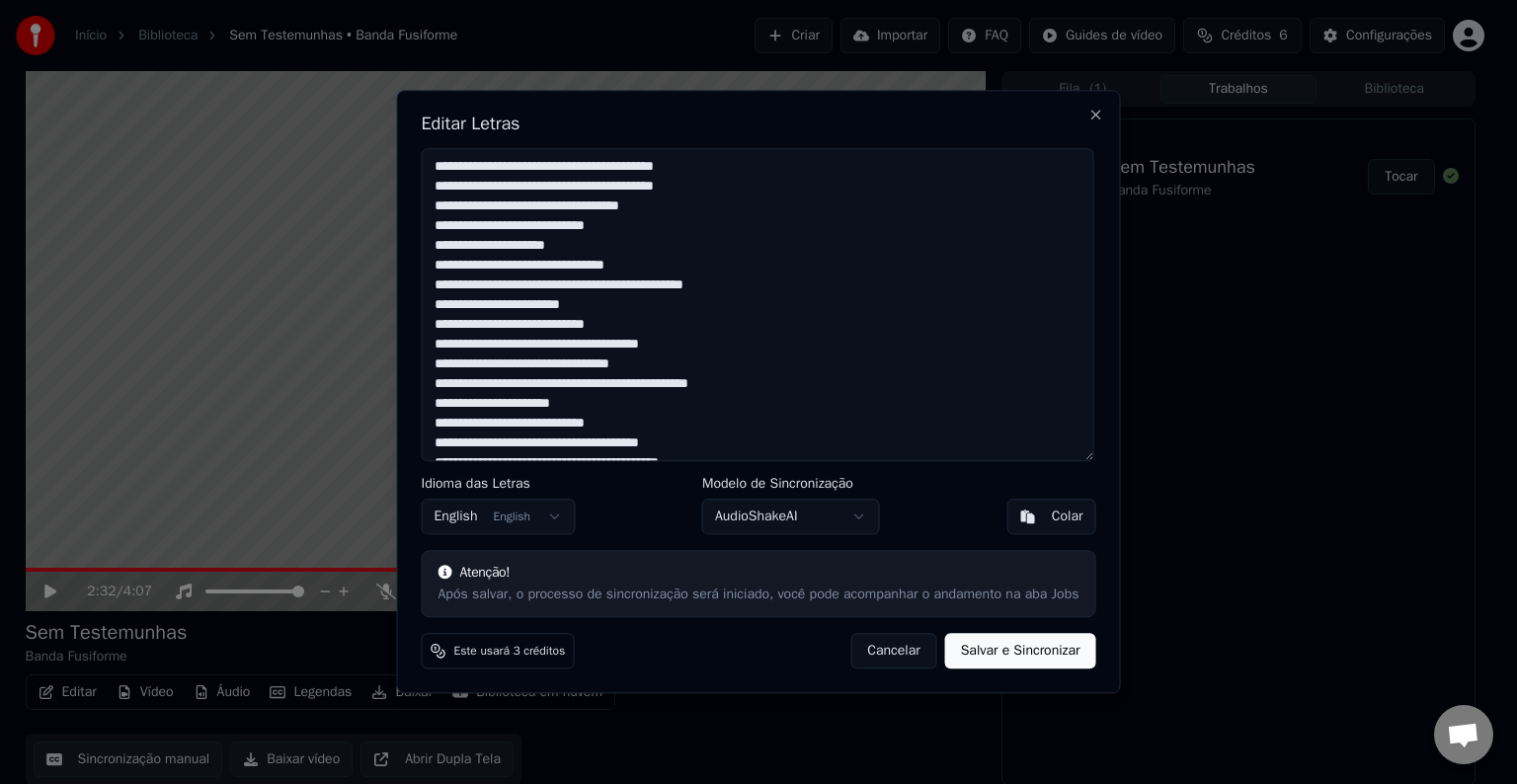 click at bounding box center (758, 304) 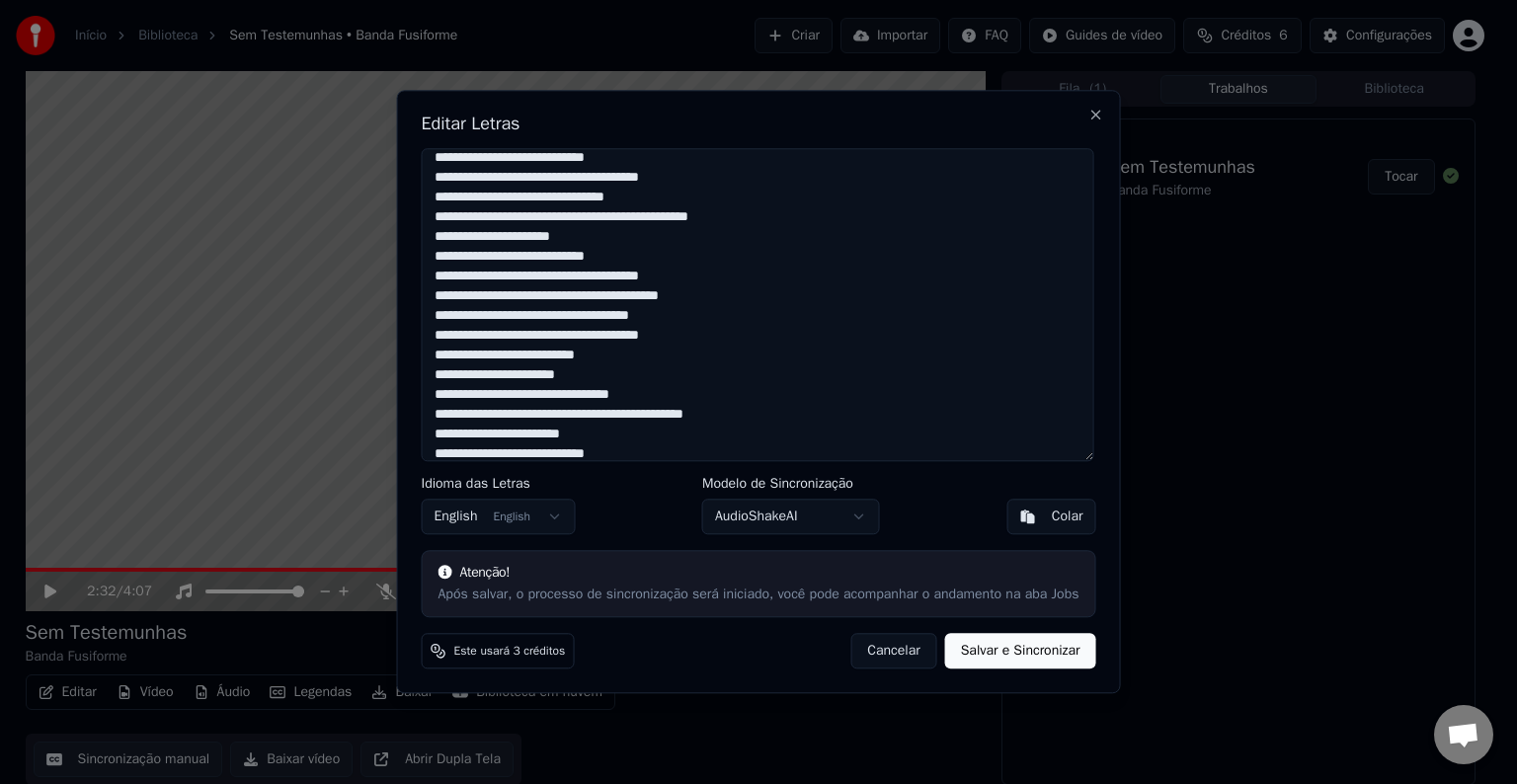 scroll, scrollTop: 197, scrollLeft: 0, axis: vertical 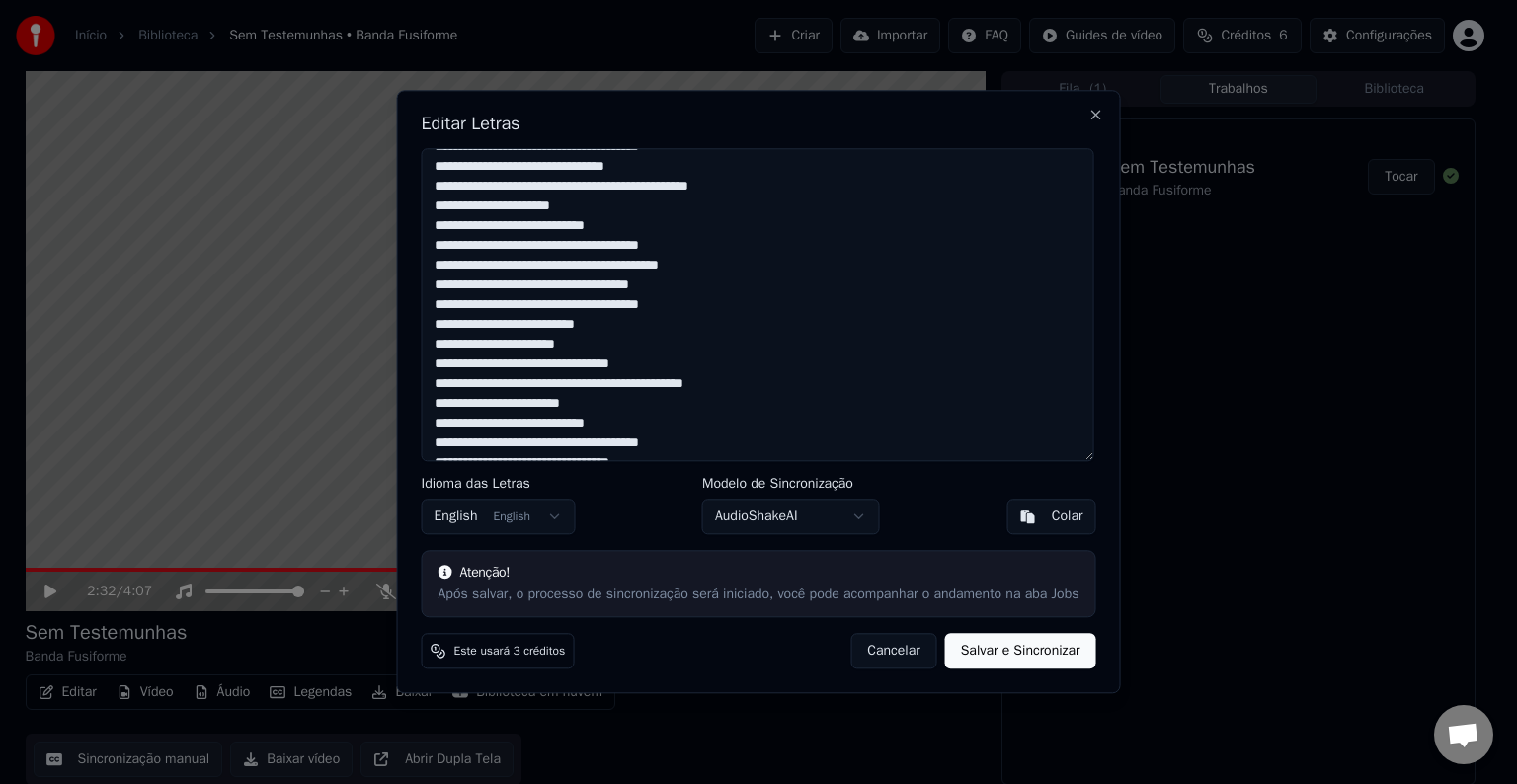 click at bounding box center (758, 304) 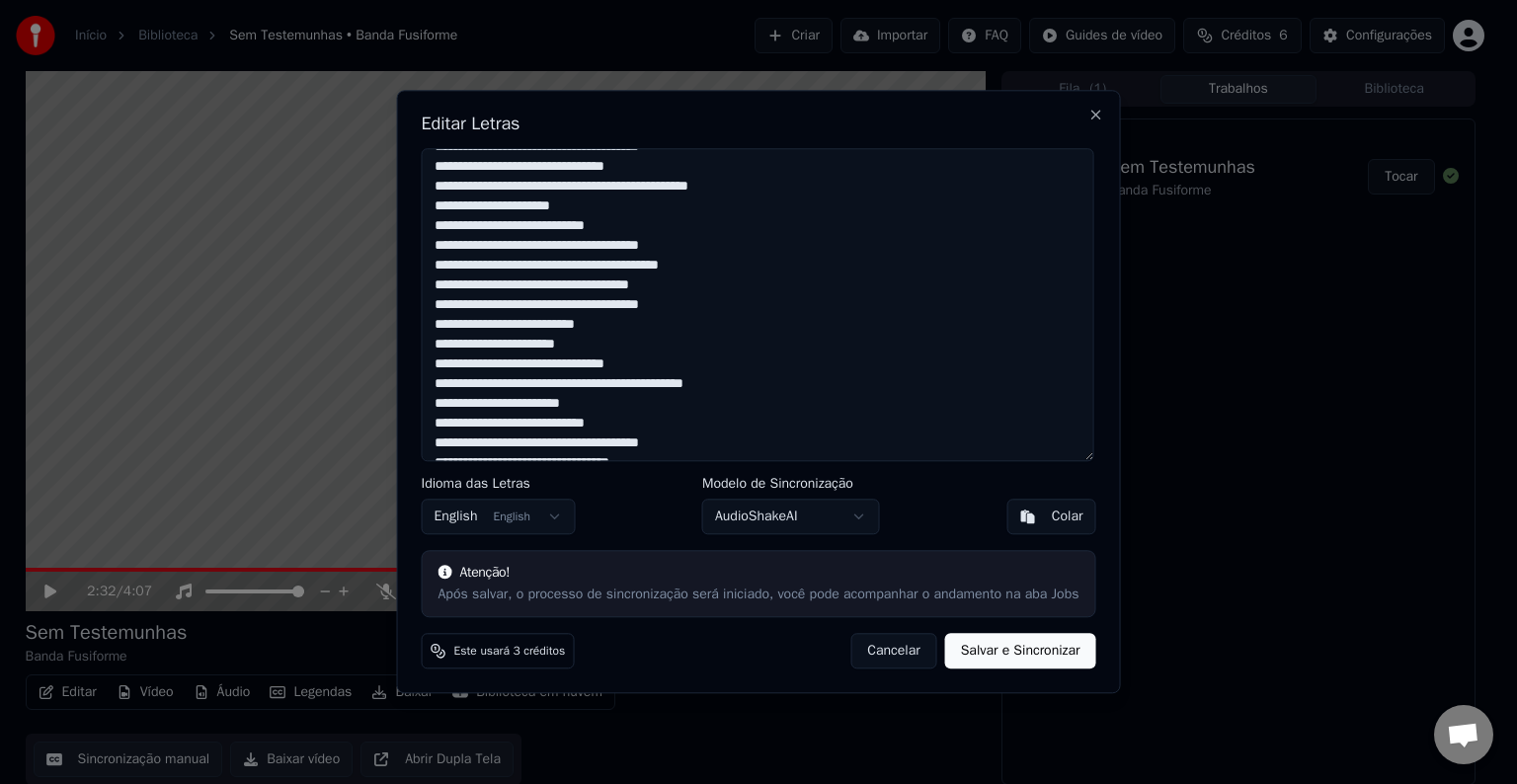 scroll, scrollTop: 296, scrollLeft: 0, axis: vertical 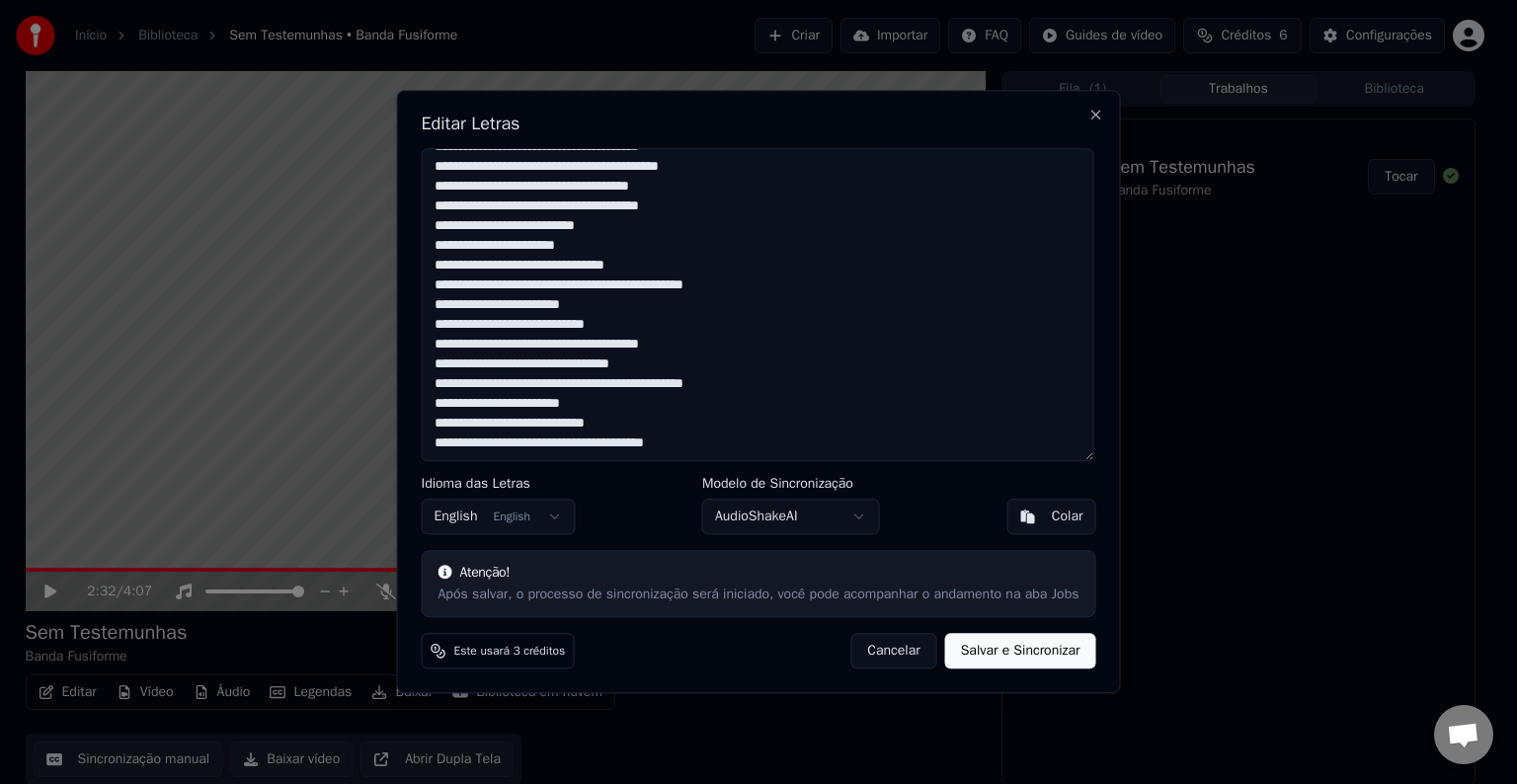 click at bounding box center (758, 304) 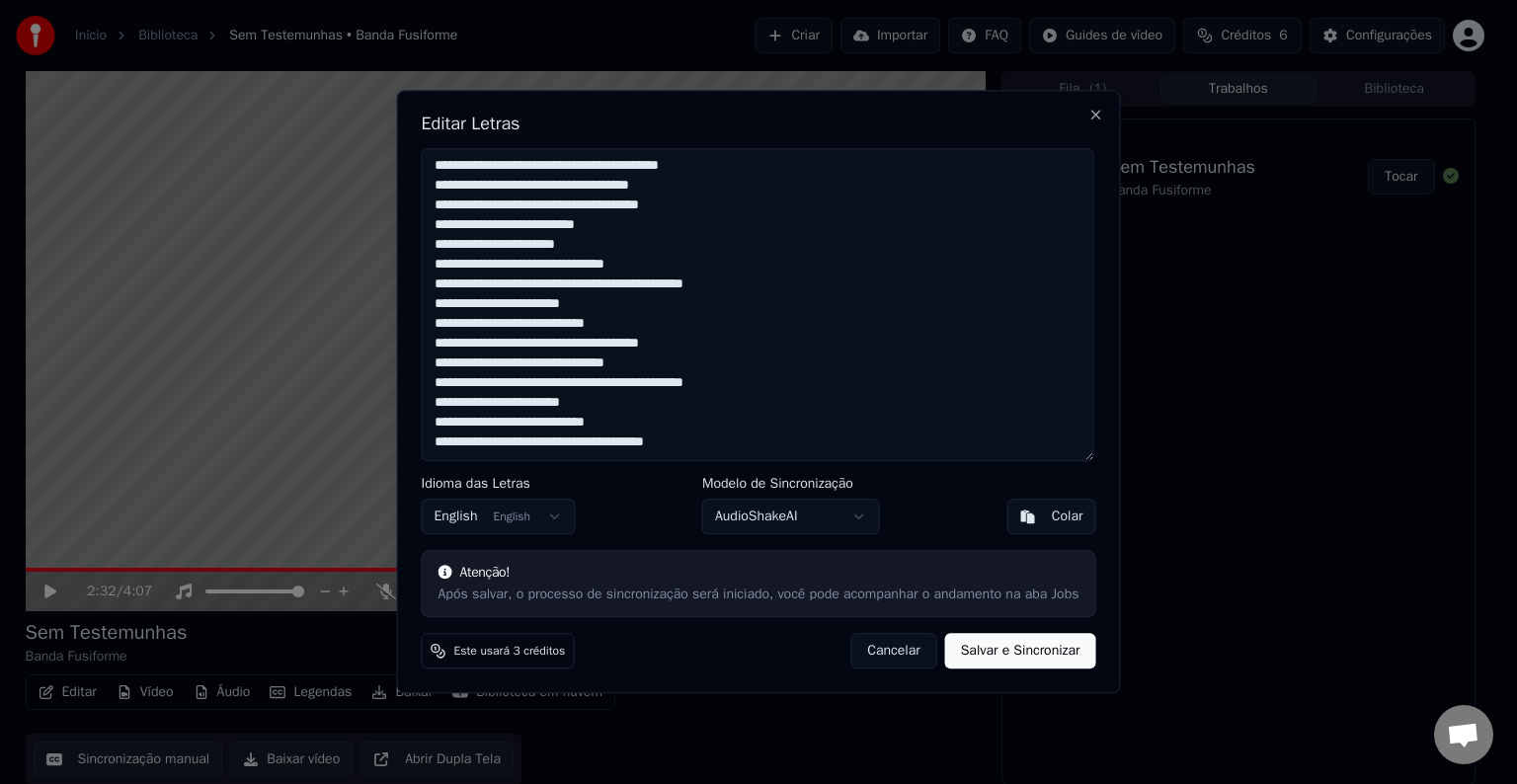 scroll, scrollTop: 316, scrollLeft: 0, axis: vertical 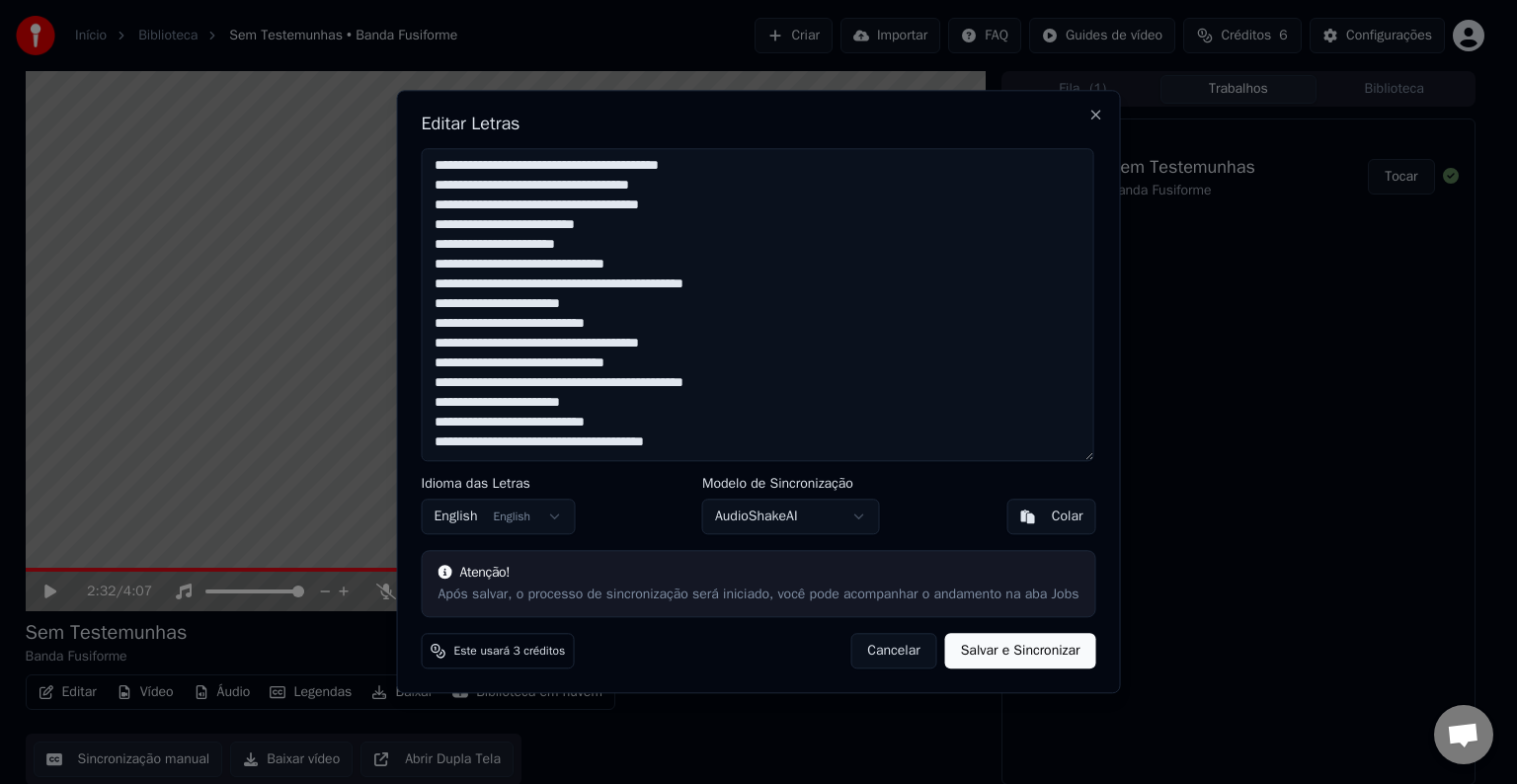 click on "Salvar e Sincronizar" at bounding box center (1020, 652) 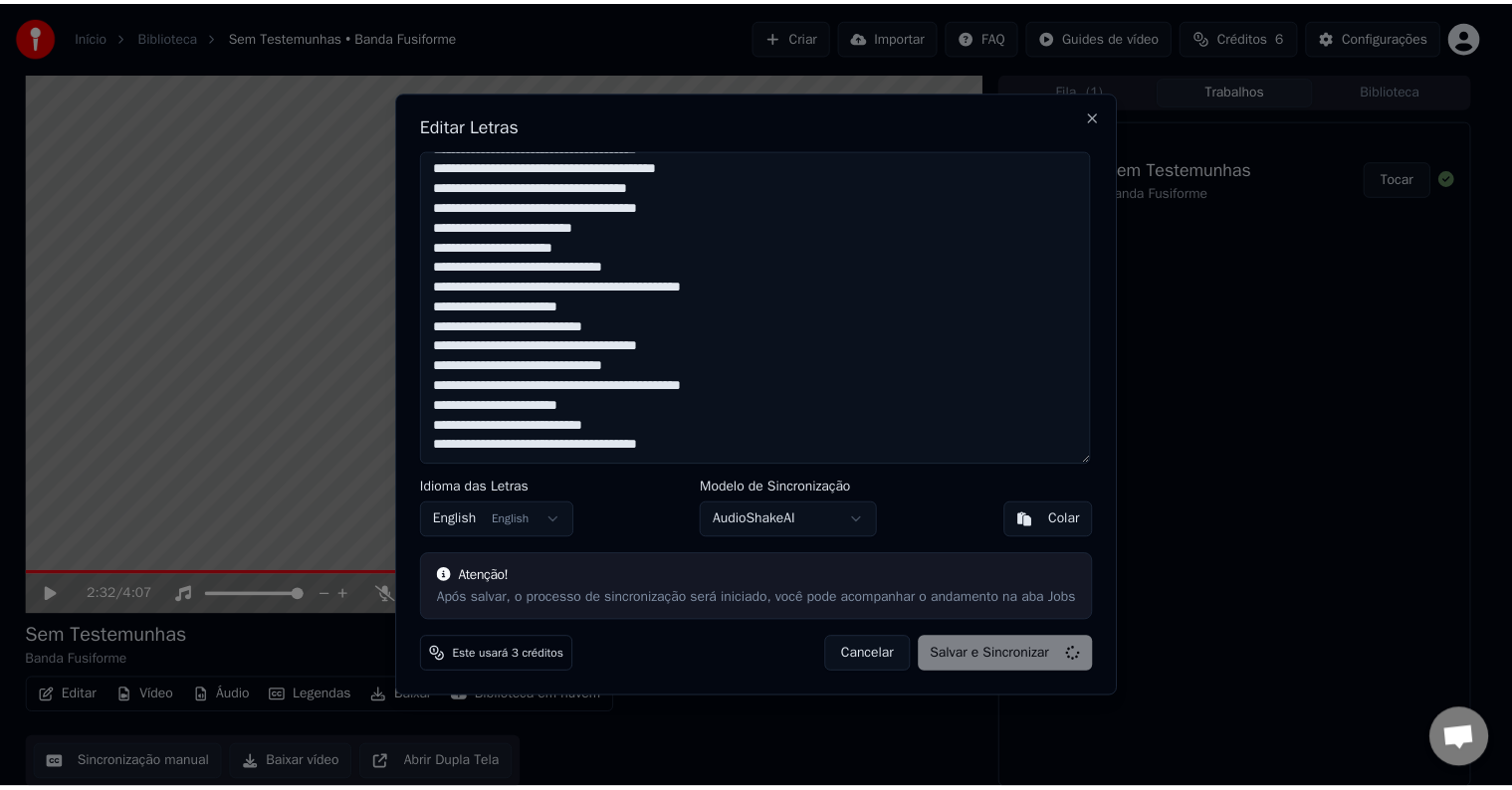 scroll, scrollTop: 318, scrollLeft: 0, axis: vertical 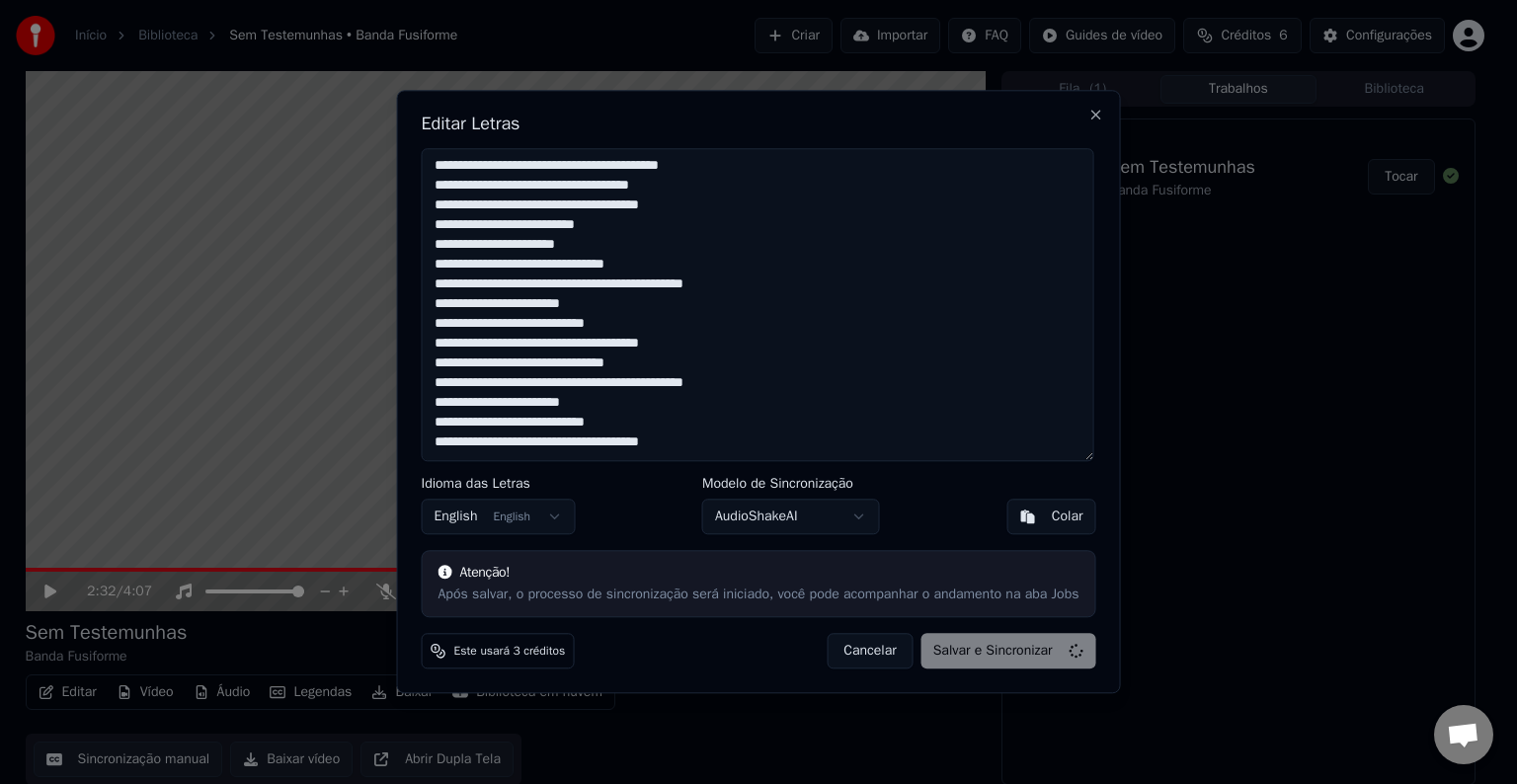 type on "**********" 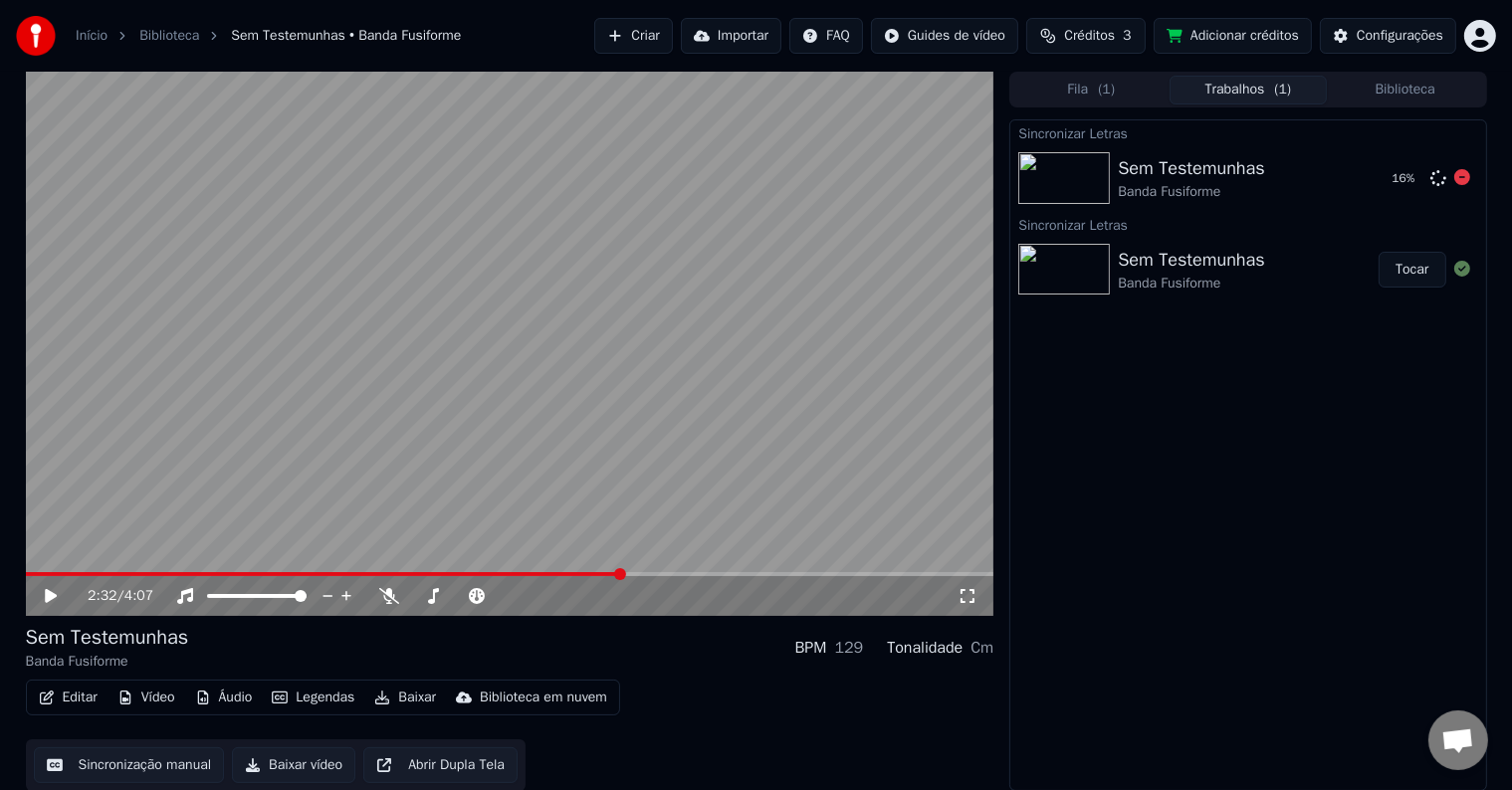click on "Sem Testemunhas" at bounding box center [1190, 168] 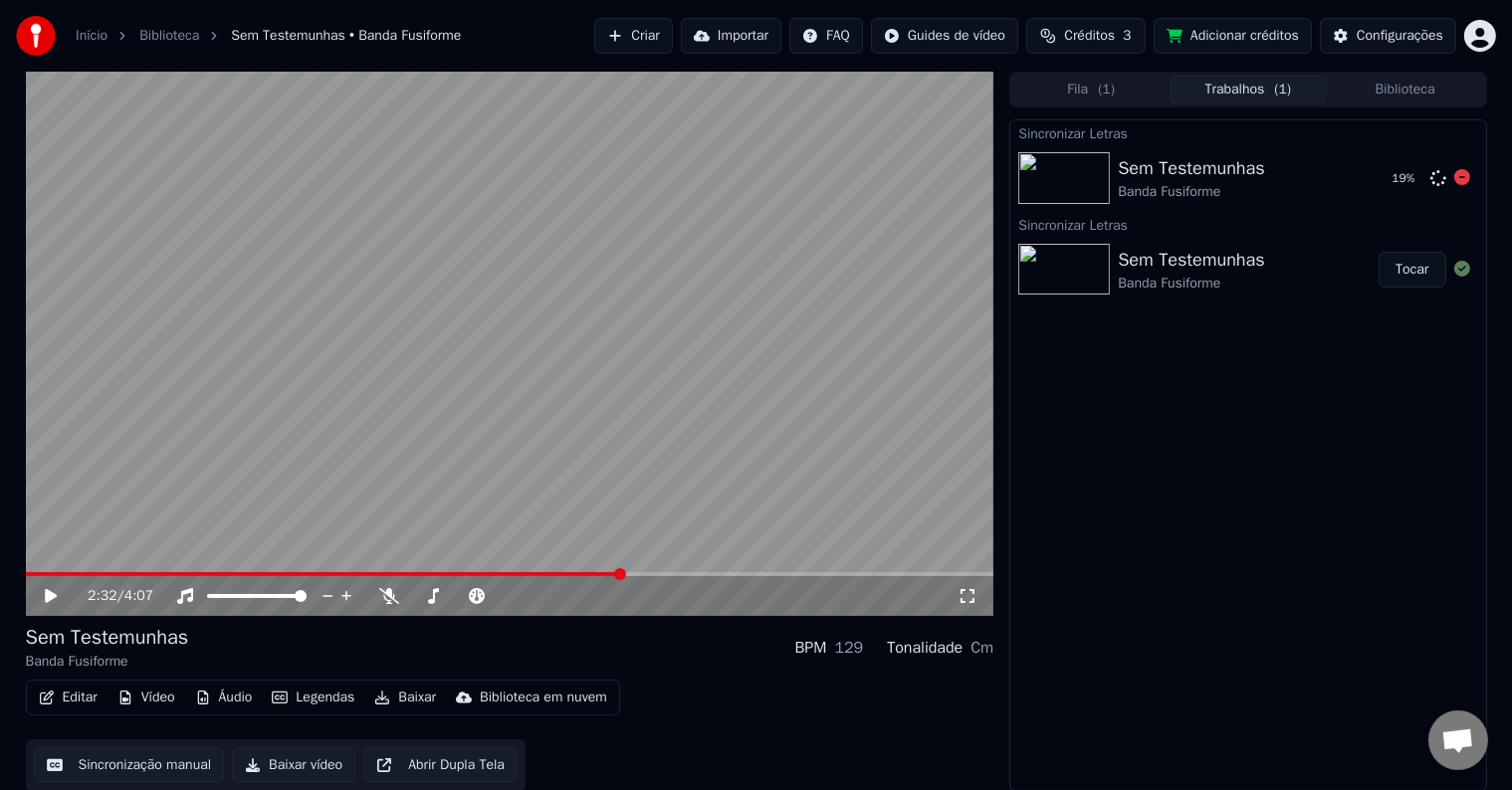 click on "Sem Testemunhas" at bounding box center (1190, 168) 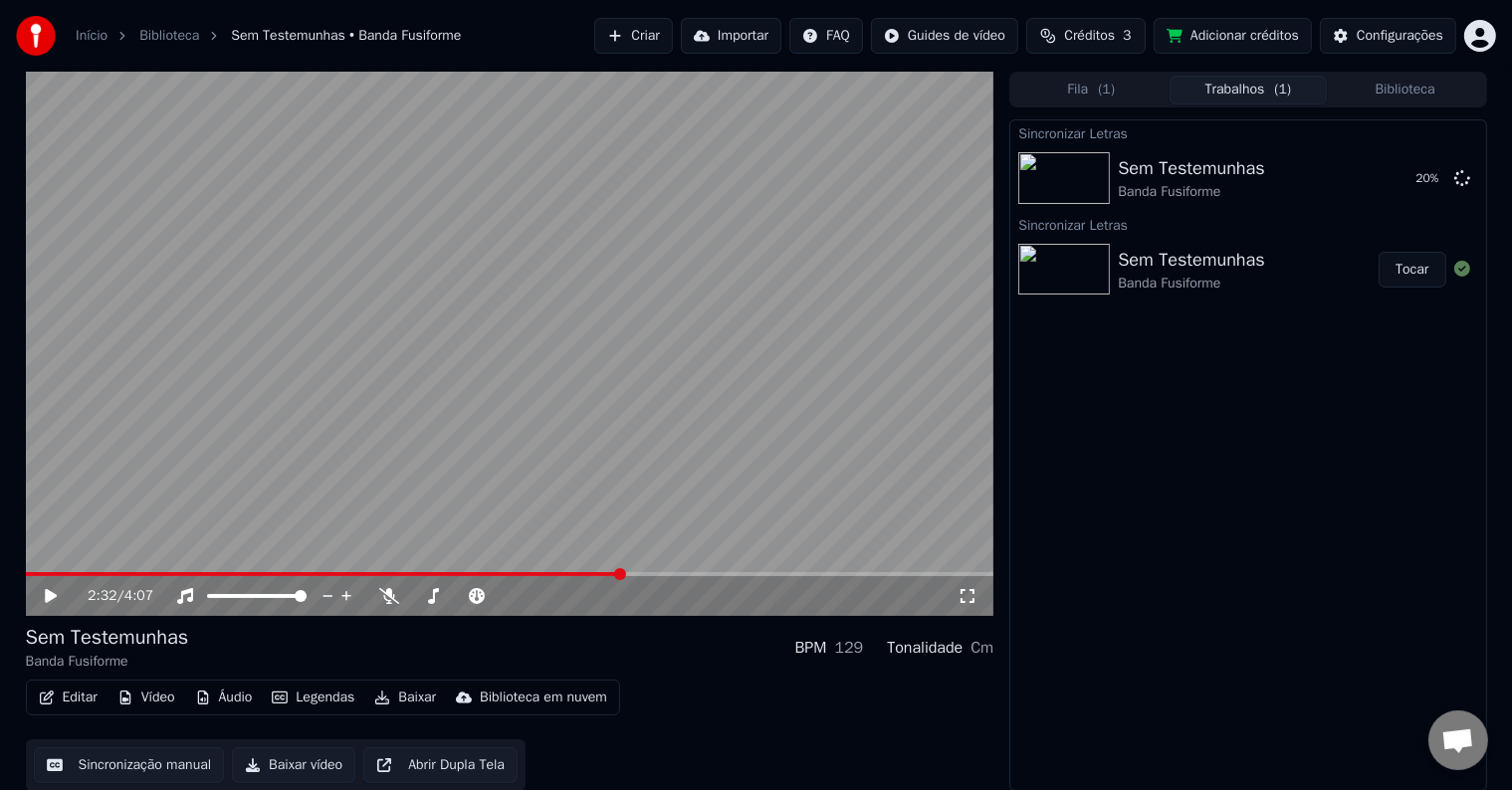 click 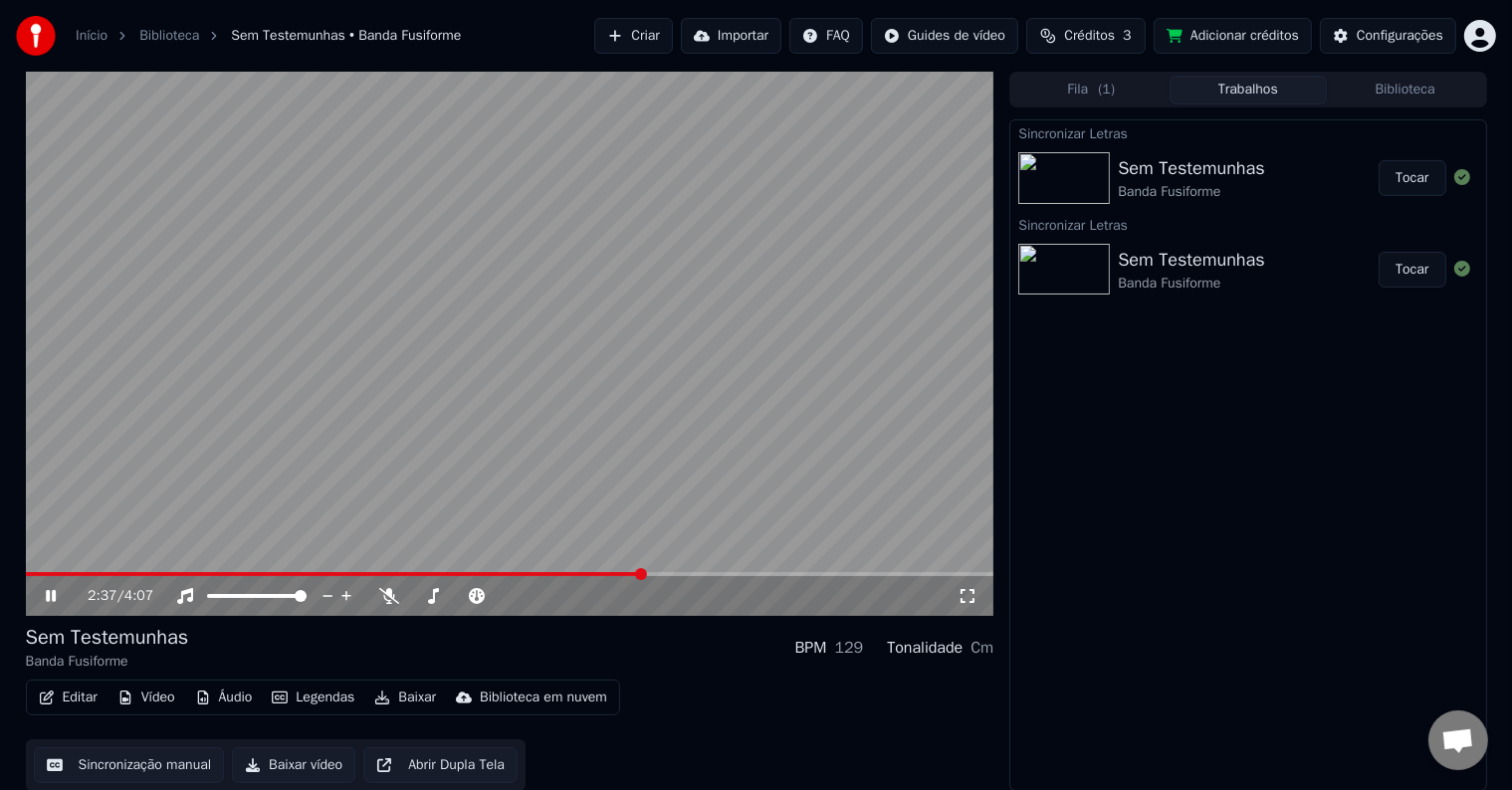 click at bounding box center (510, 343) 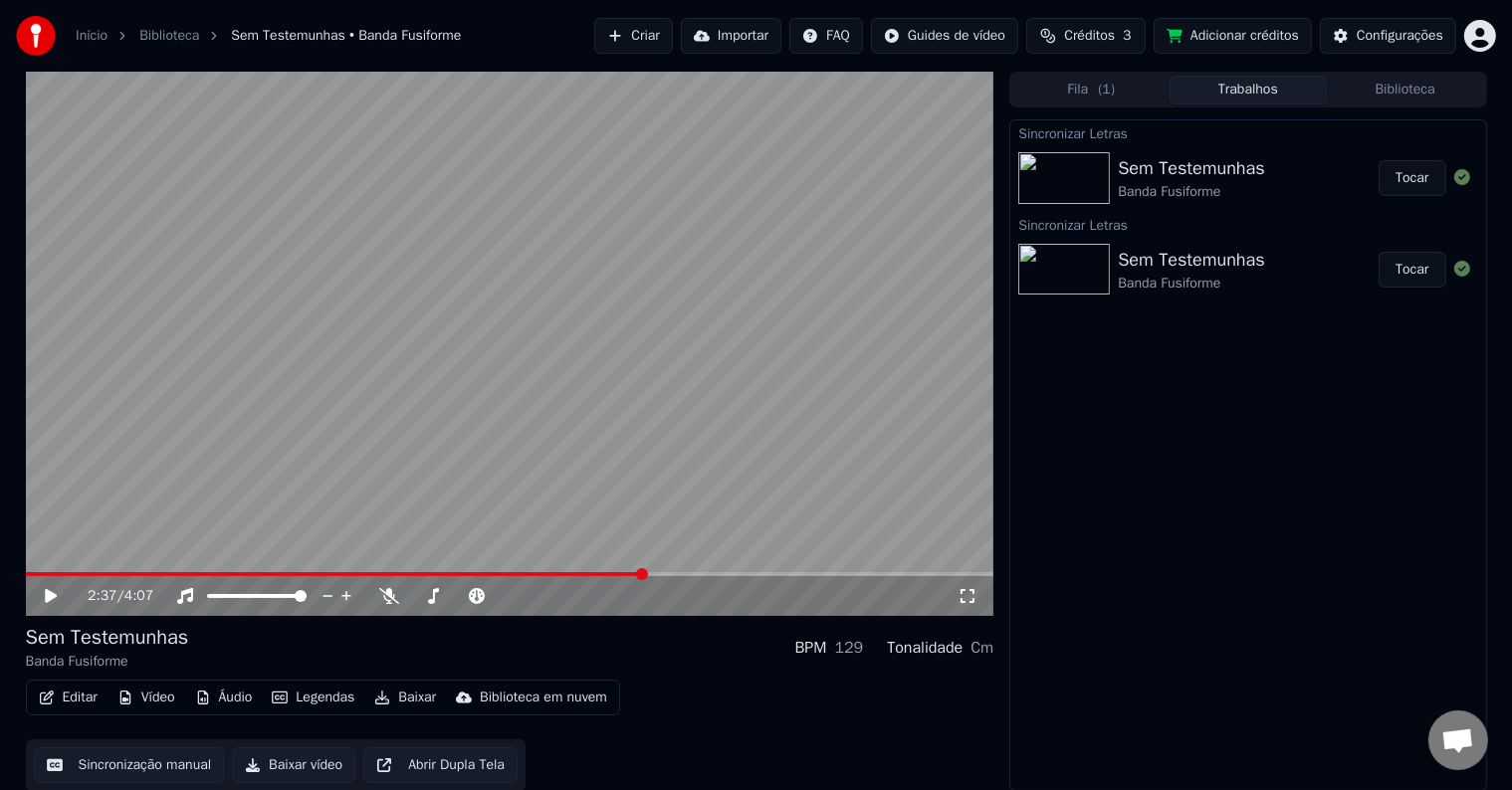 click at bounding box center (334, 574) 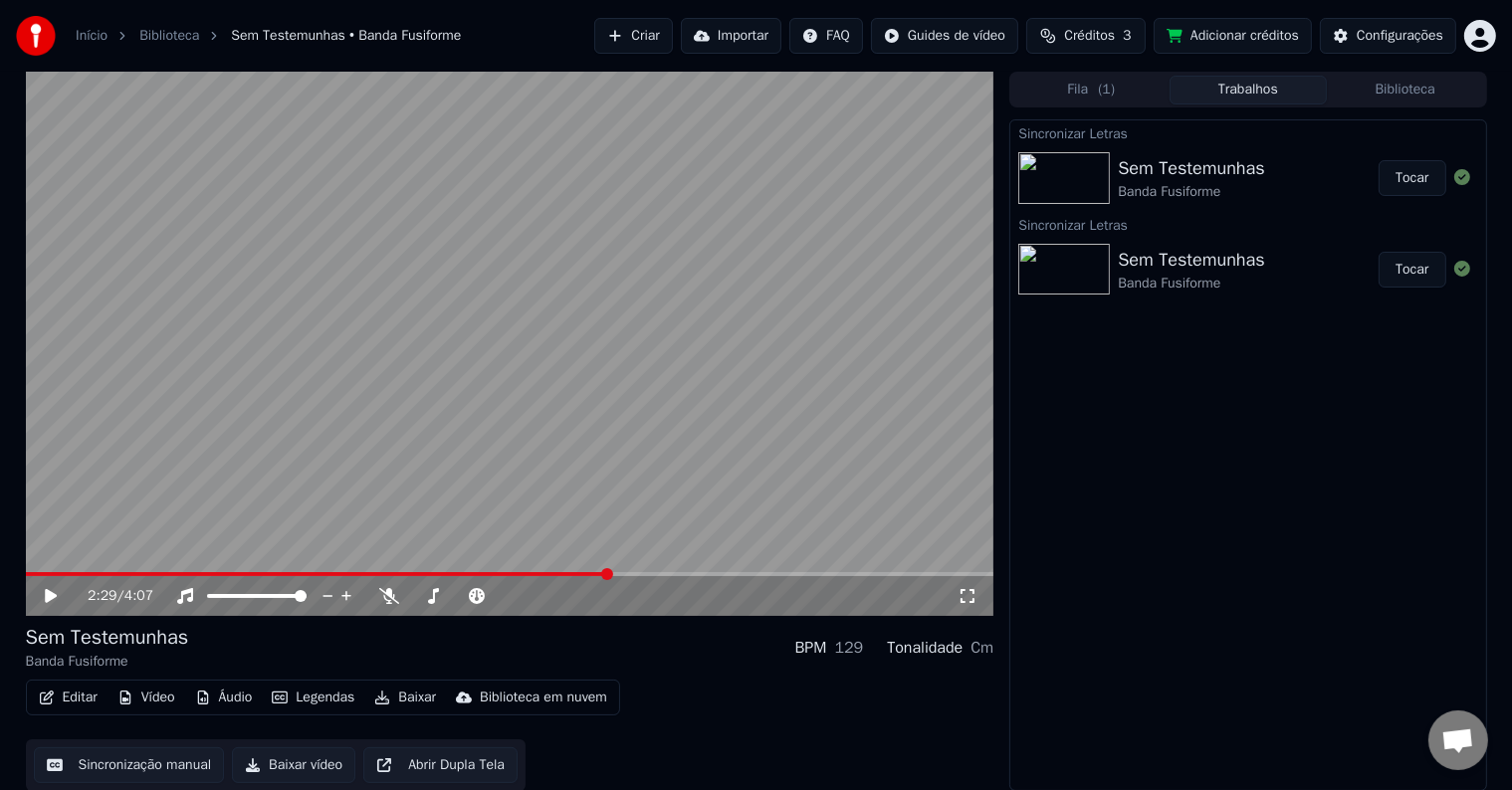 click 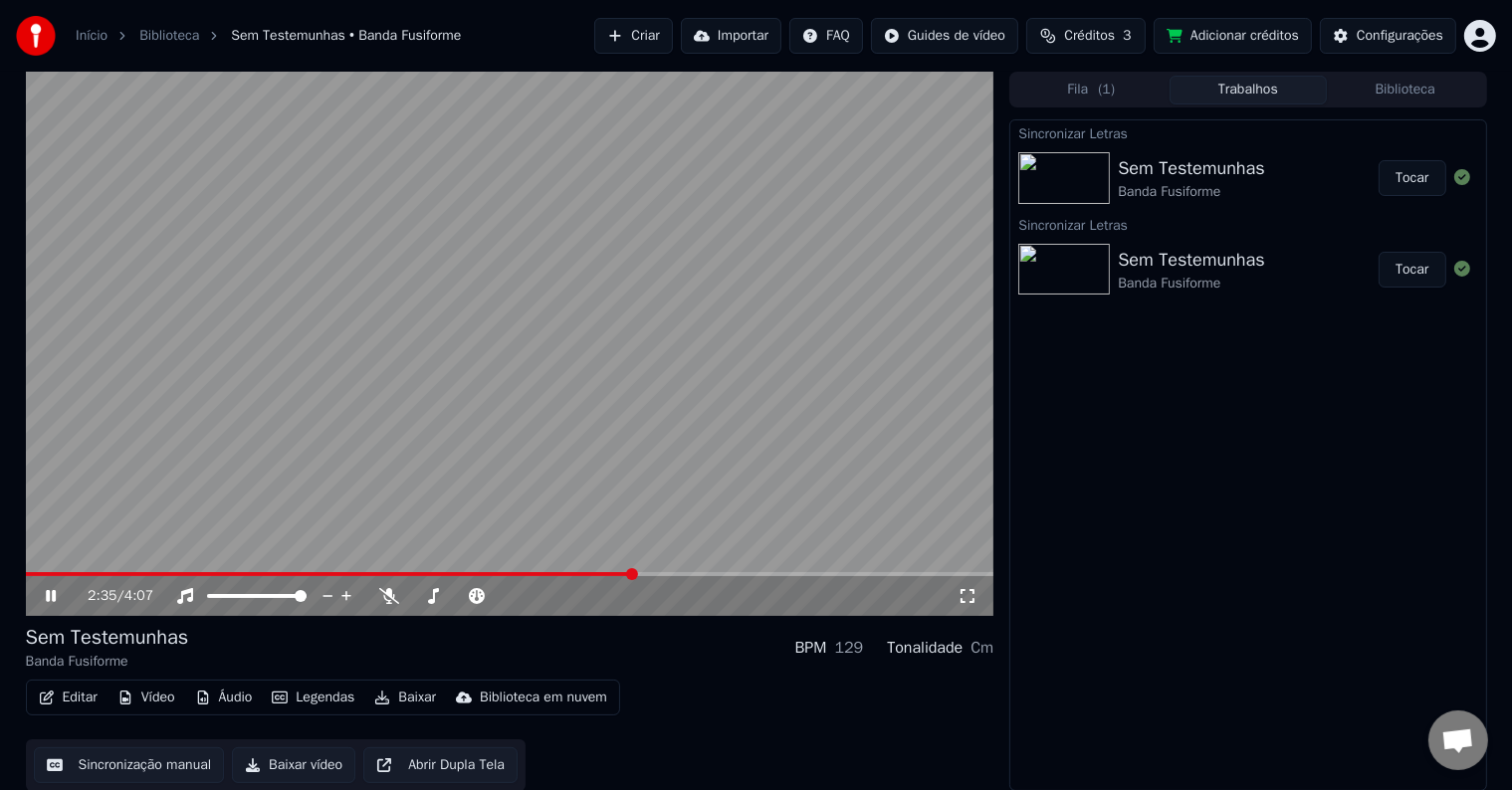 click on "Tocar" at bounding box center (1411, 178) 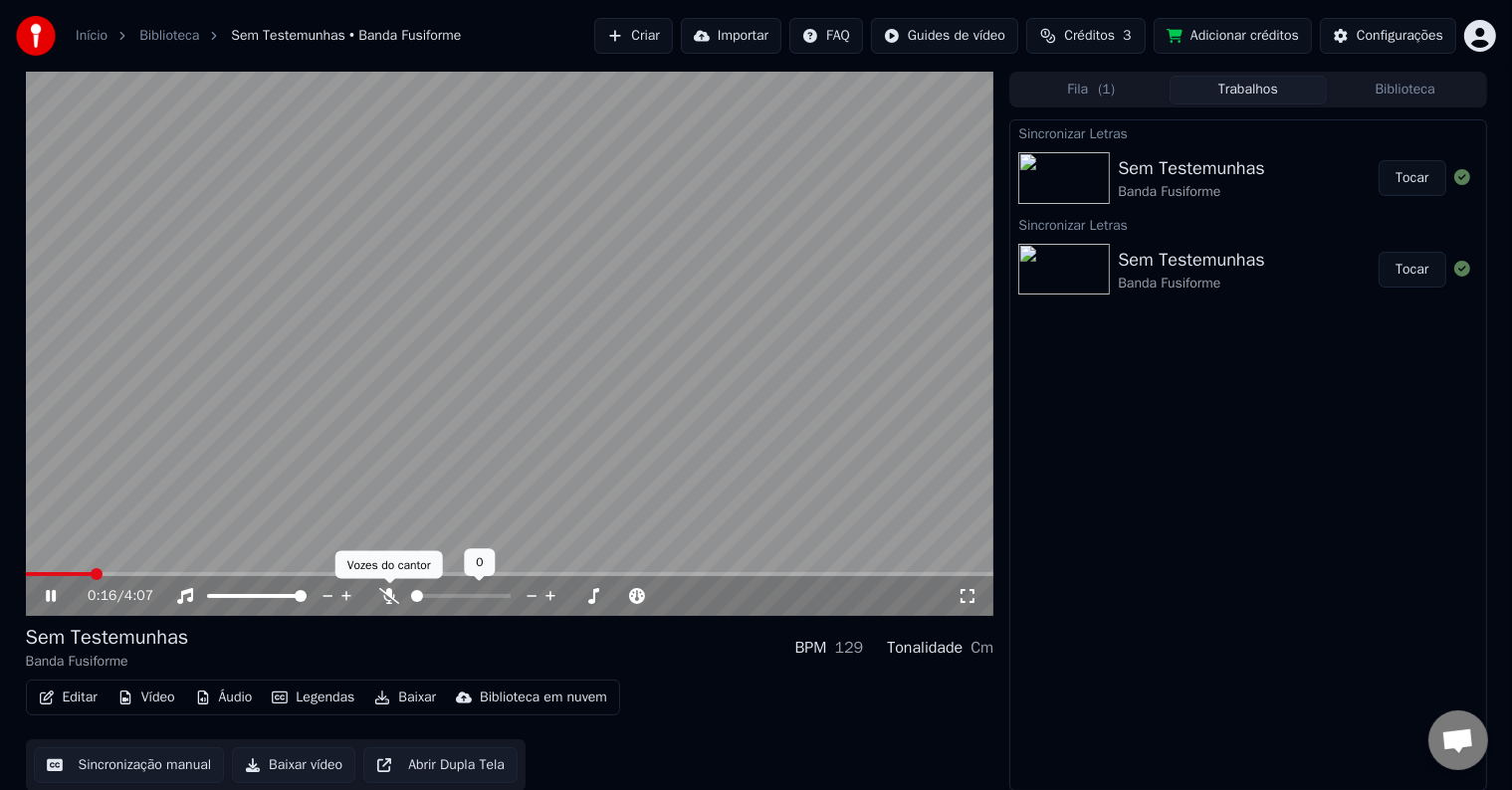 click 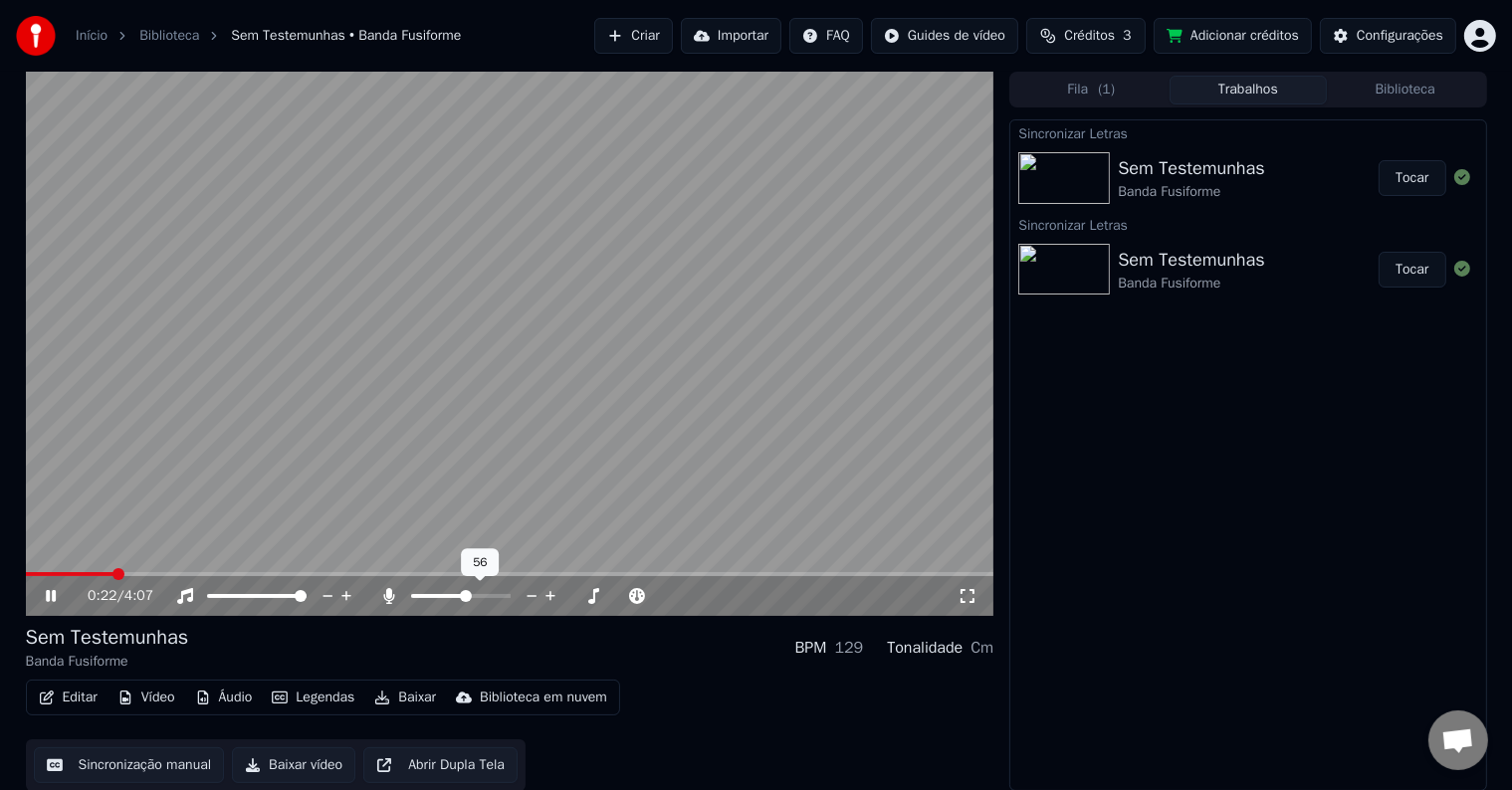 click at bounding box center [466, 596] 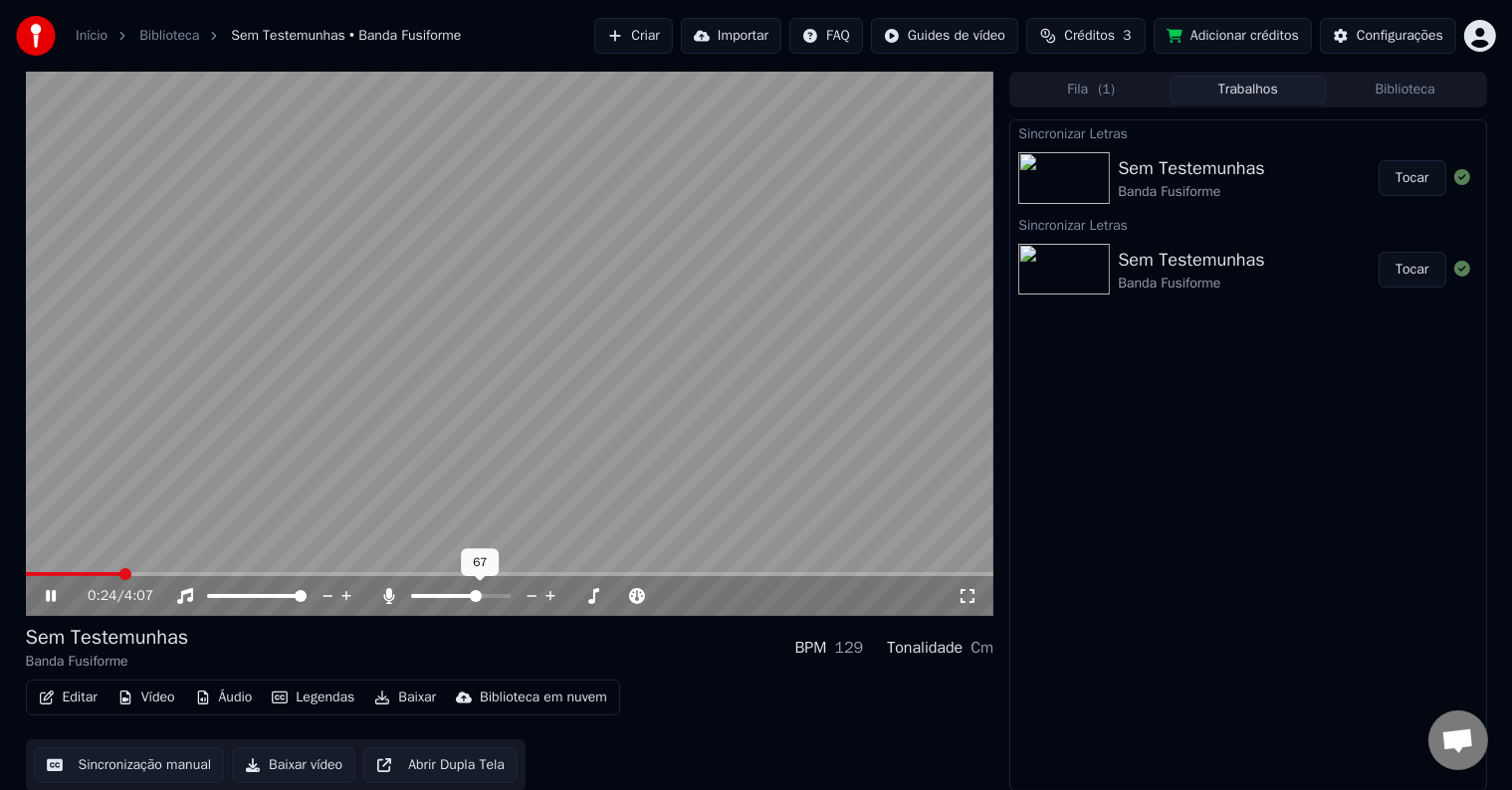 click at bounding box center (476, 596) 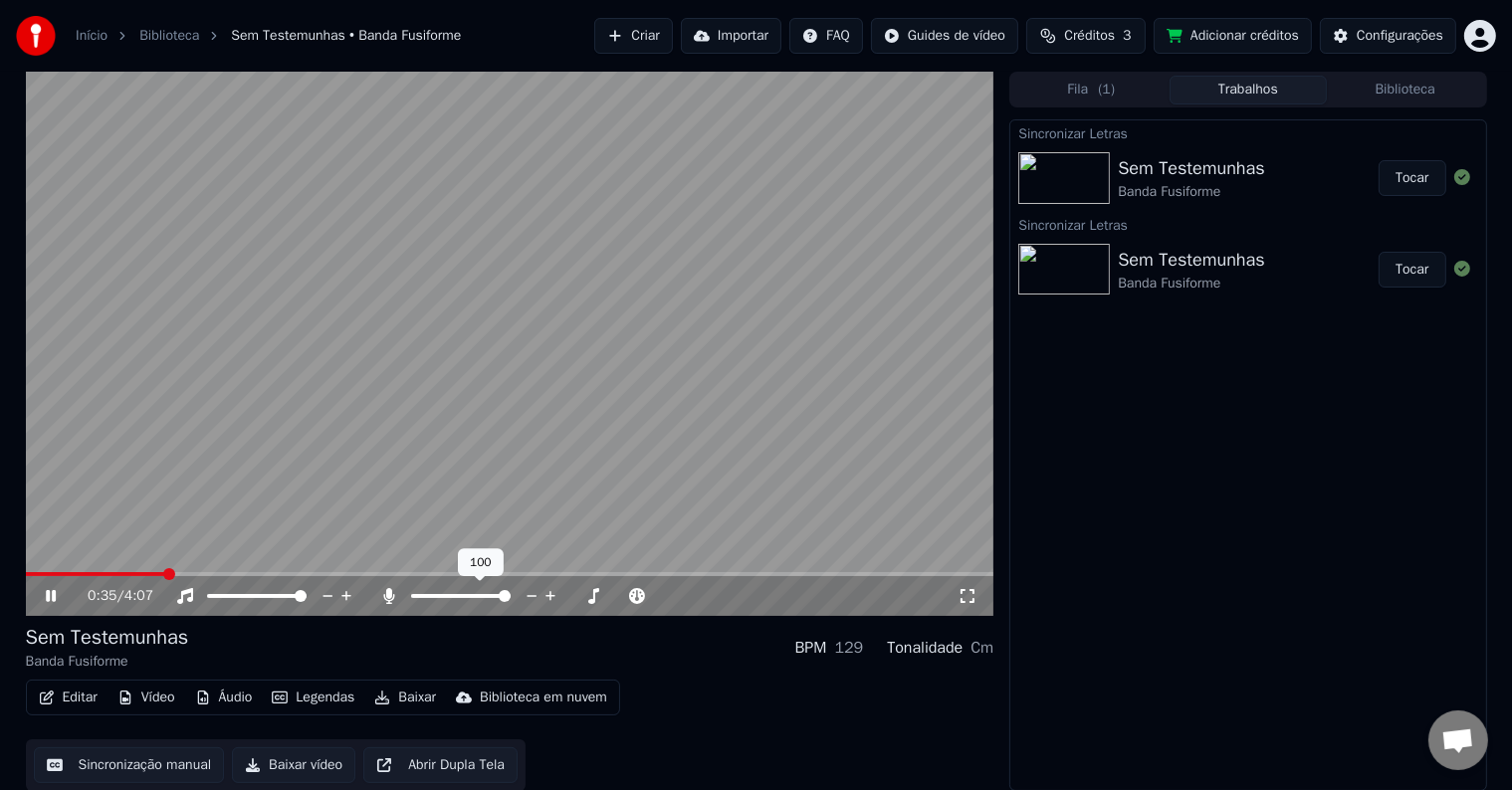 click at bounding box center (505, 596) 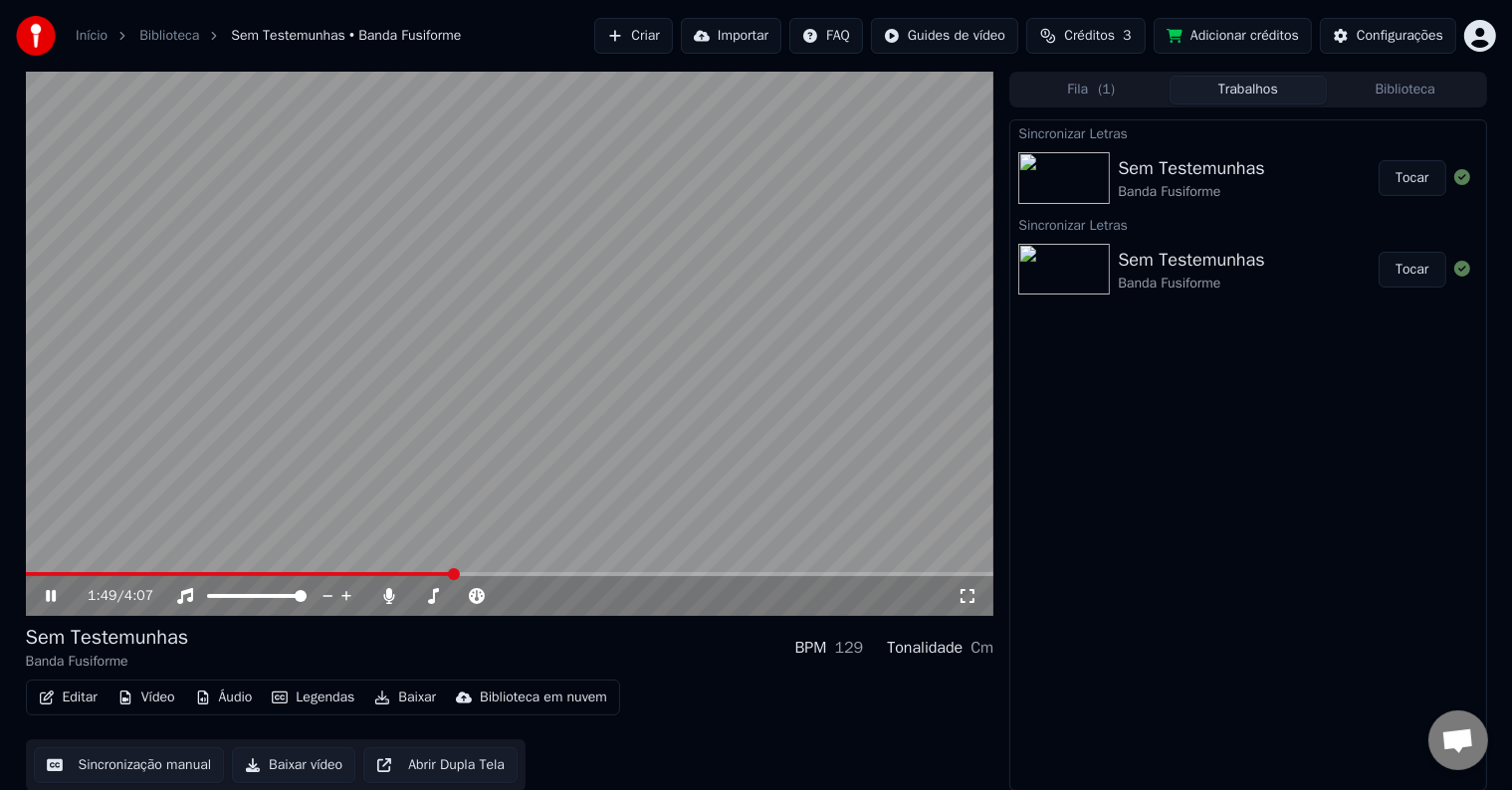 click at bounding box center [510, 574] 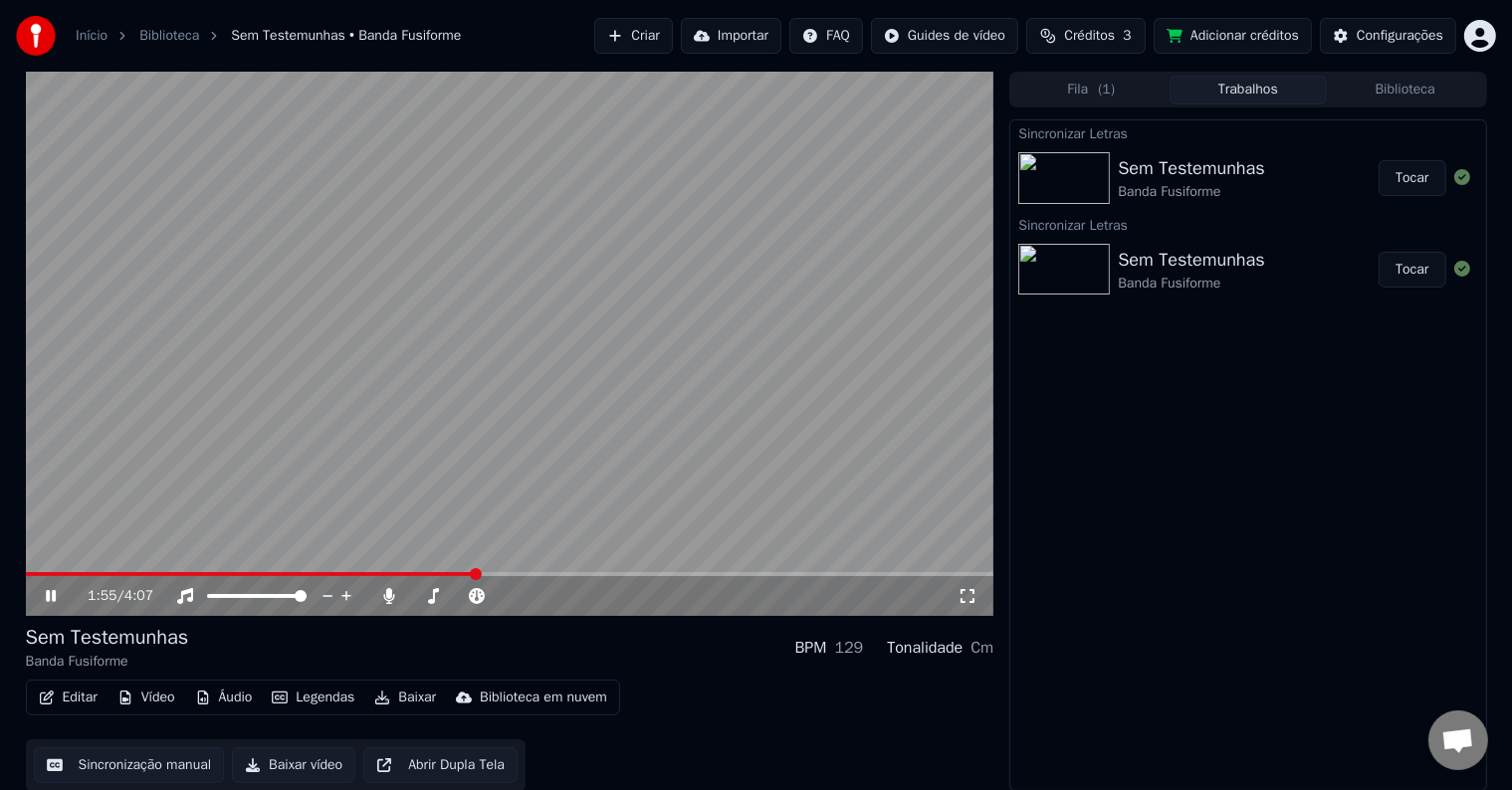 click at bounding box center (510, 574) 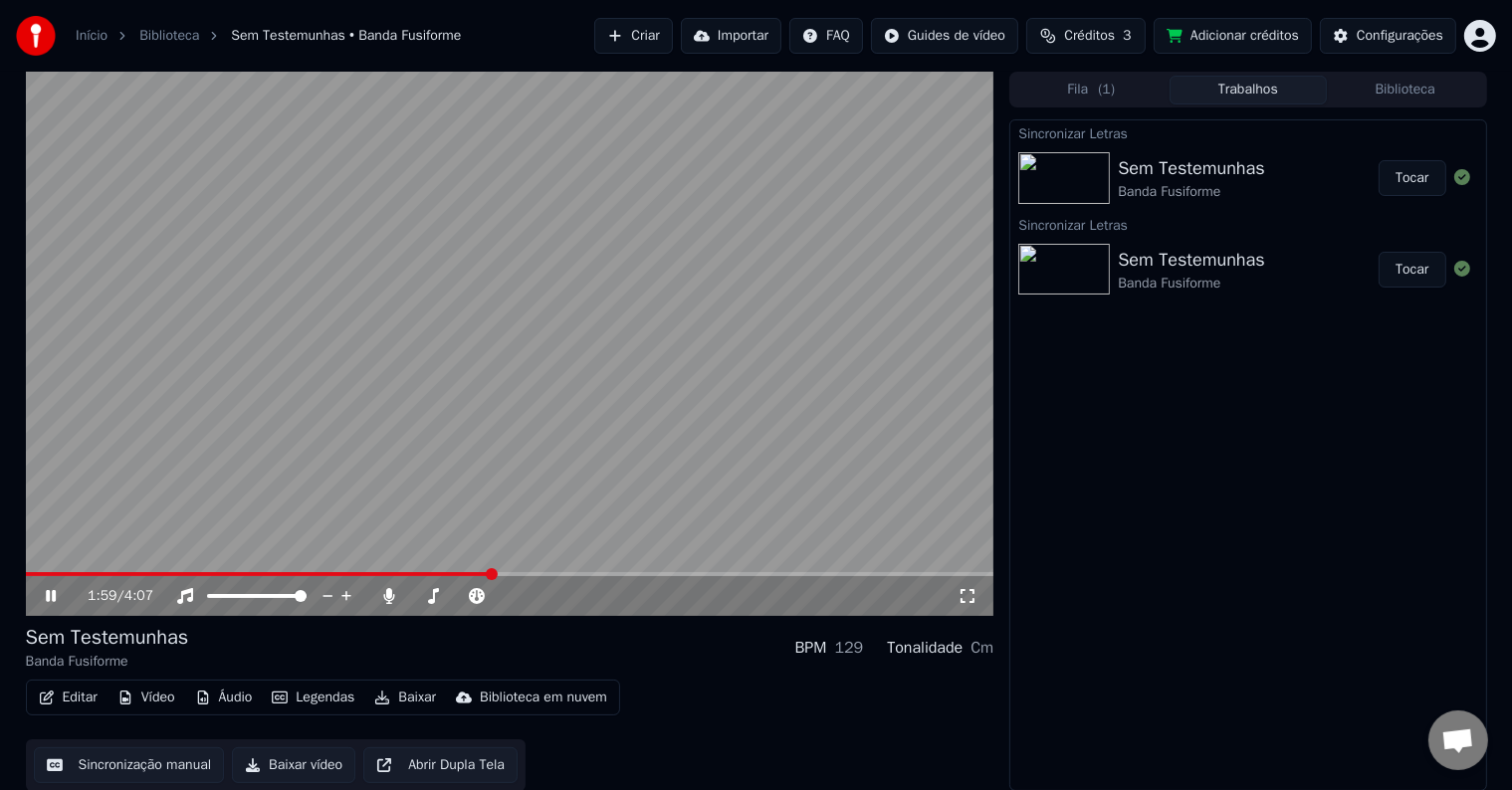 click at bounding box center (259, 574) 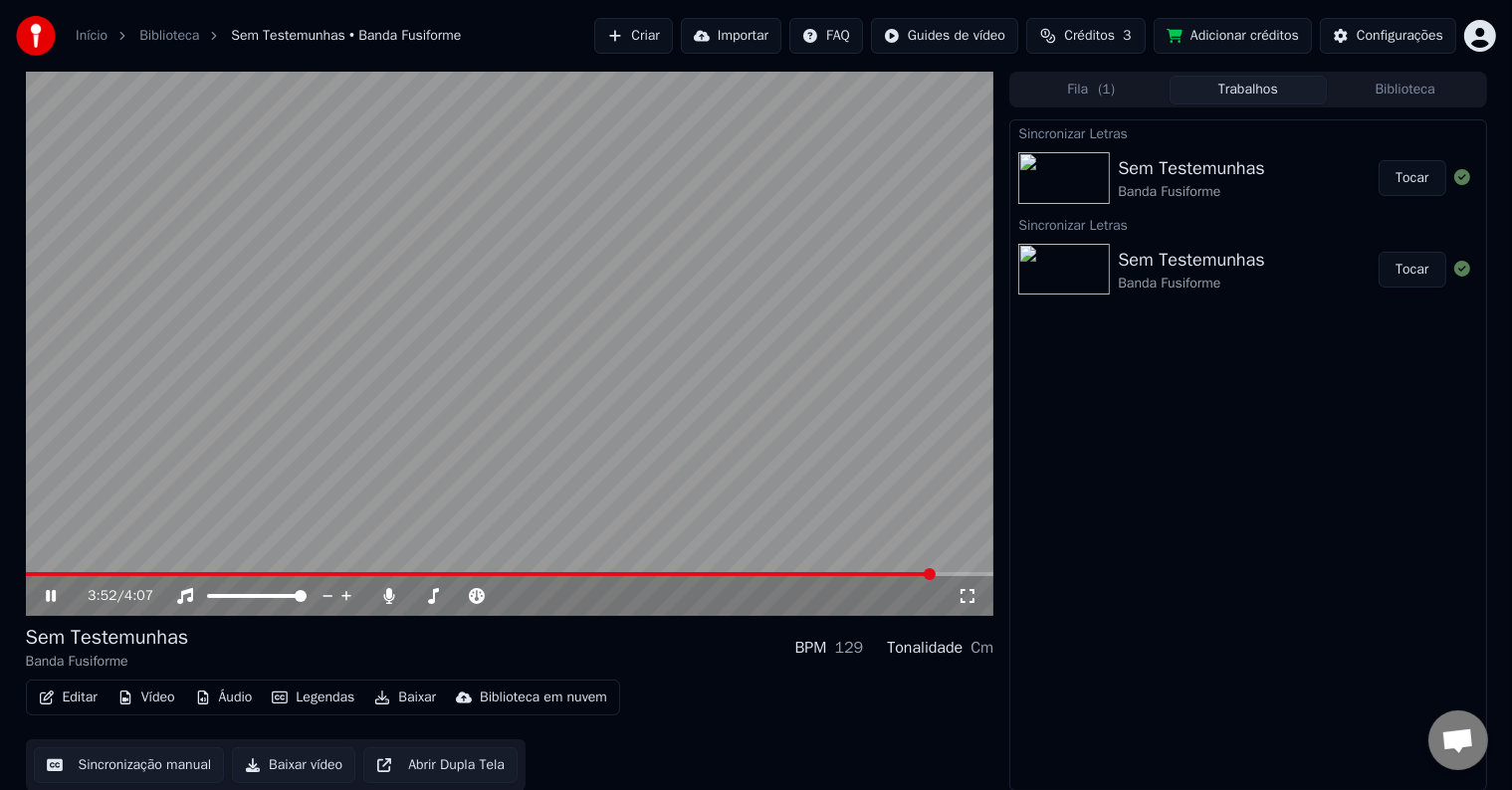 click at bounding box center [510, 574] 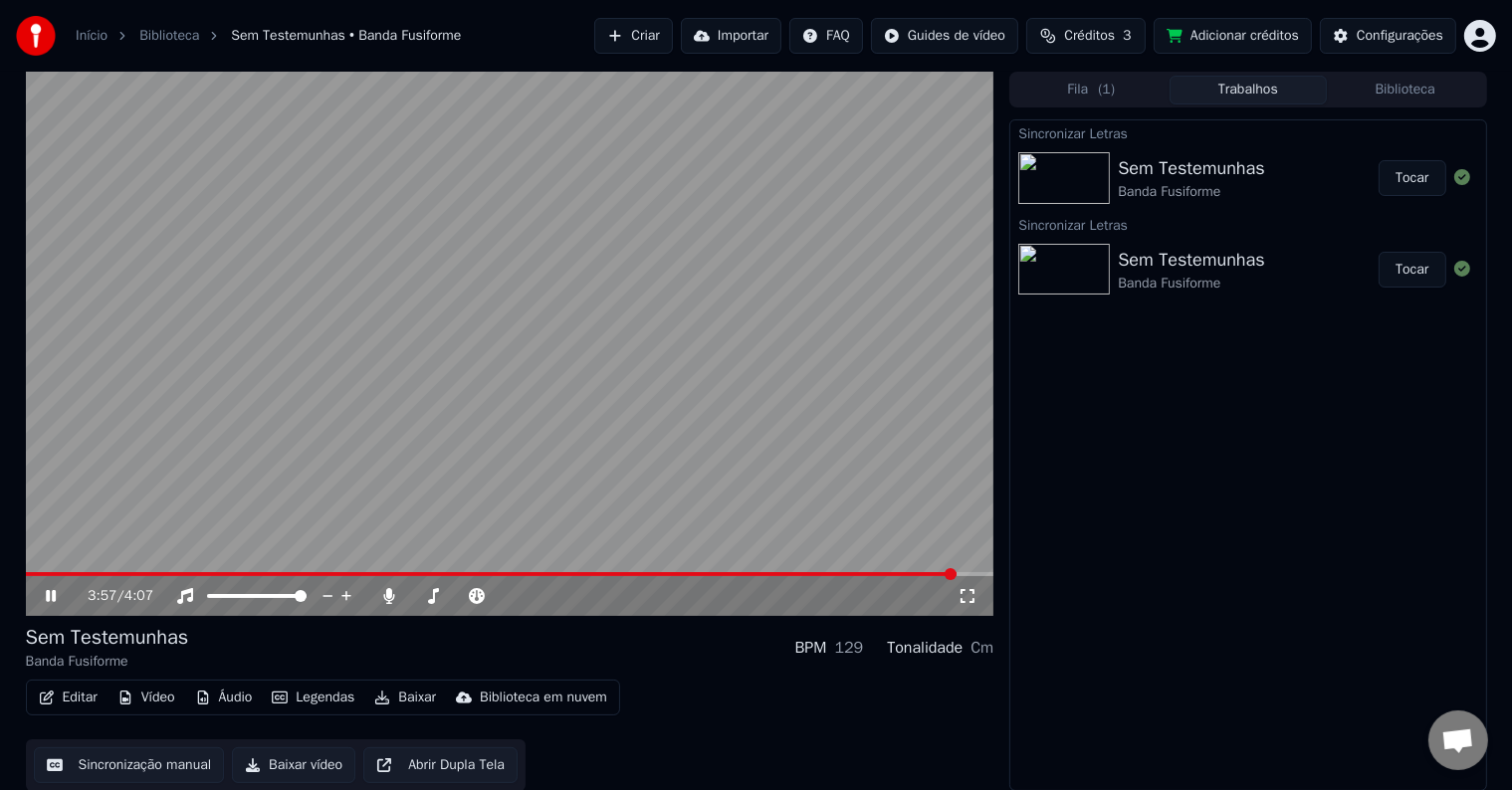 click at bounding box center [510, 574] 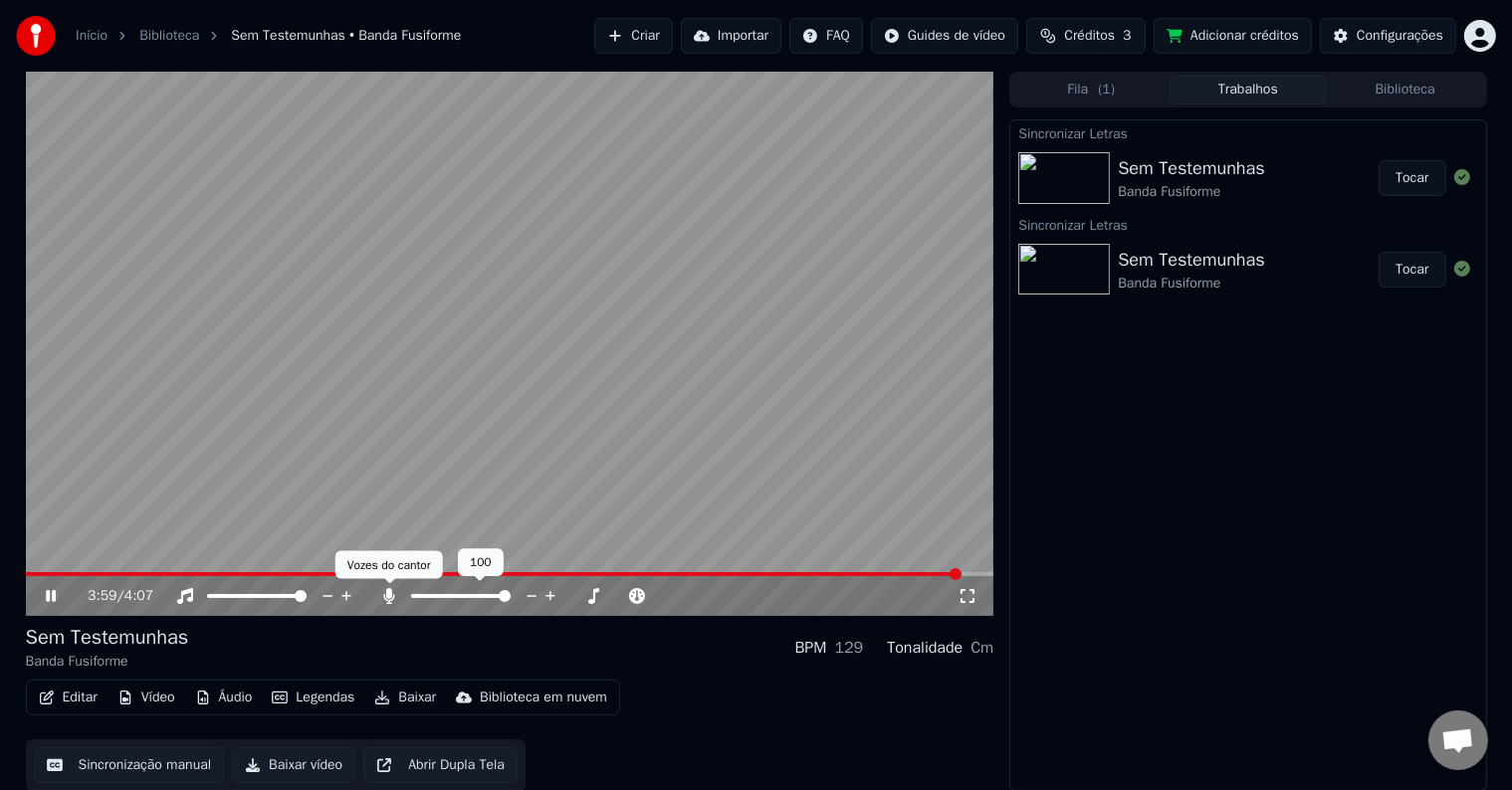 click 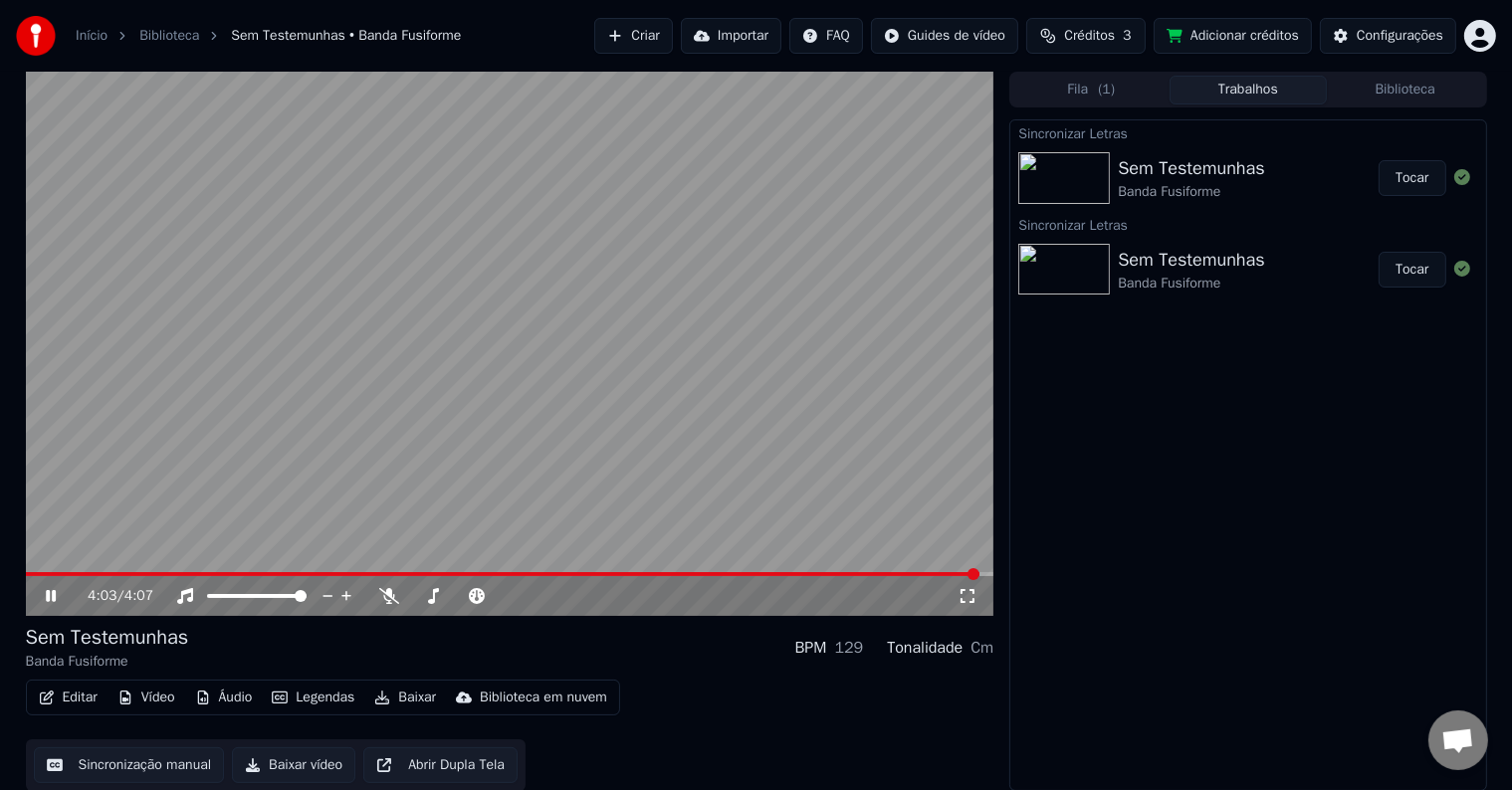click on "Baixar" at bounding box center [405, 697] 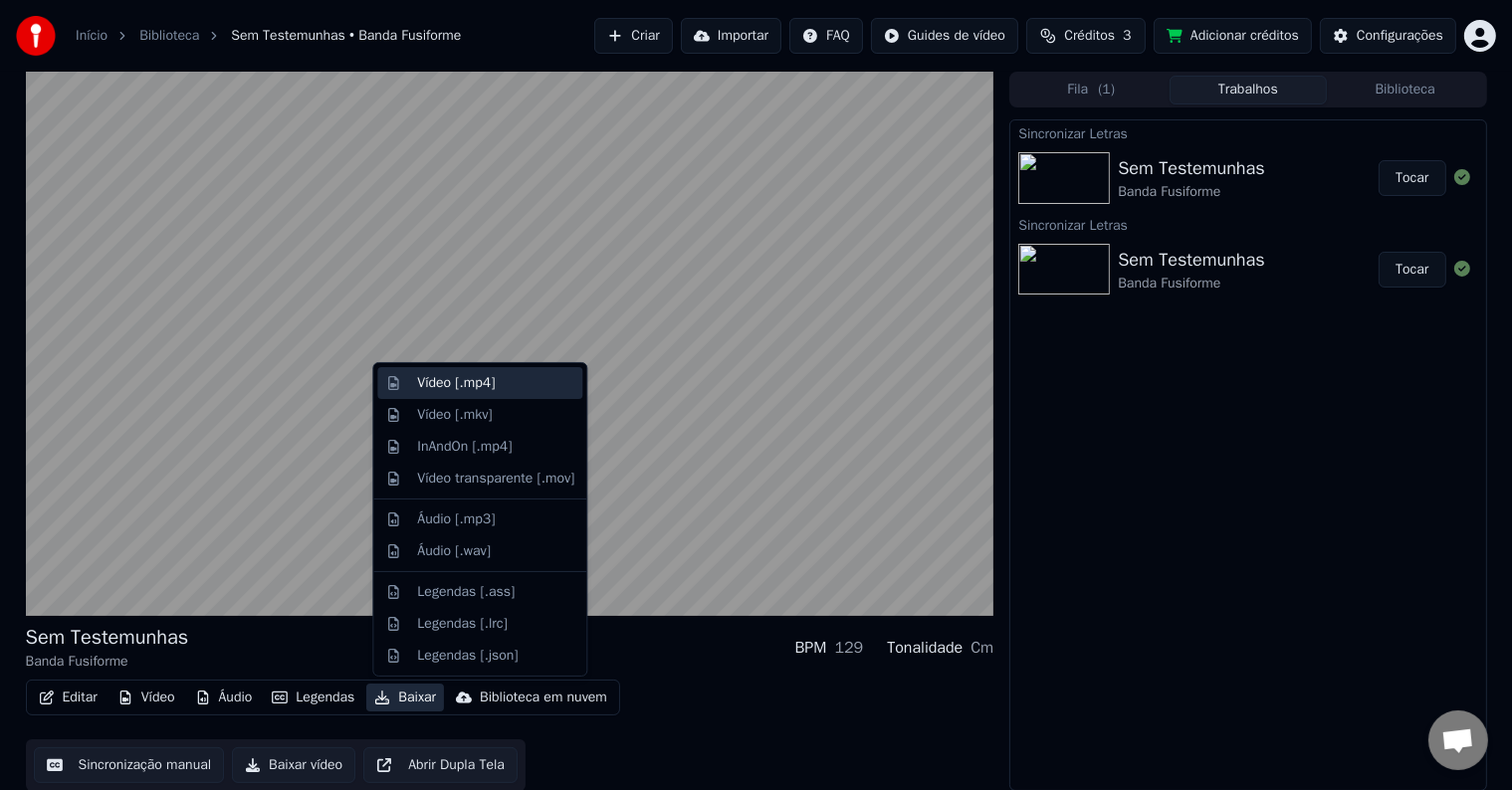 click on "Vídeo [.mp4]" at bounding box center [456, 383] 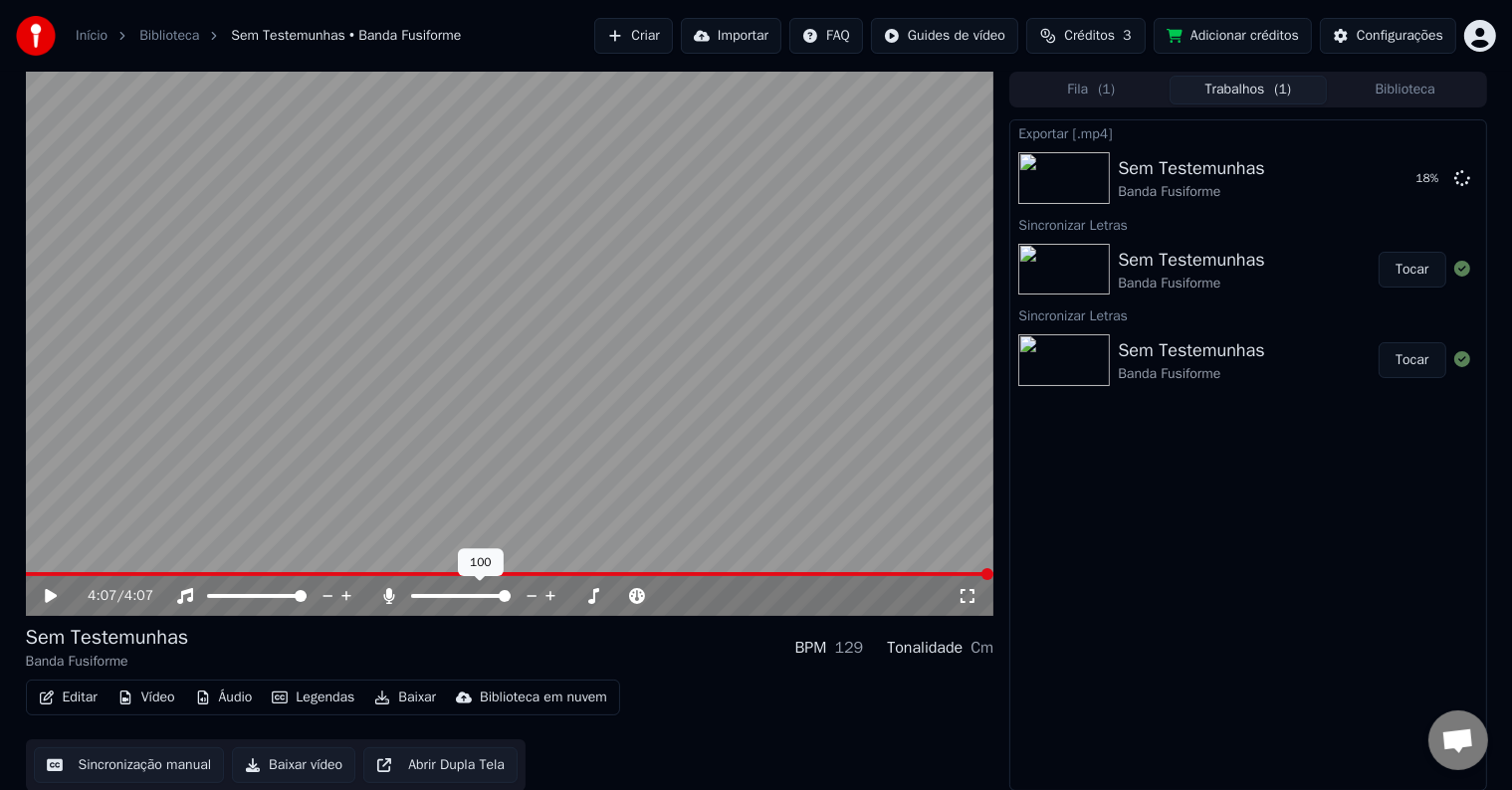 click at bounding box center [461, 596] 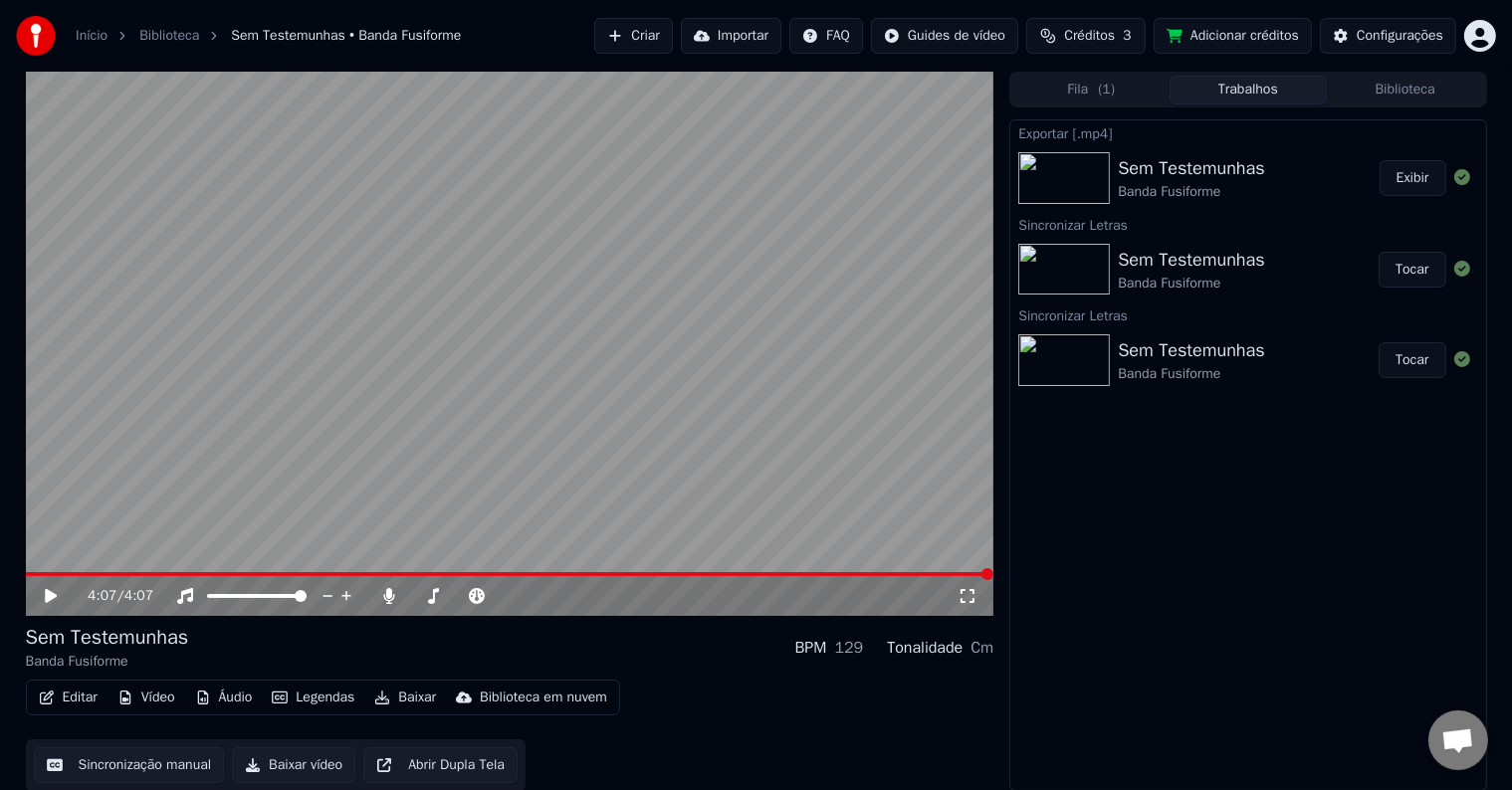 click on "Exibir" at bounding box center [1412, 178] 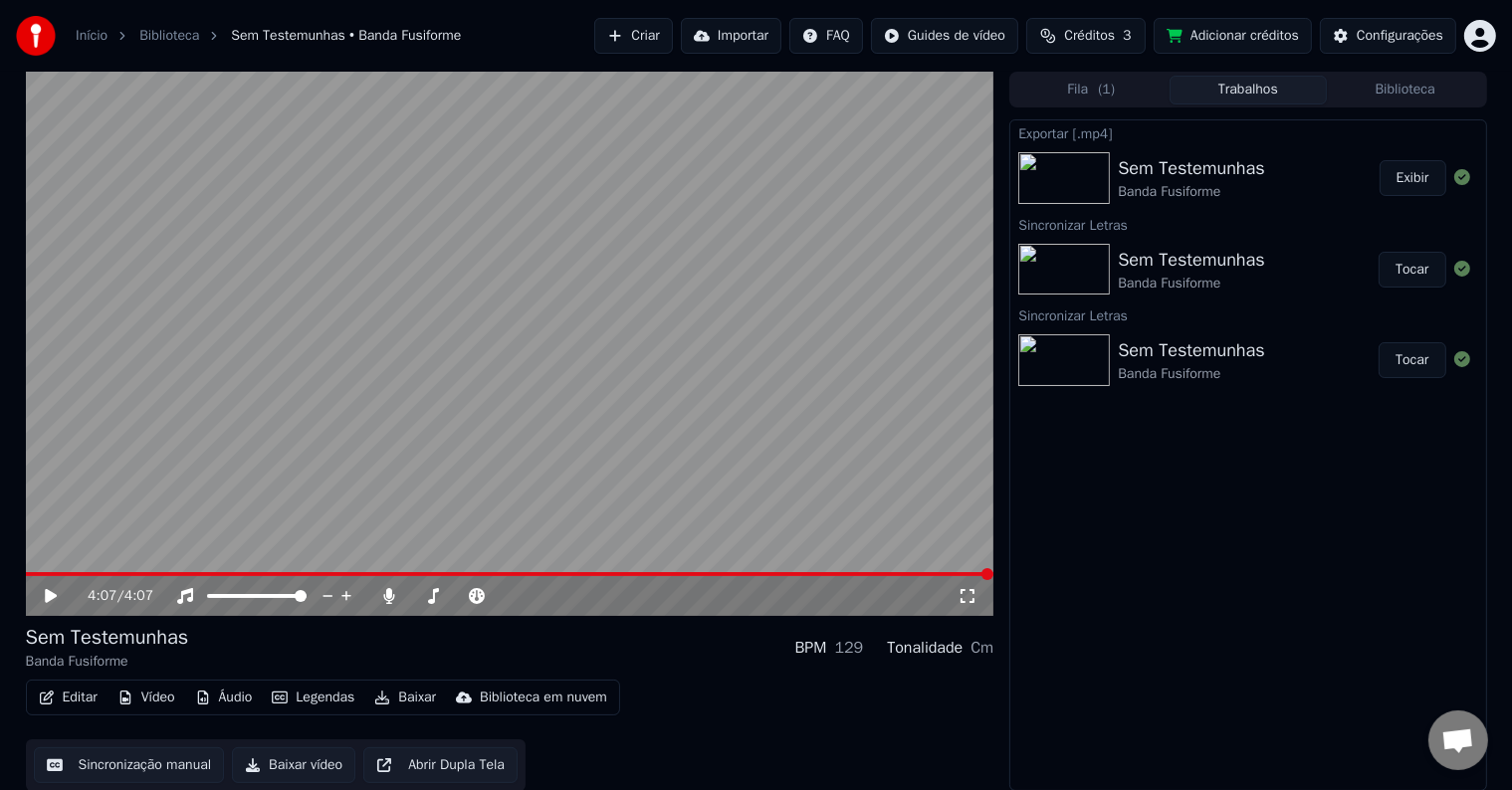 click on "Baixar" at bounding box center [405, 697] 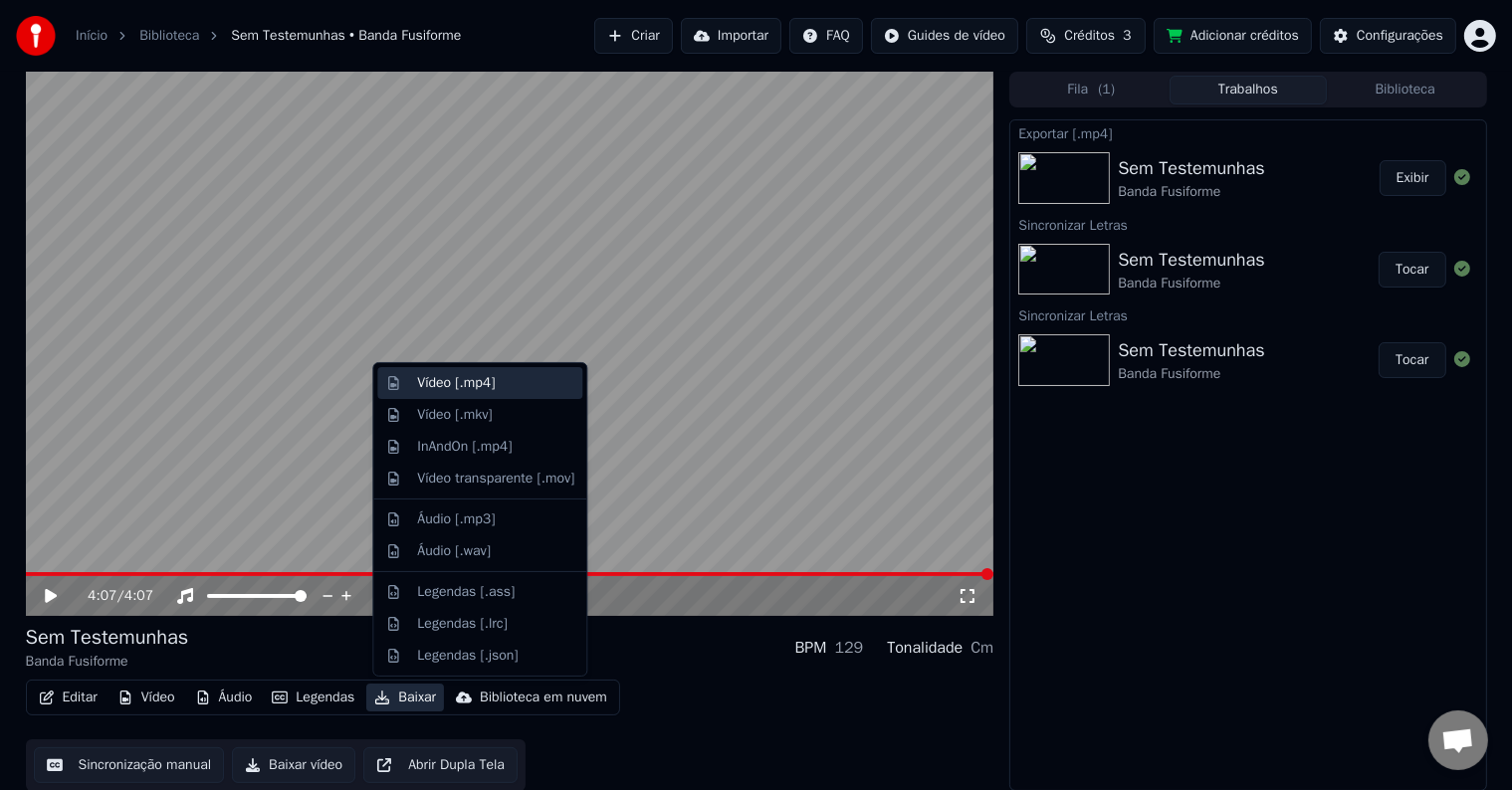click on "Vídeo [.mp4]" at bounding box center (456, 383) 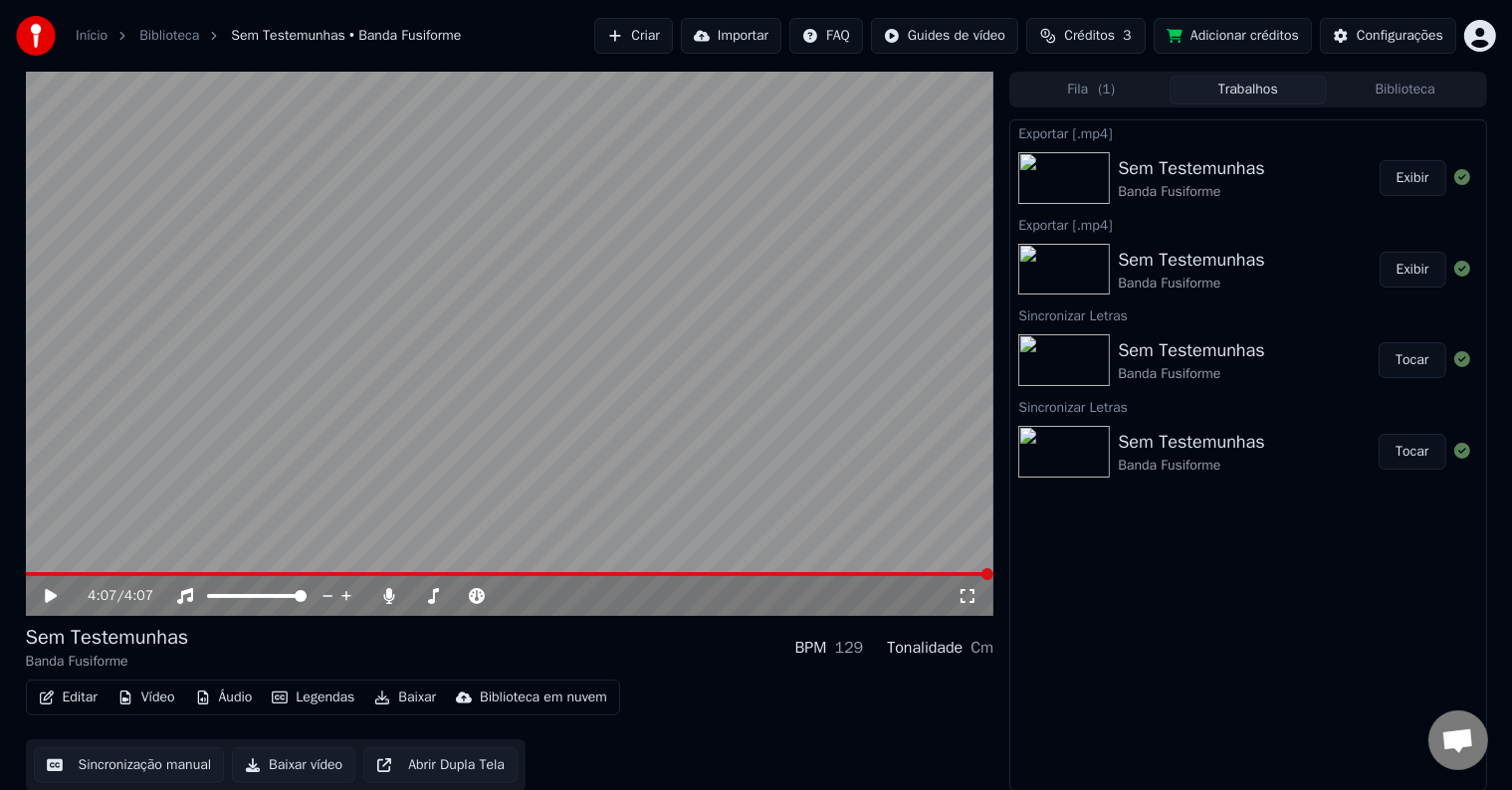 click on "Exibir" at bounding box center (1412, 178) 